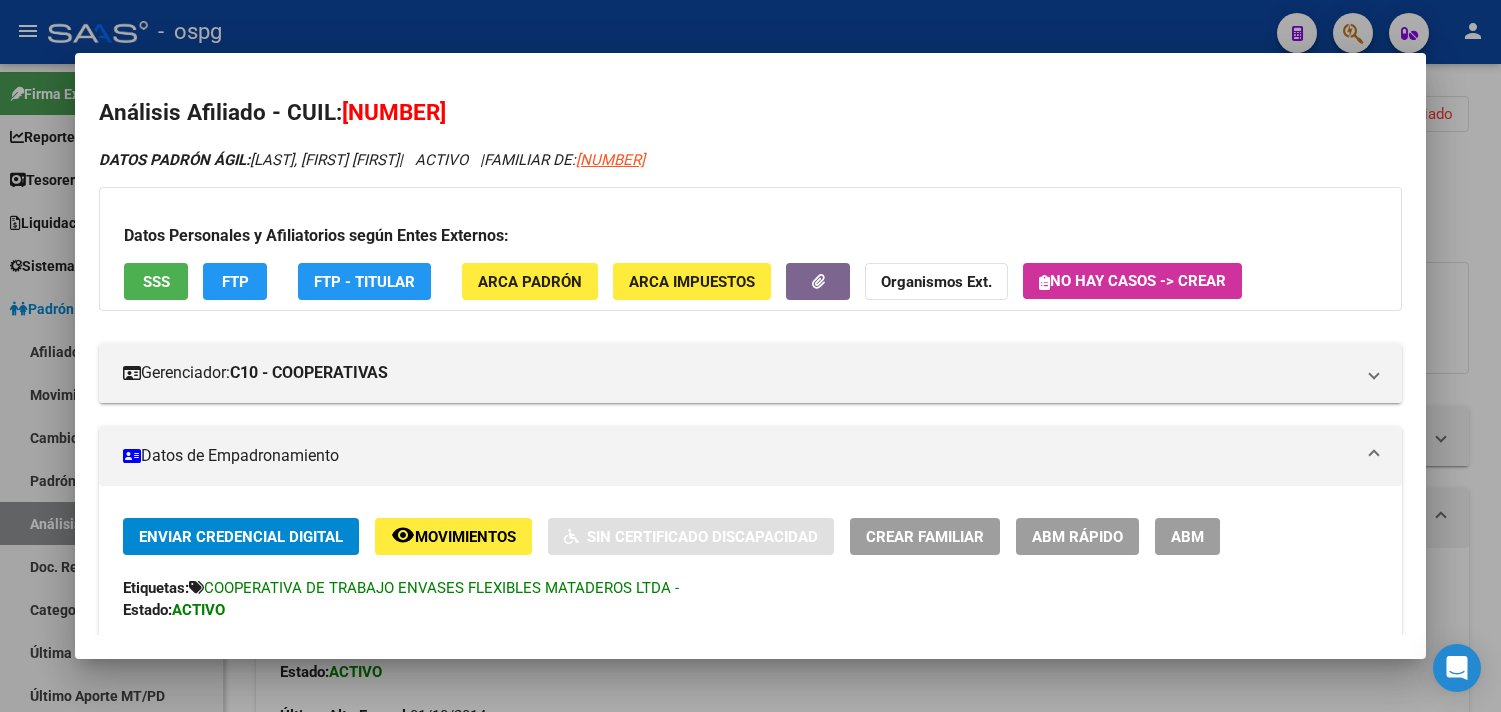 drag, startPoint x: 0, startPoint y: 0, endPoint x: 1421, endPoint y: 320, distance: 1456.5854 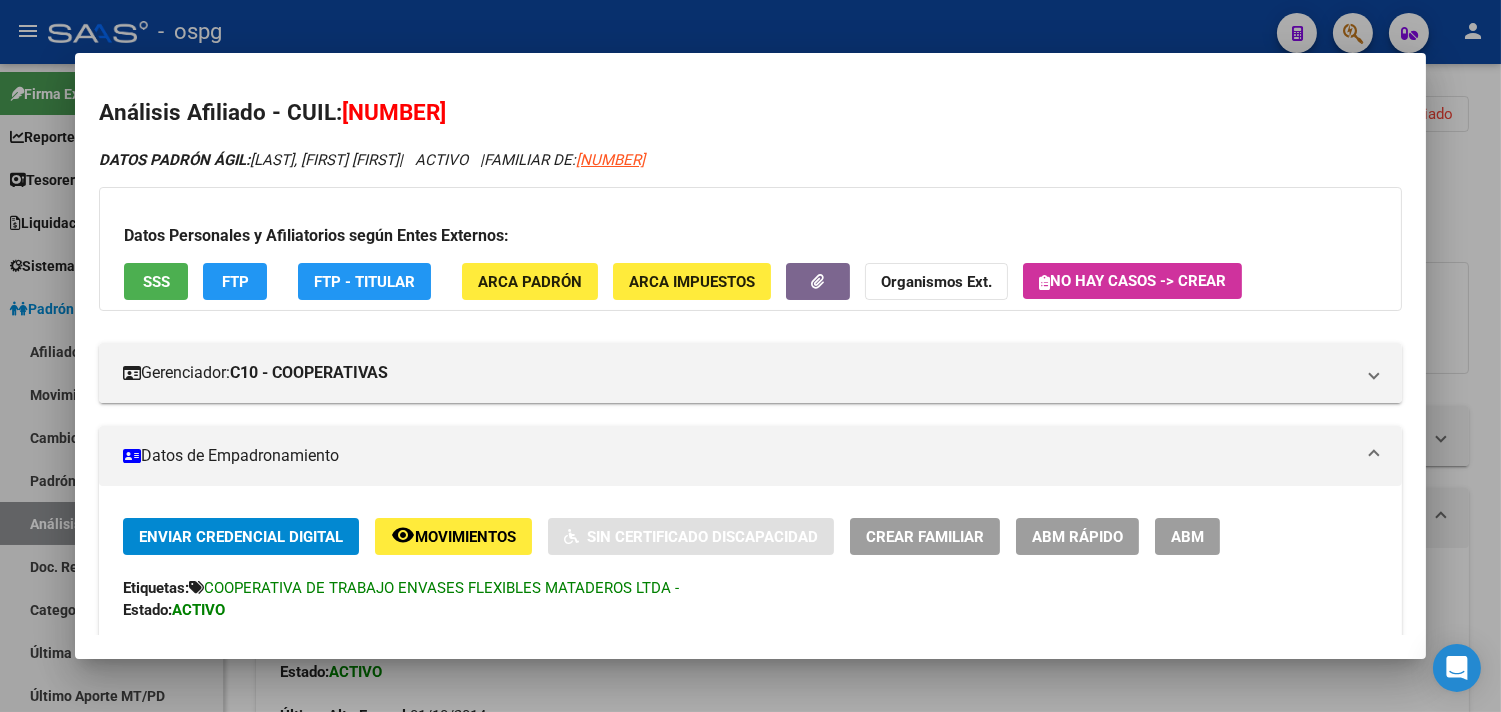 scroll, scrollTop: 222, scrollLeft: 0, axis: vertical 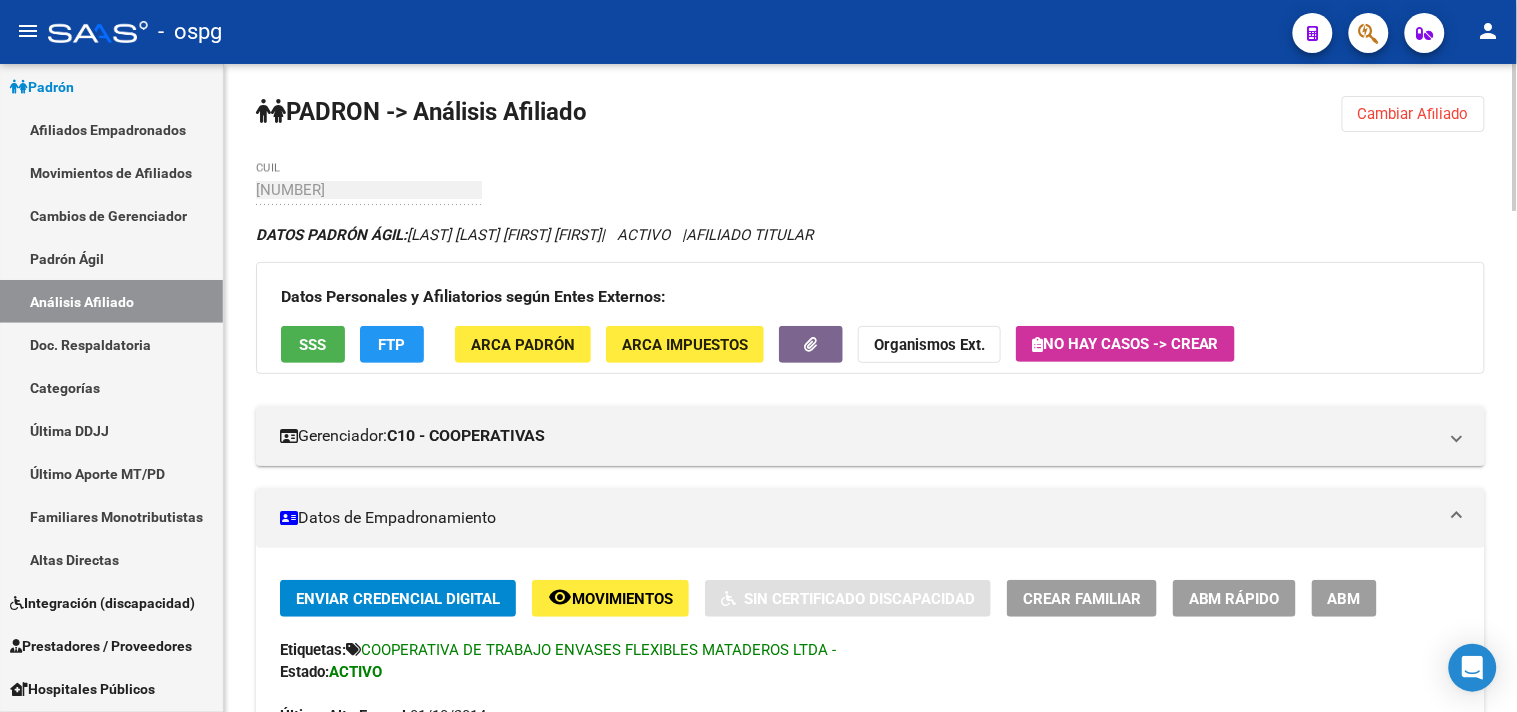 drag, startPoint x: 1413, startPoint y: 118, endPoint x: 357, endPoint y: 231, distance: 1062.0287 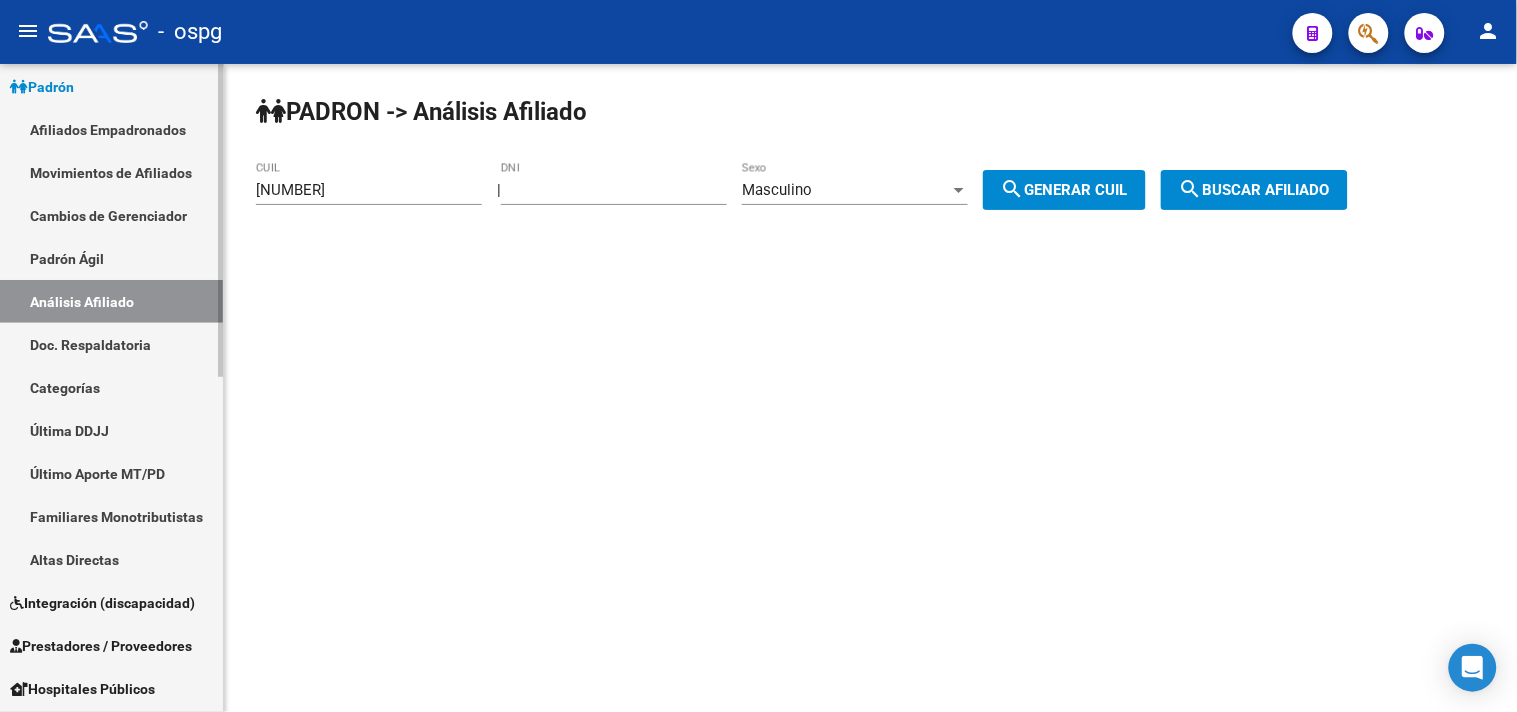 drag, startPoint x: 368, startPoint y: 193, endPoint x: 0, endPoint y: 191, distance: 368.00543 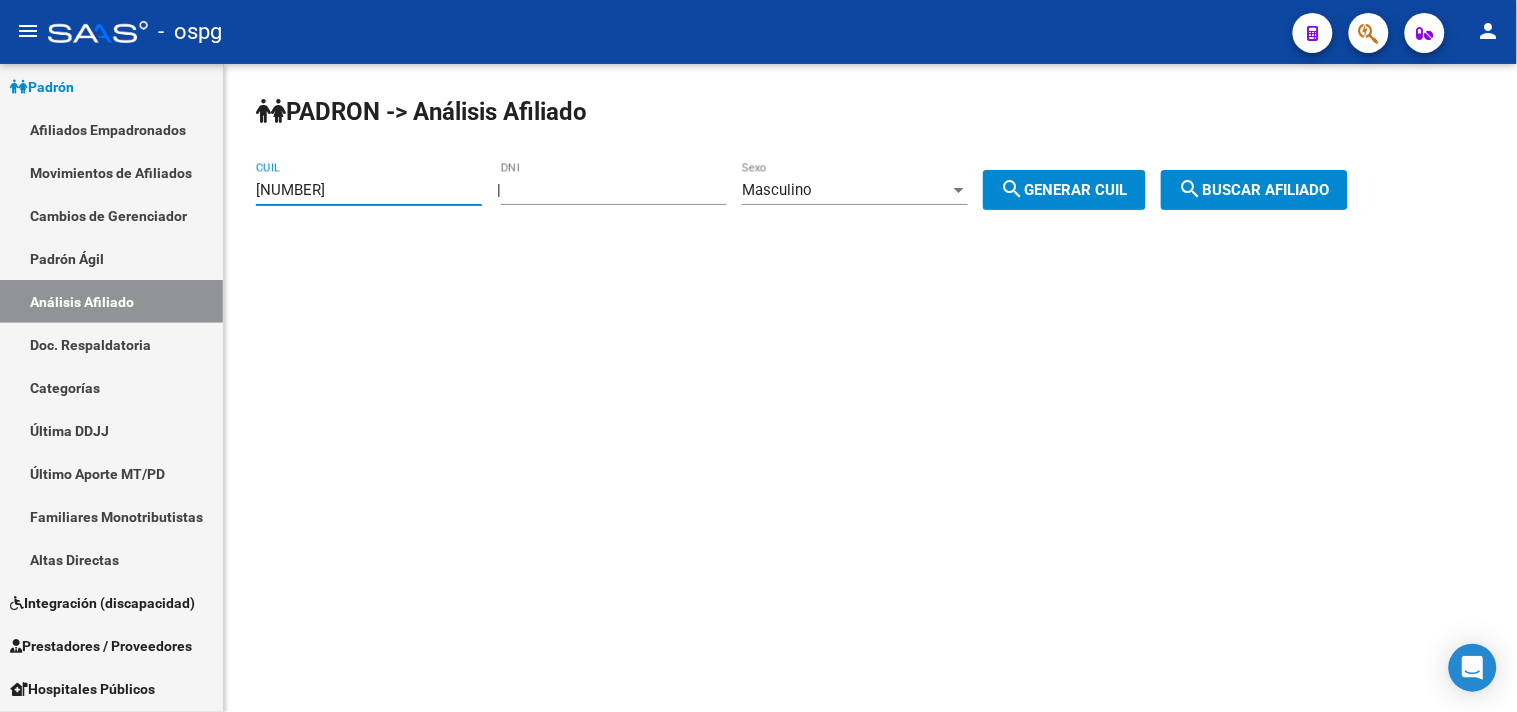 paste on "[NUMBER]" 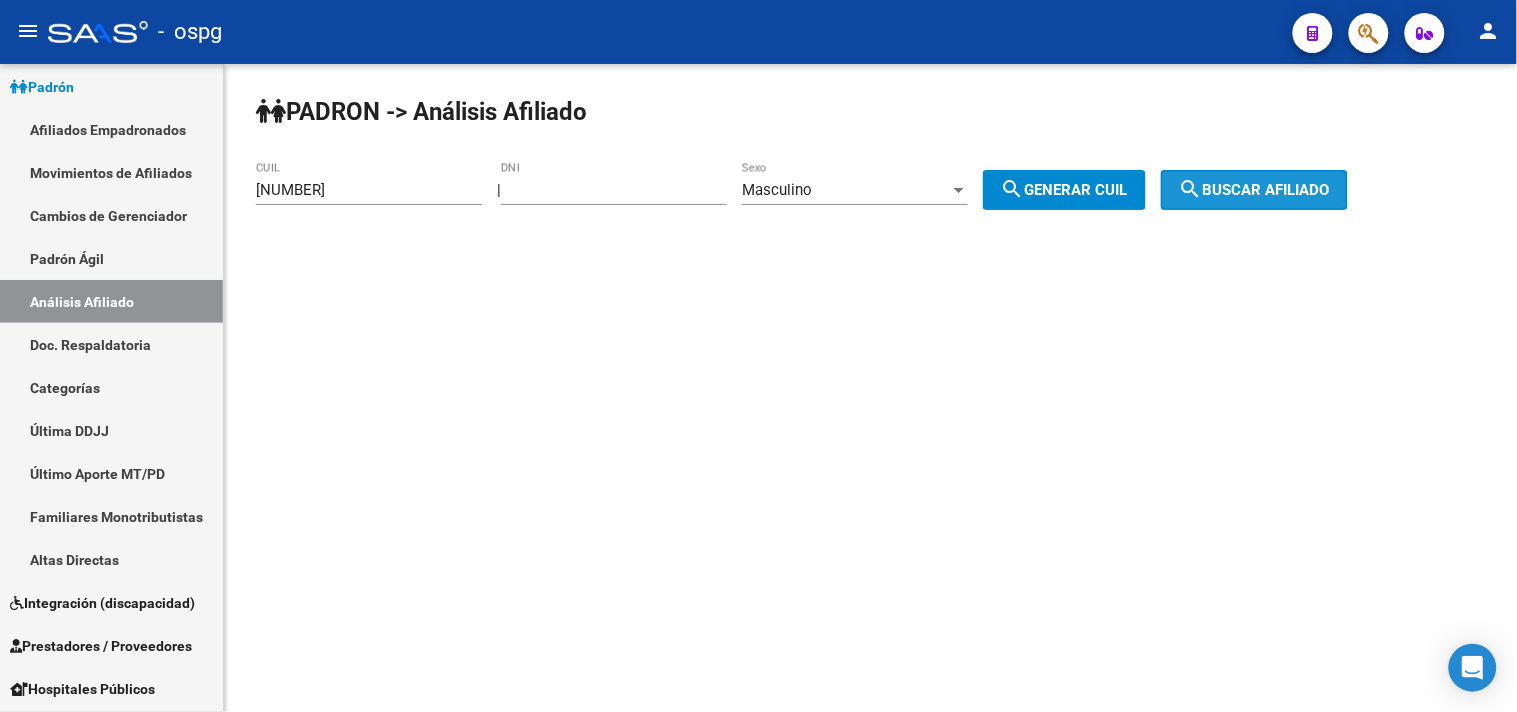 click on "search  Buscar afiliado" 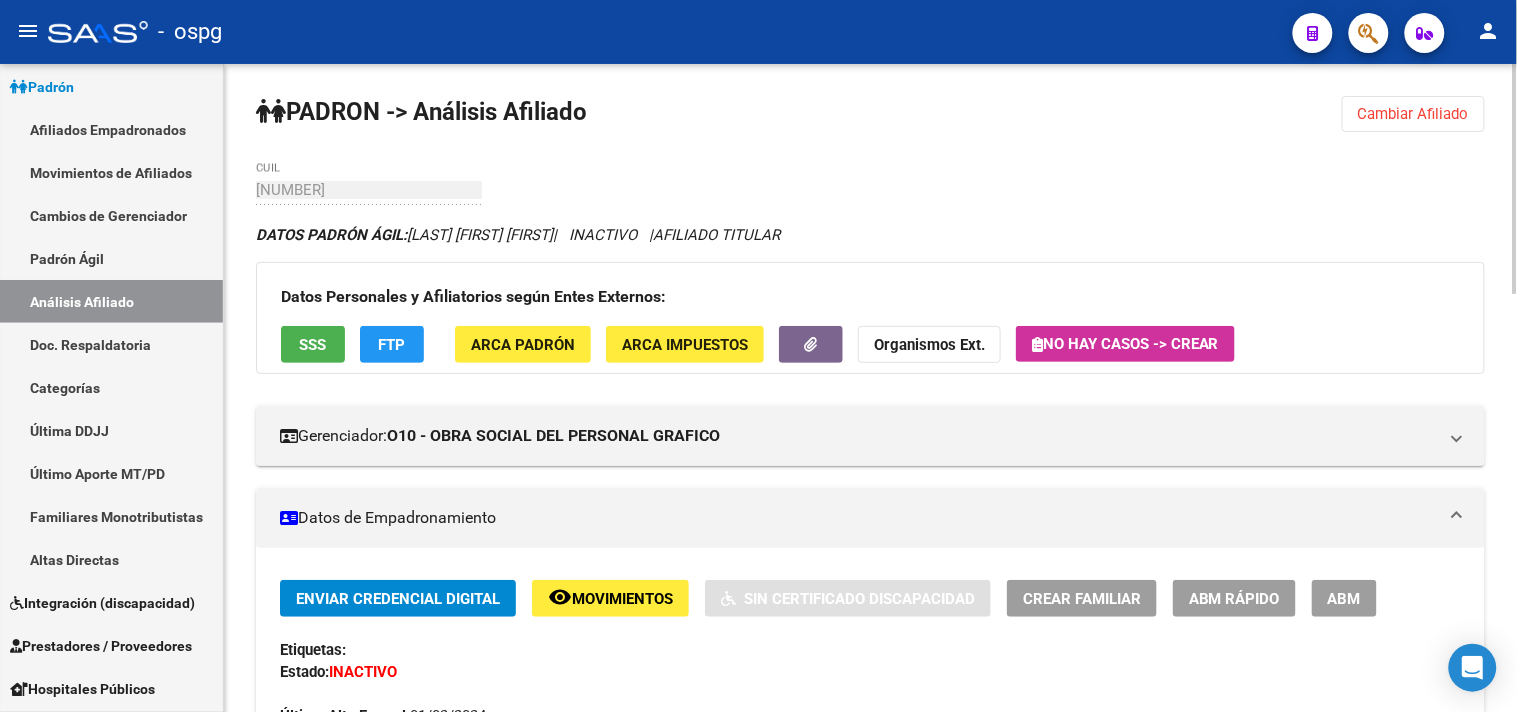 click on "SSS" 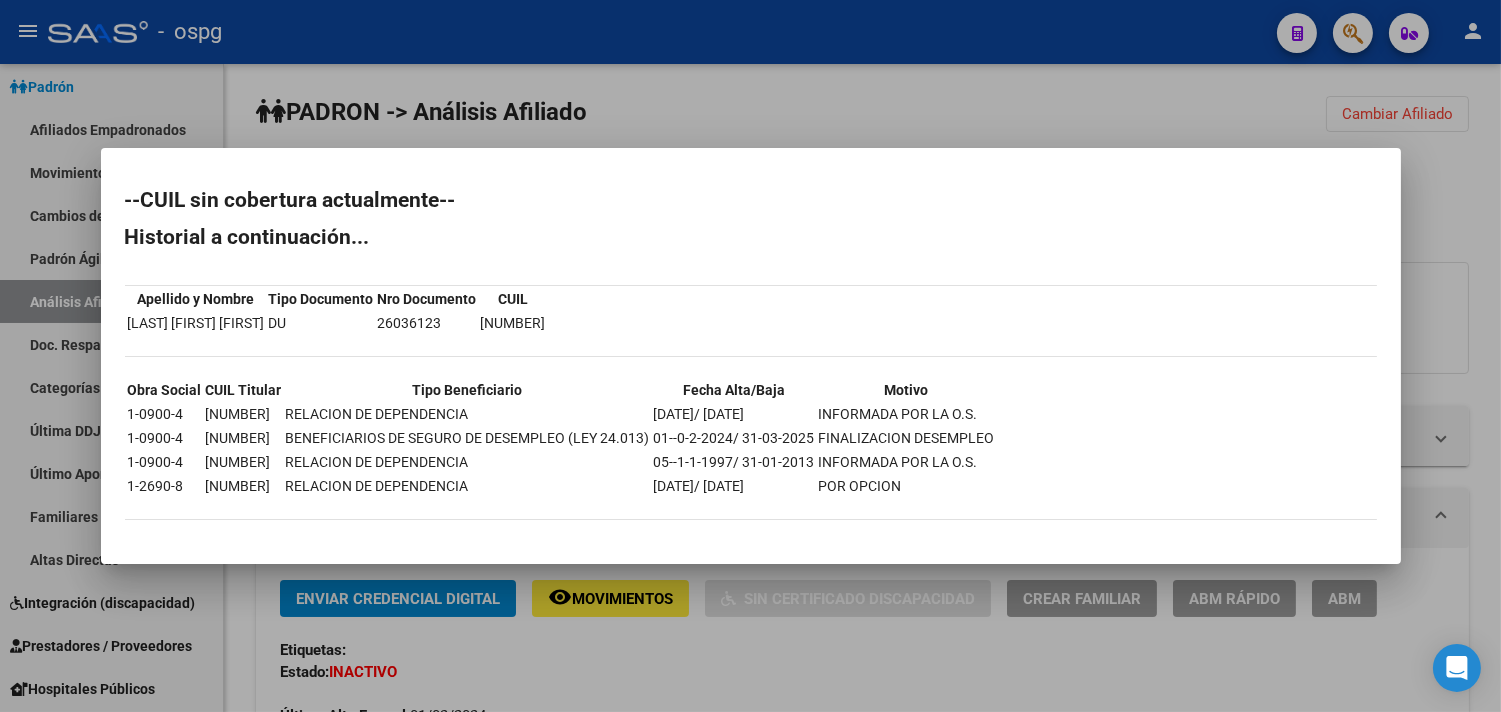 click at bounding box center [750, 356] 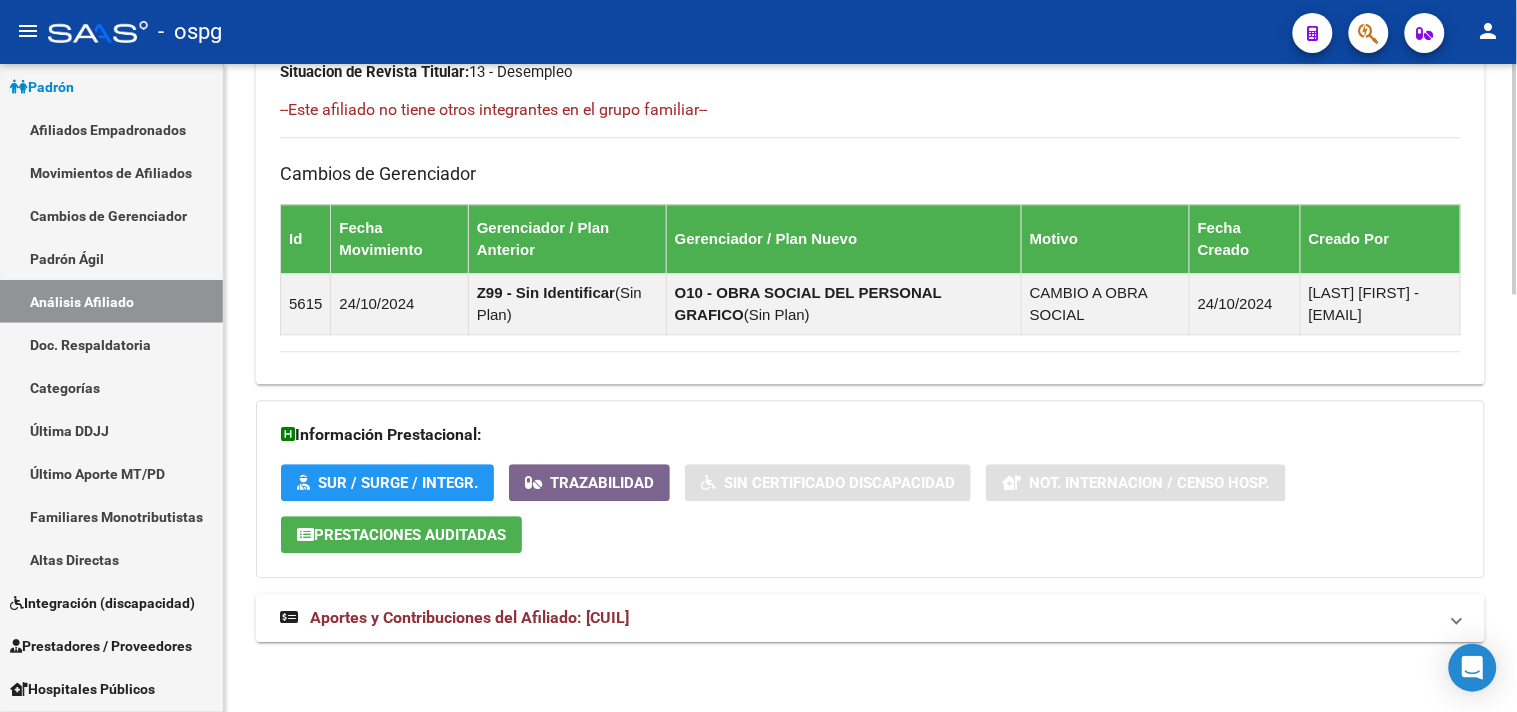 click on "Aportes y Contribuciones del Afiliado: [CUIL]" at bounding box center (870, 618) 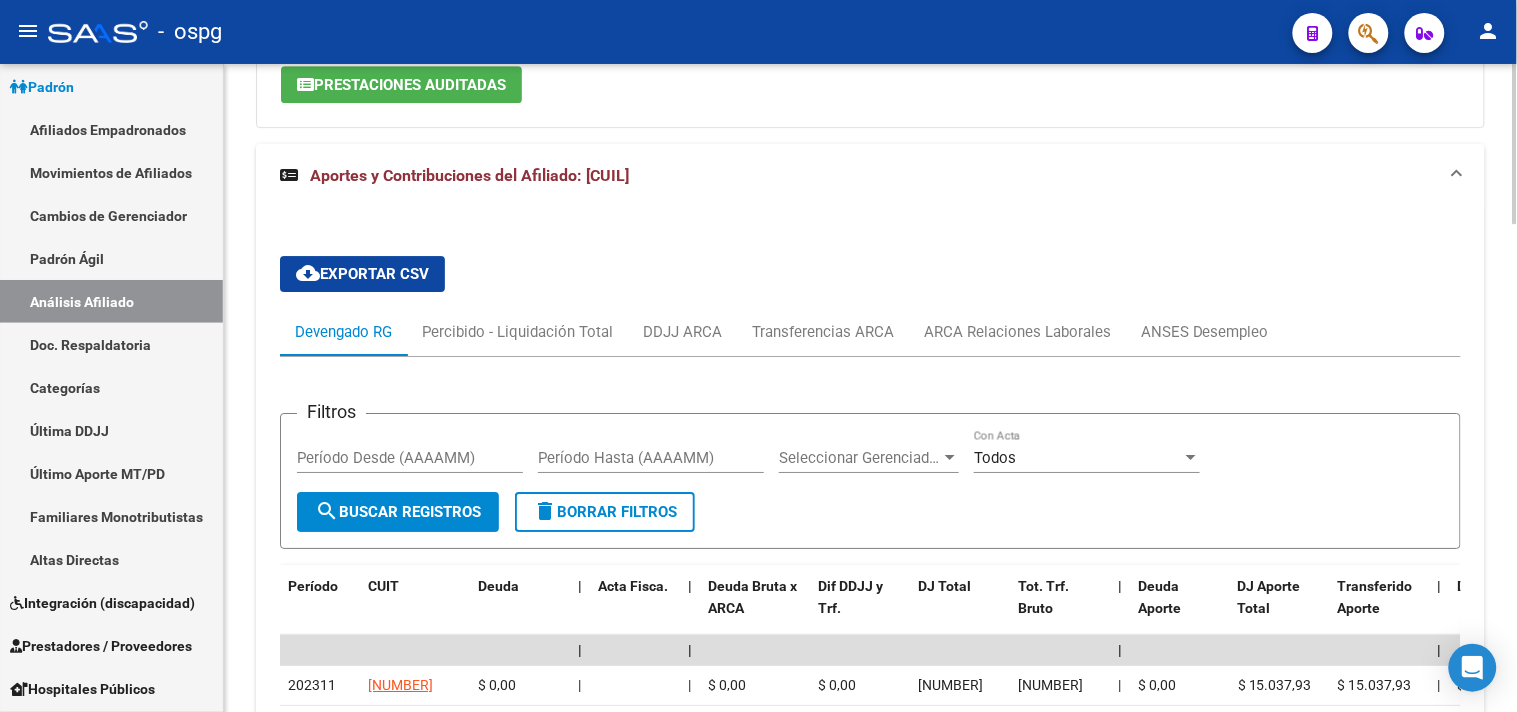 scroll, scrollTop: 1694, scrollLeft: 0, axis: vertical 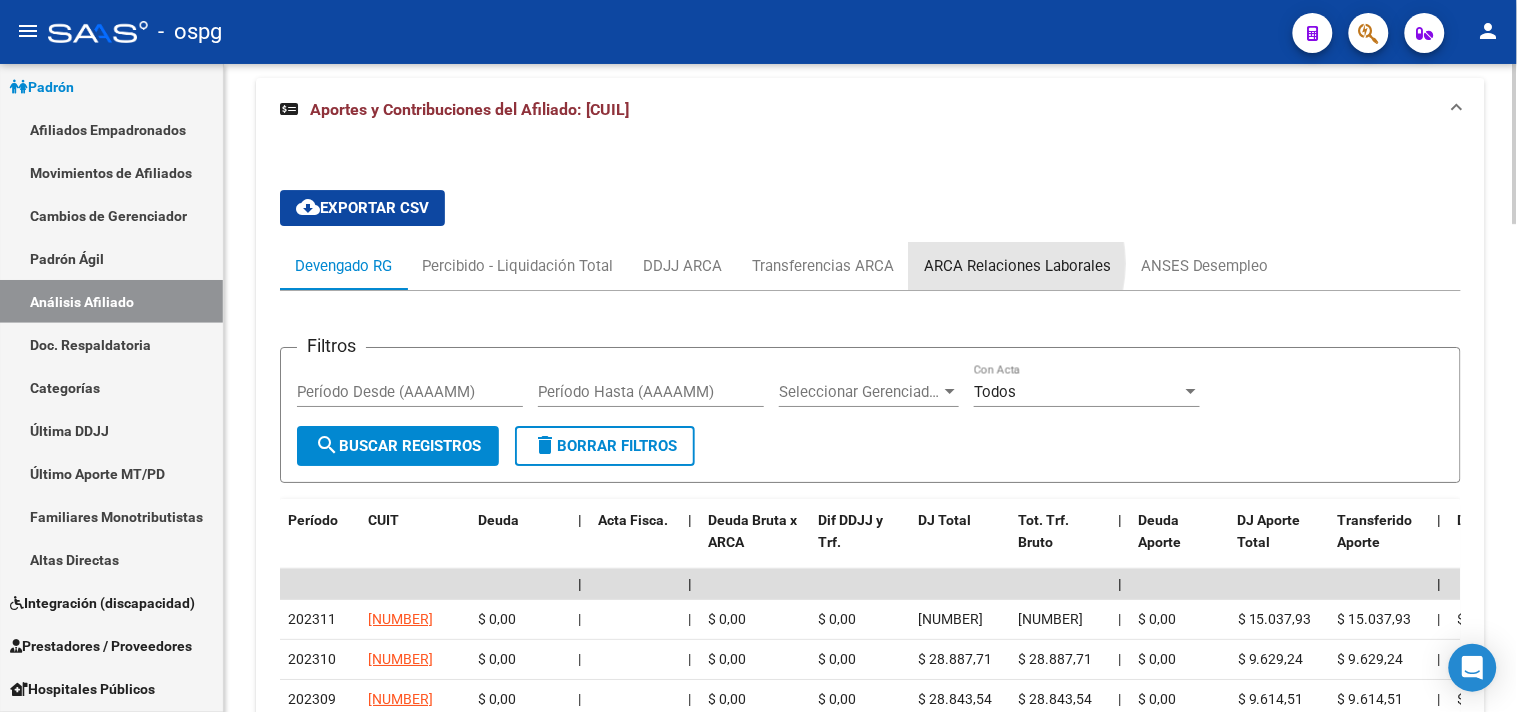 click on "ARCA Relaciones Laborales" at bounding box center [1017, 266] 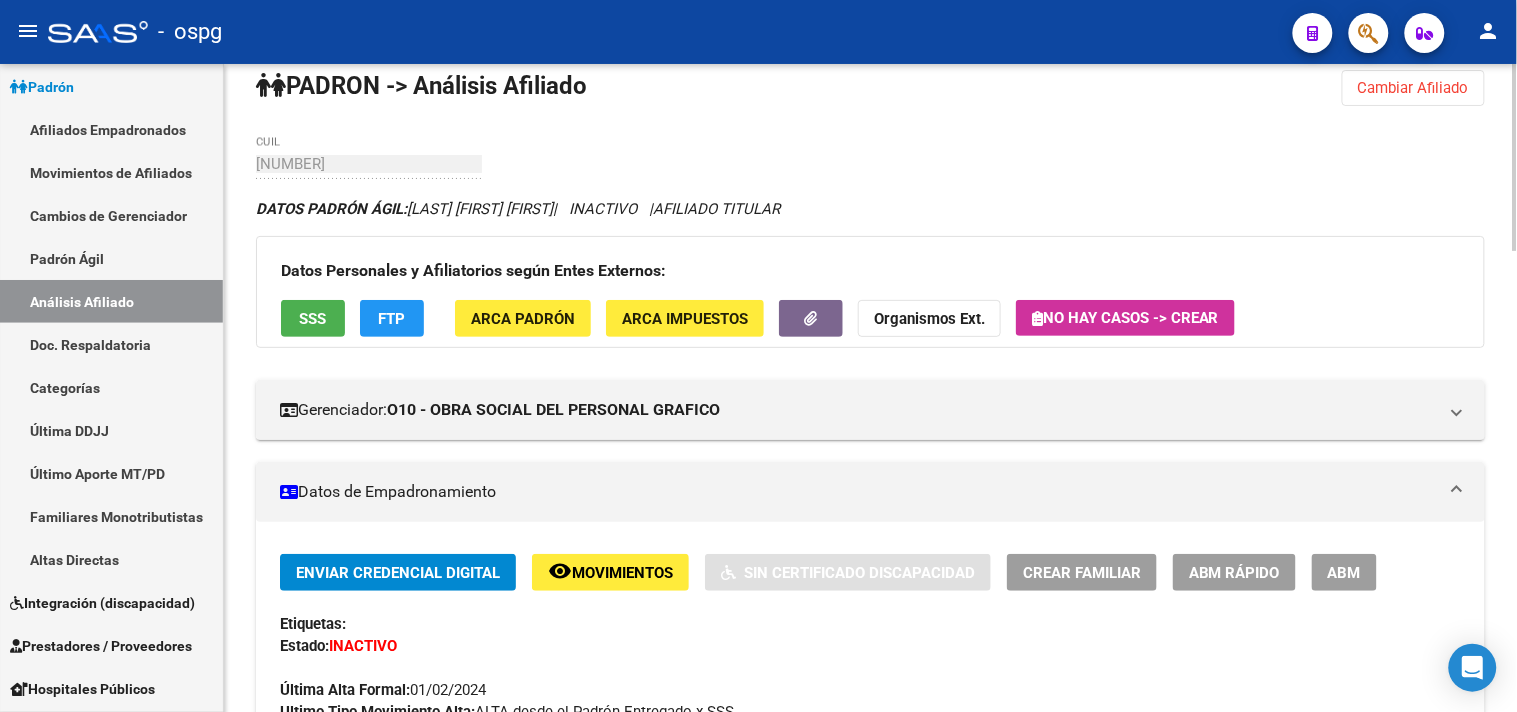 scroll, scrollTop: 0, scrollLeft: 0, axis: both 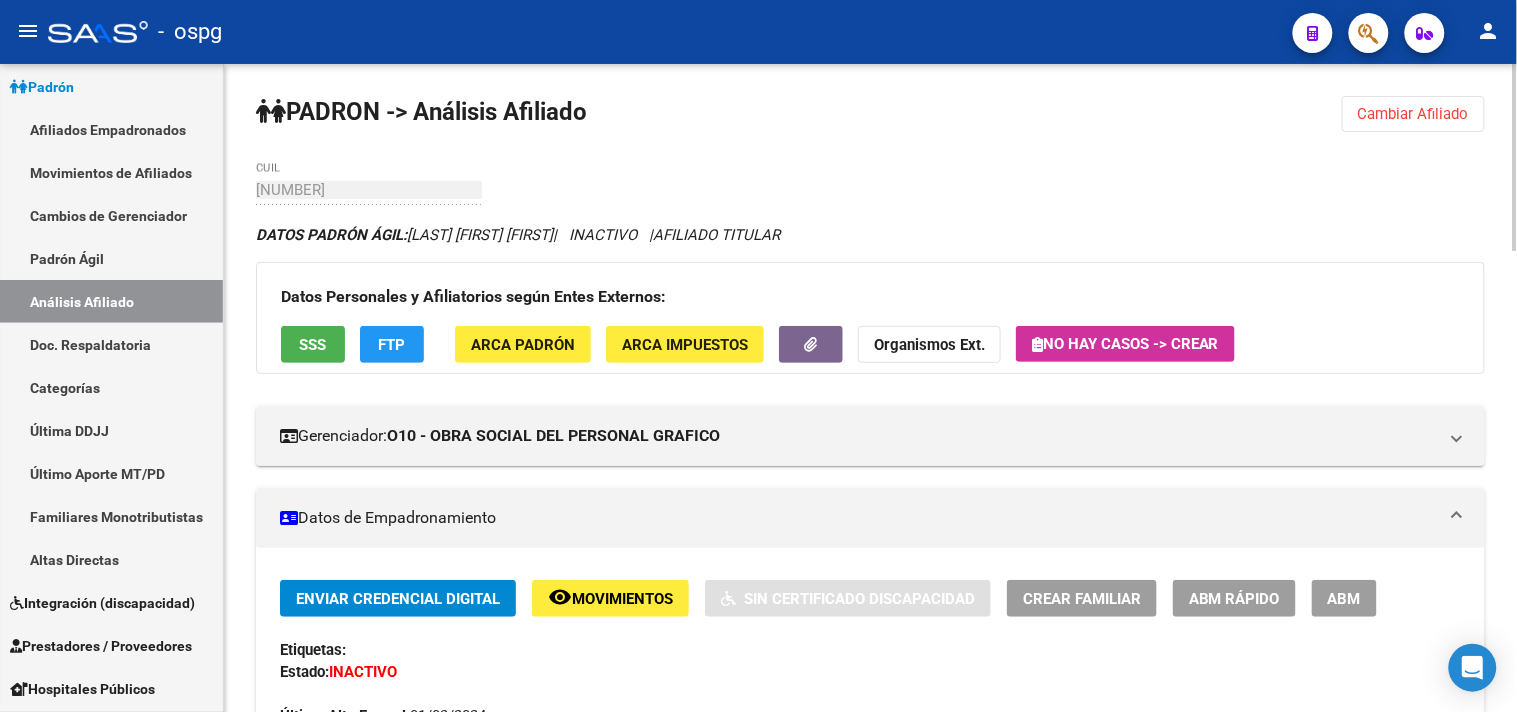 click on "FTP" 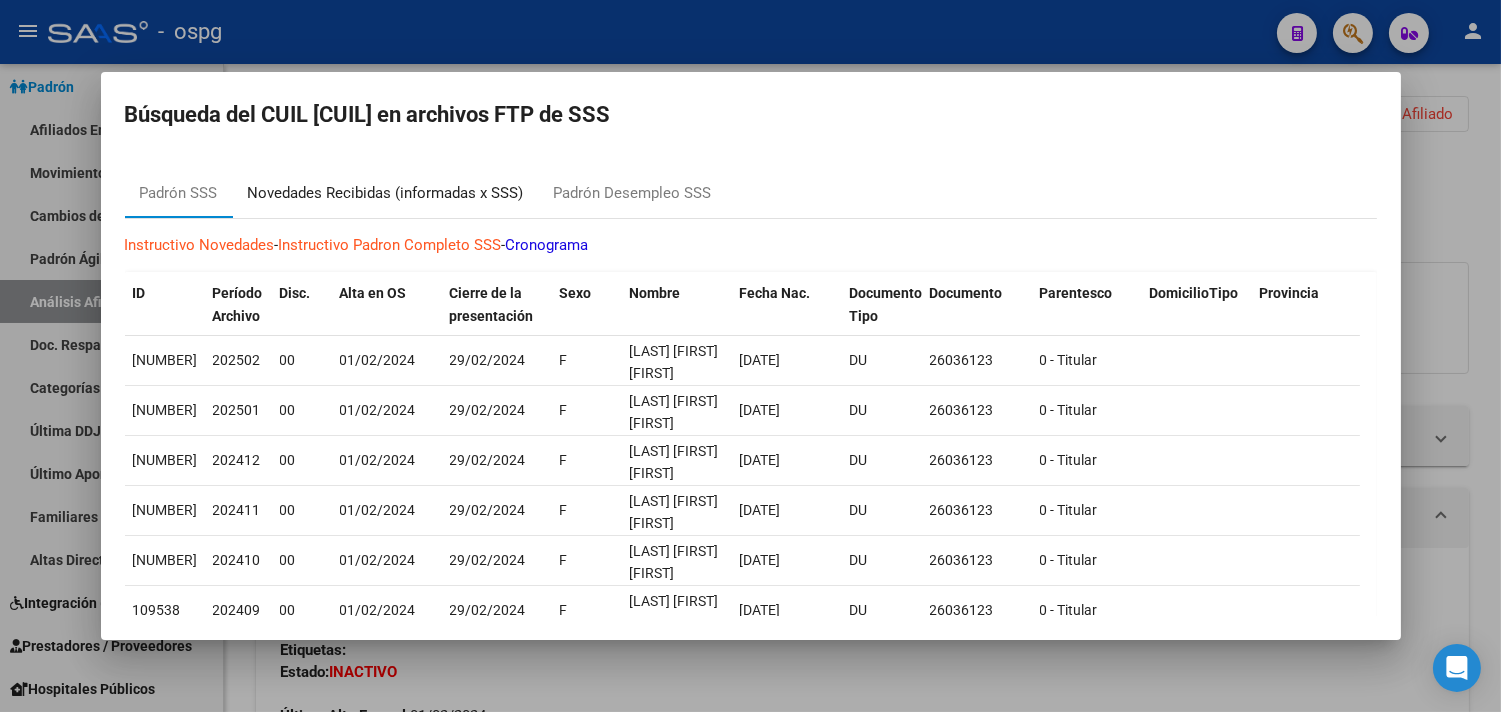 click on "Novedades Recibidas (informadas x SSS)" at bounding box center (386, 193) 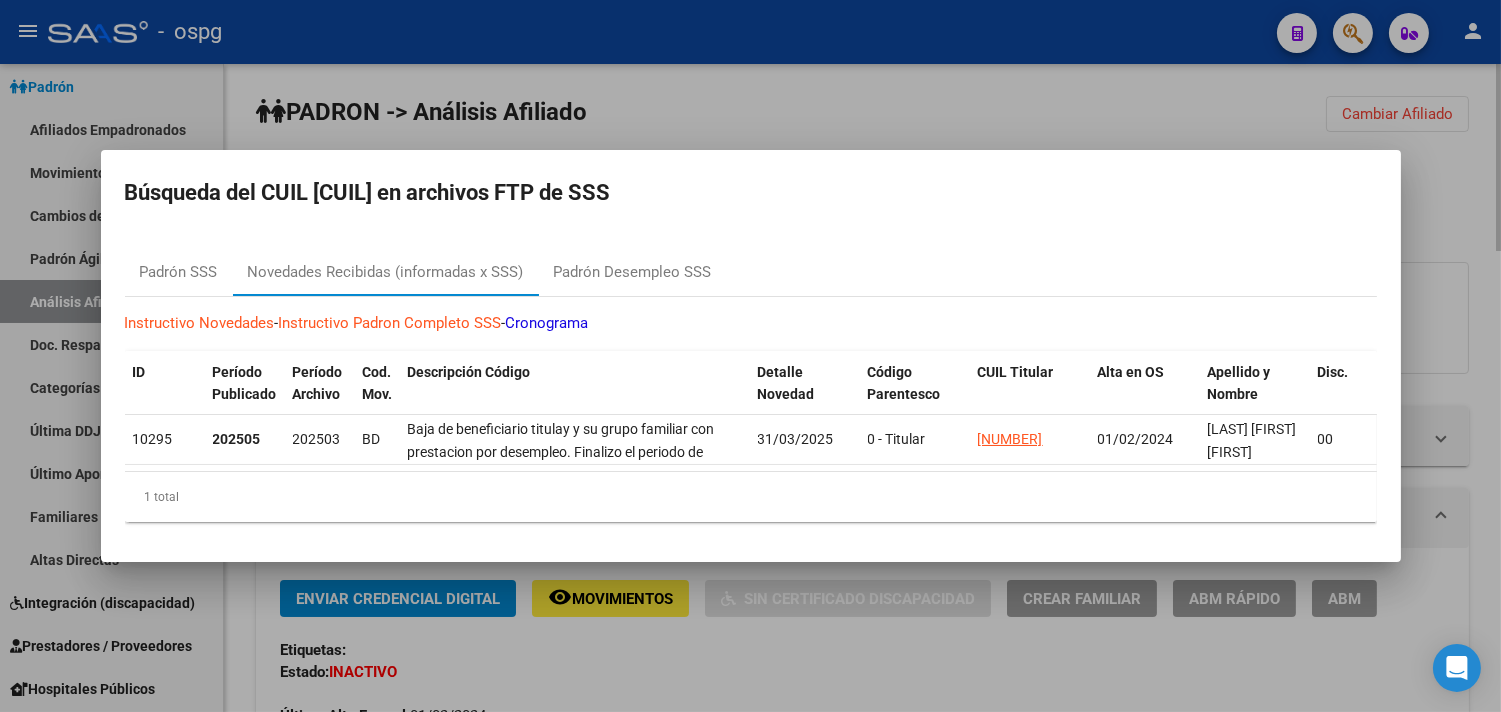 click at bounding box center (750, 356) 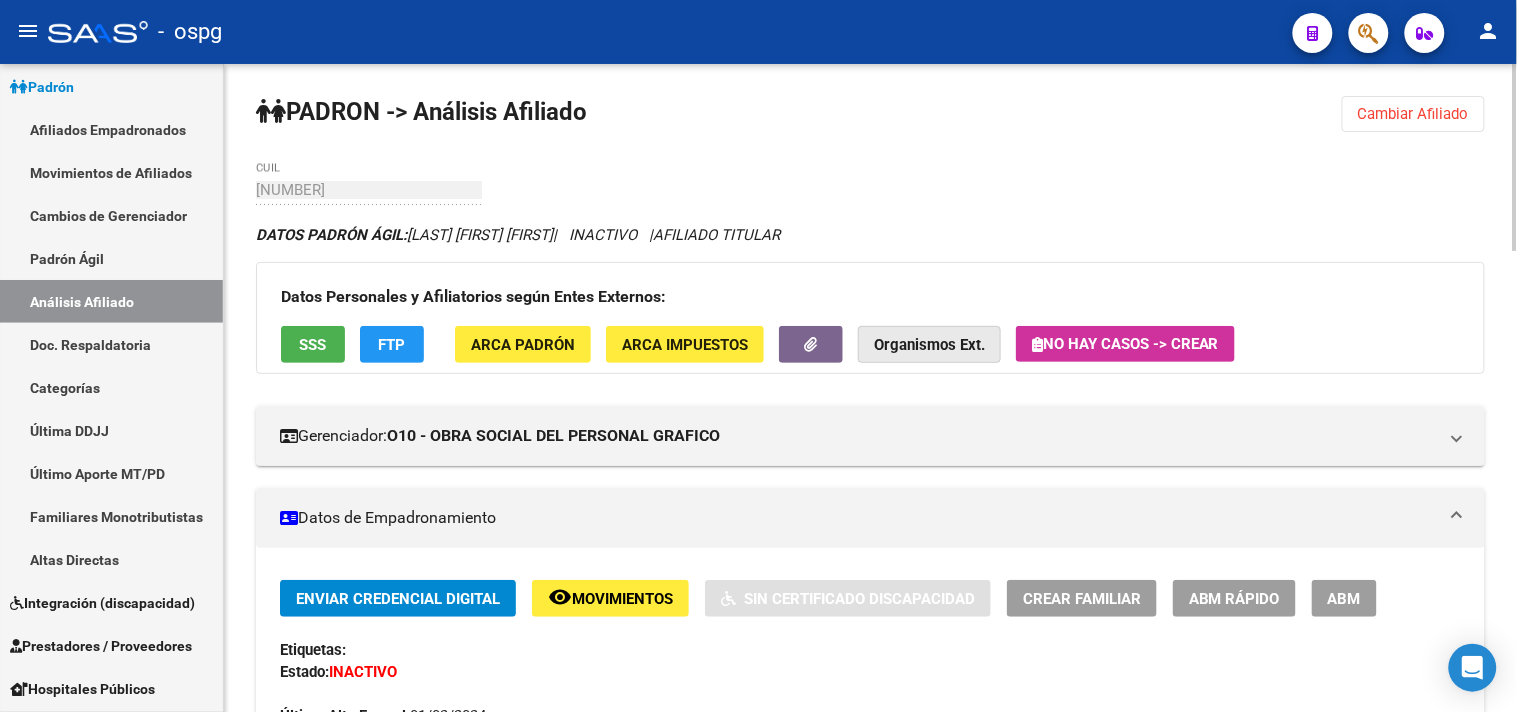 click on "Organismos Ext." 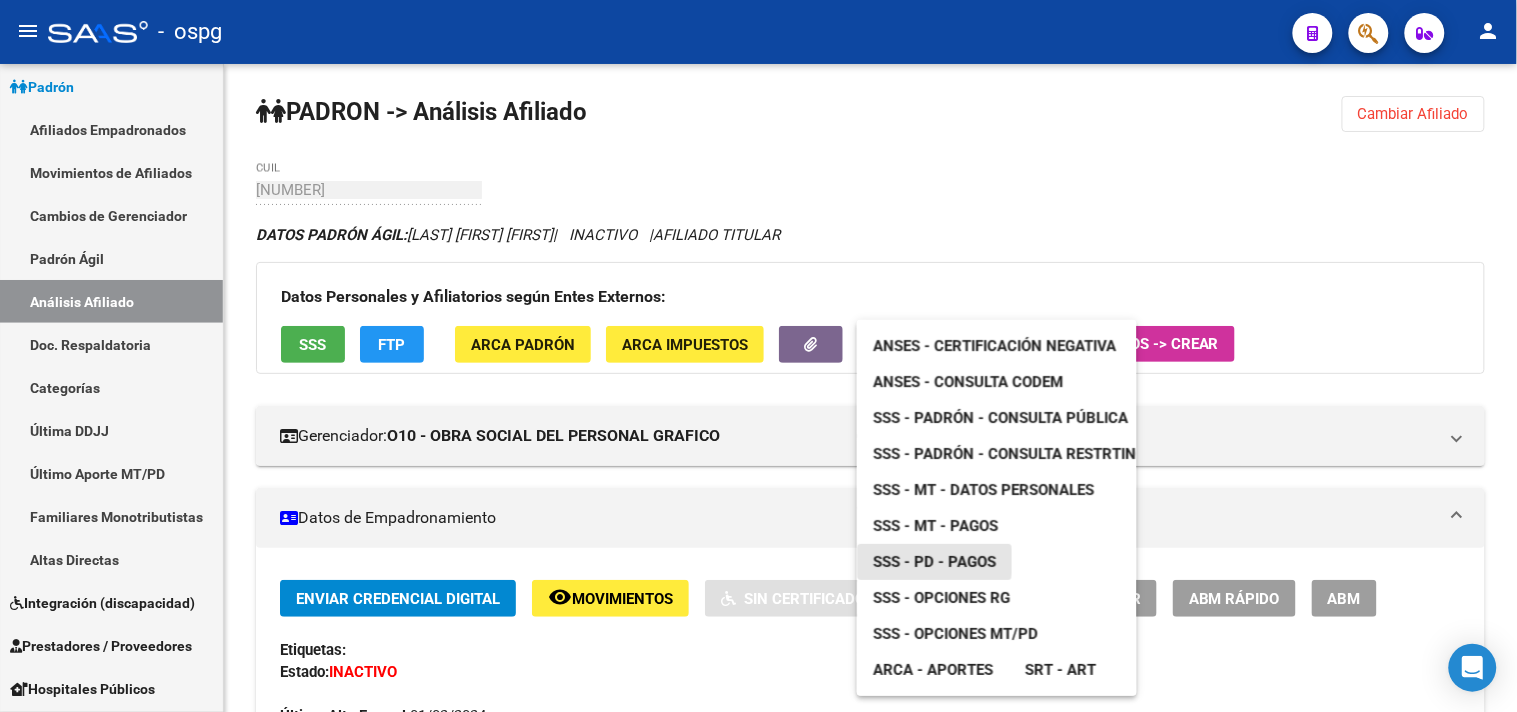 click on "SSS - PD - Pagos" at bounding box center [934, 562] 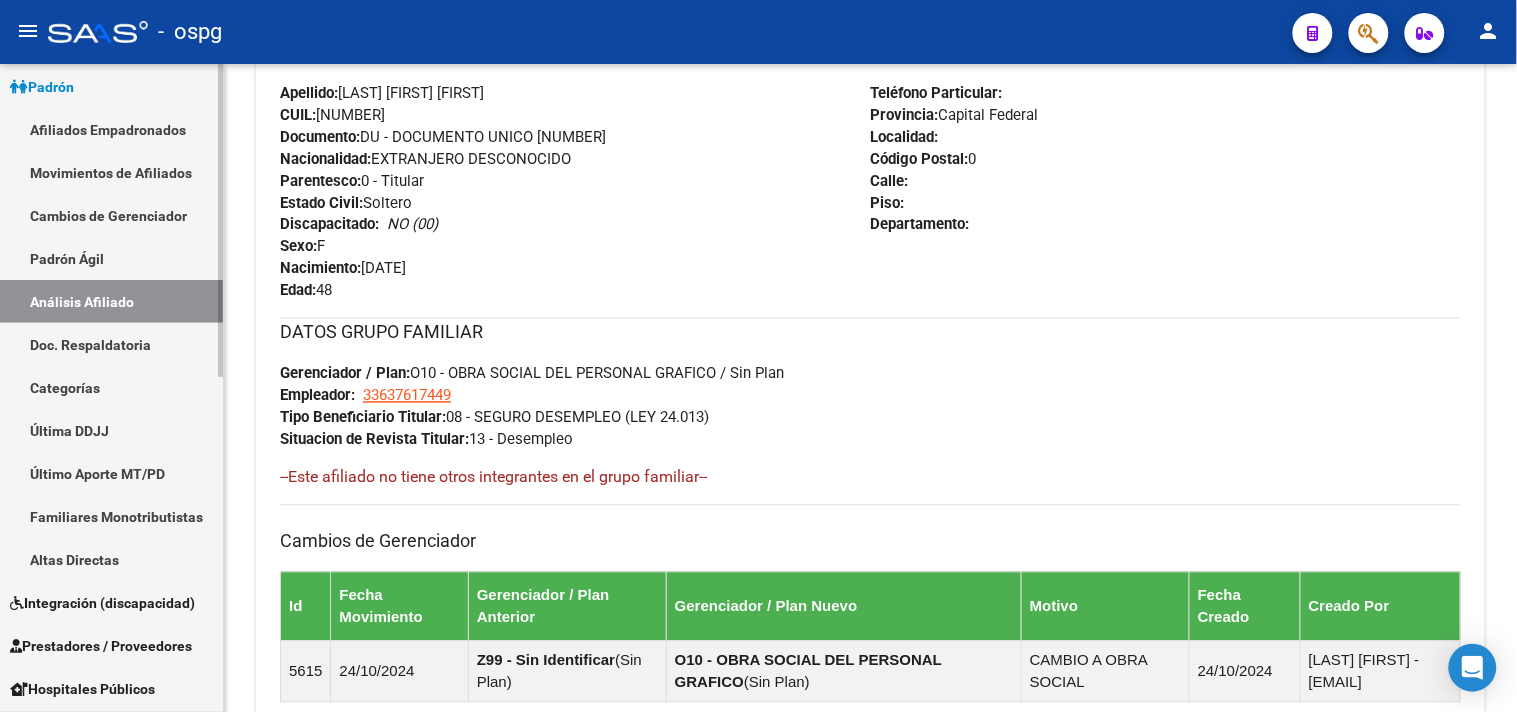 scroll, scrollTop: 888, scrollLeft: 0, axis: vertical 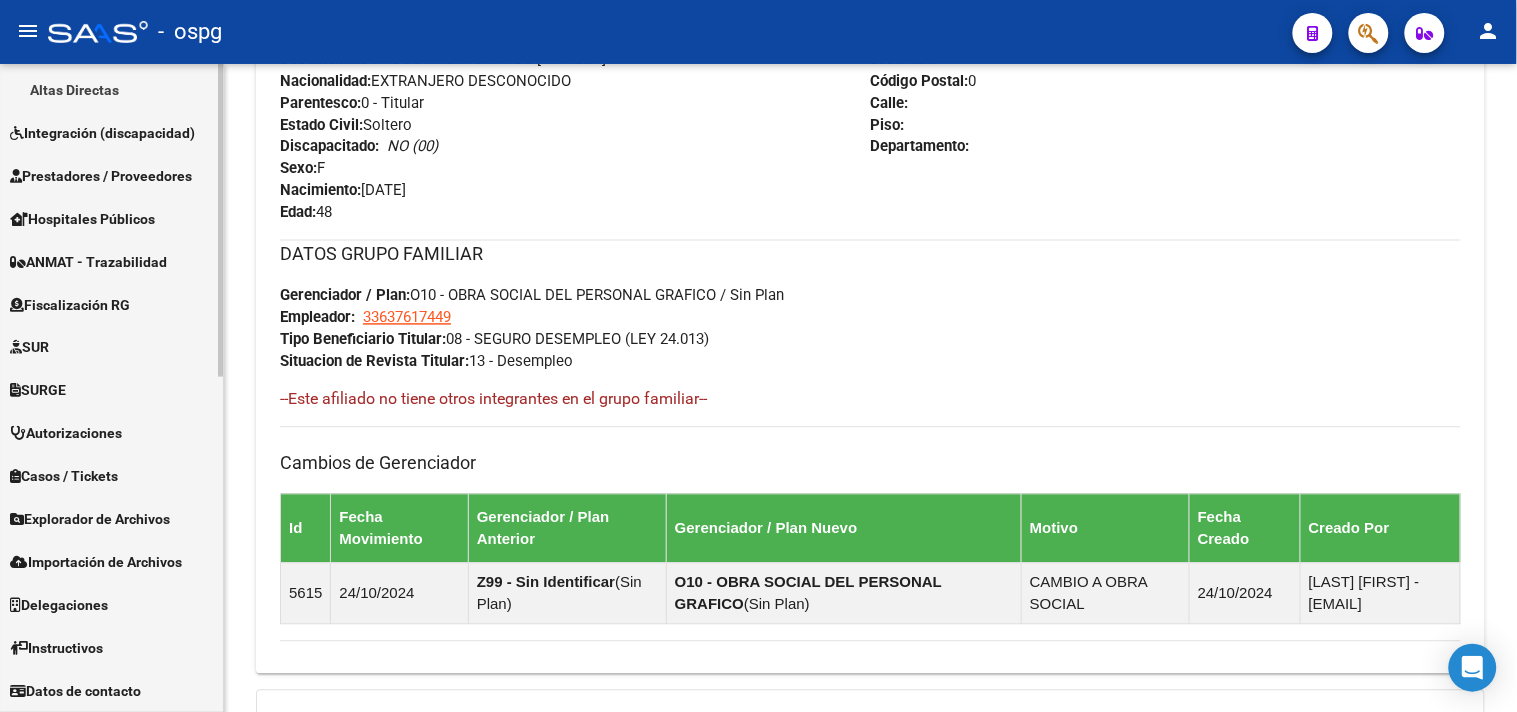 click on "Explorador de Archivos" at bounding box center [90, 520] 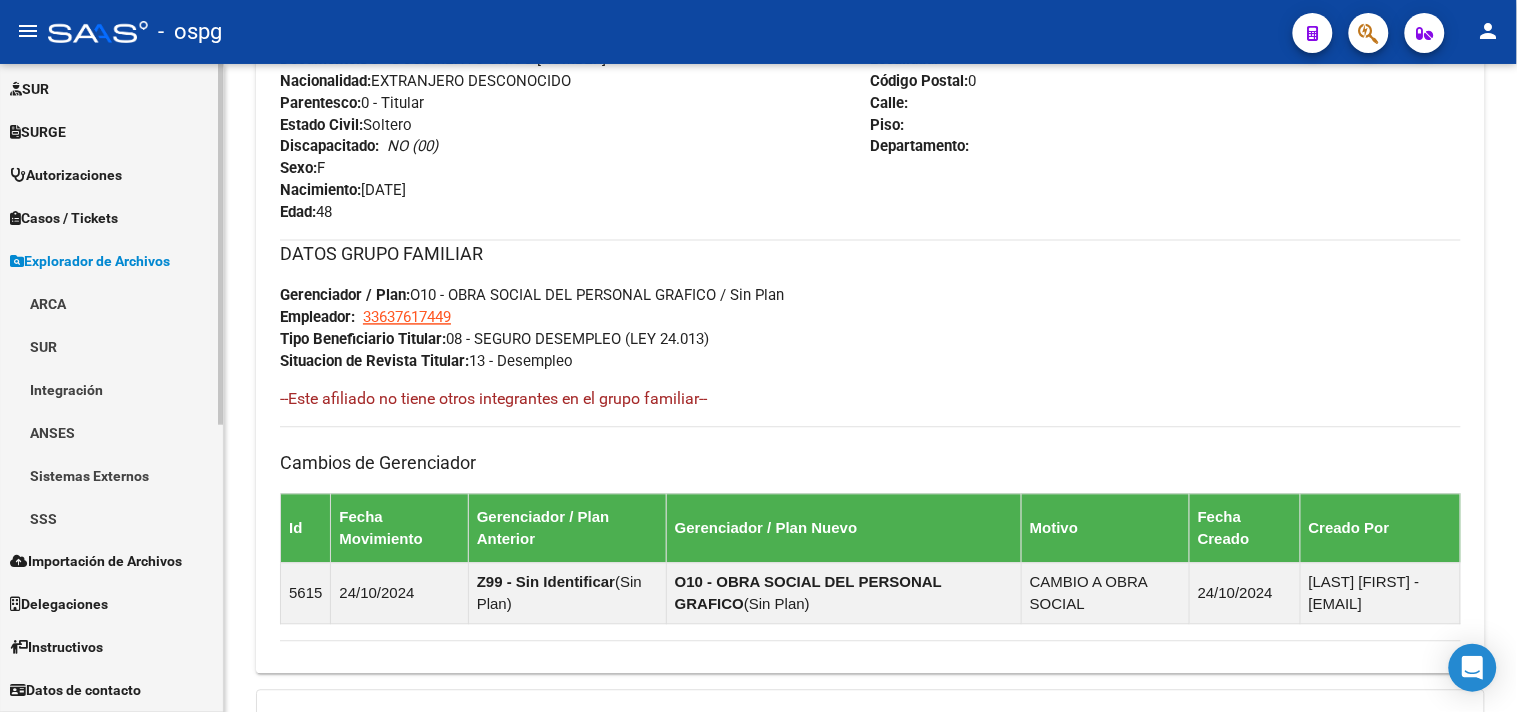 scroll, scrollTop: 477, scrollLeft: 0, axis: vertical 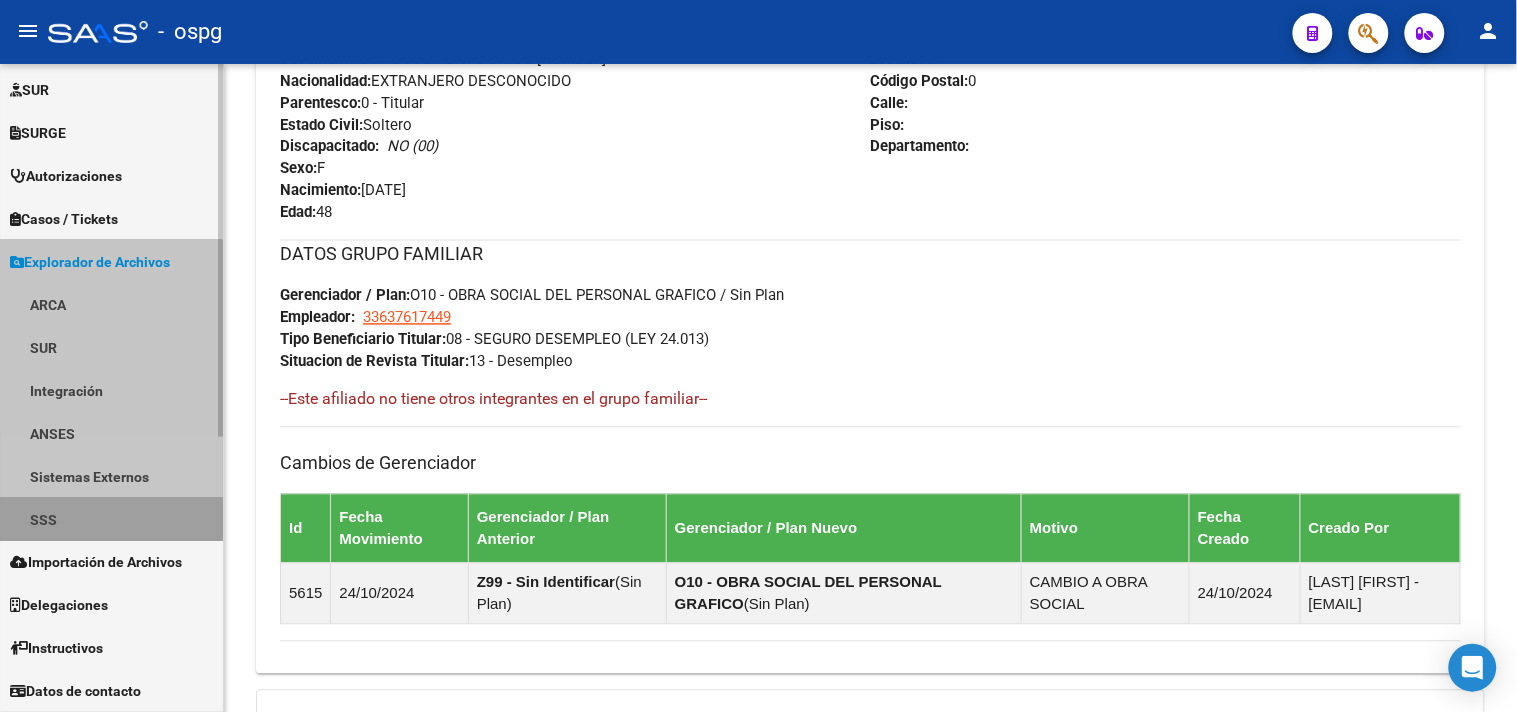 click on "SSS" at bounding box center (111, 519) 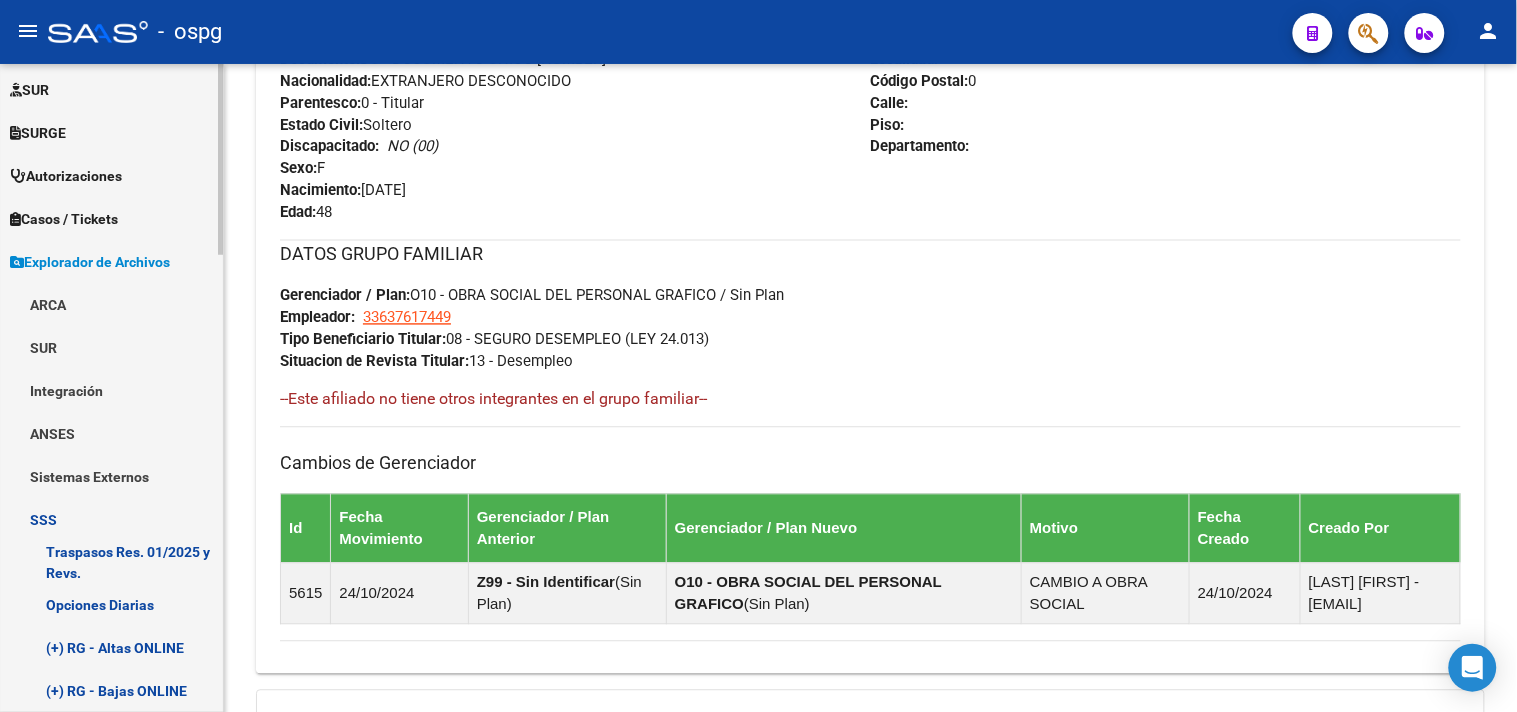 scroll, scrollTop: 700, scrollLeft: 0, axis: vertical 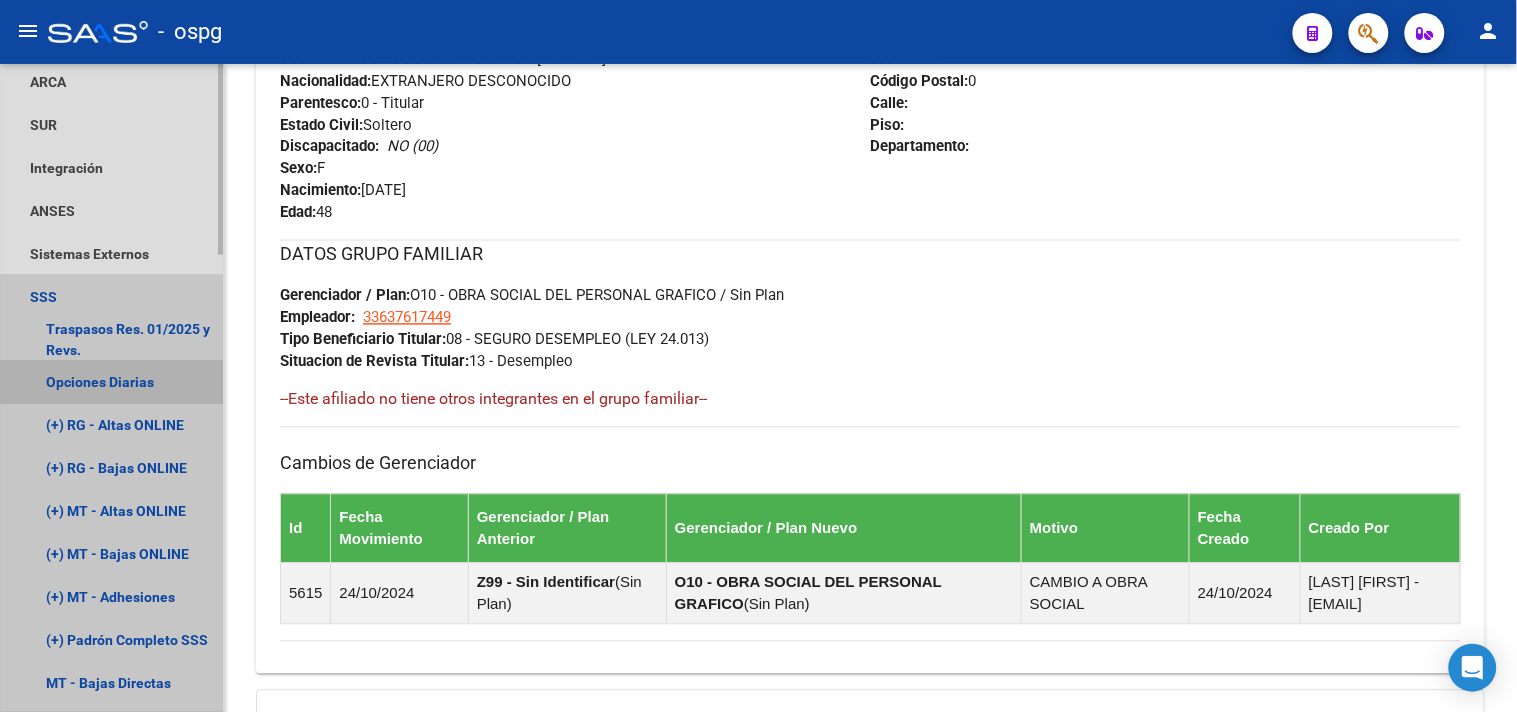 click on "Opciones Diarias" at bounding box center (111, 382) 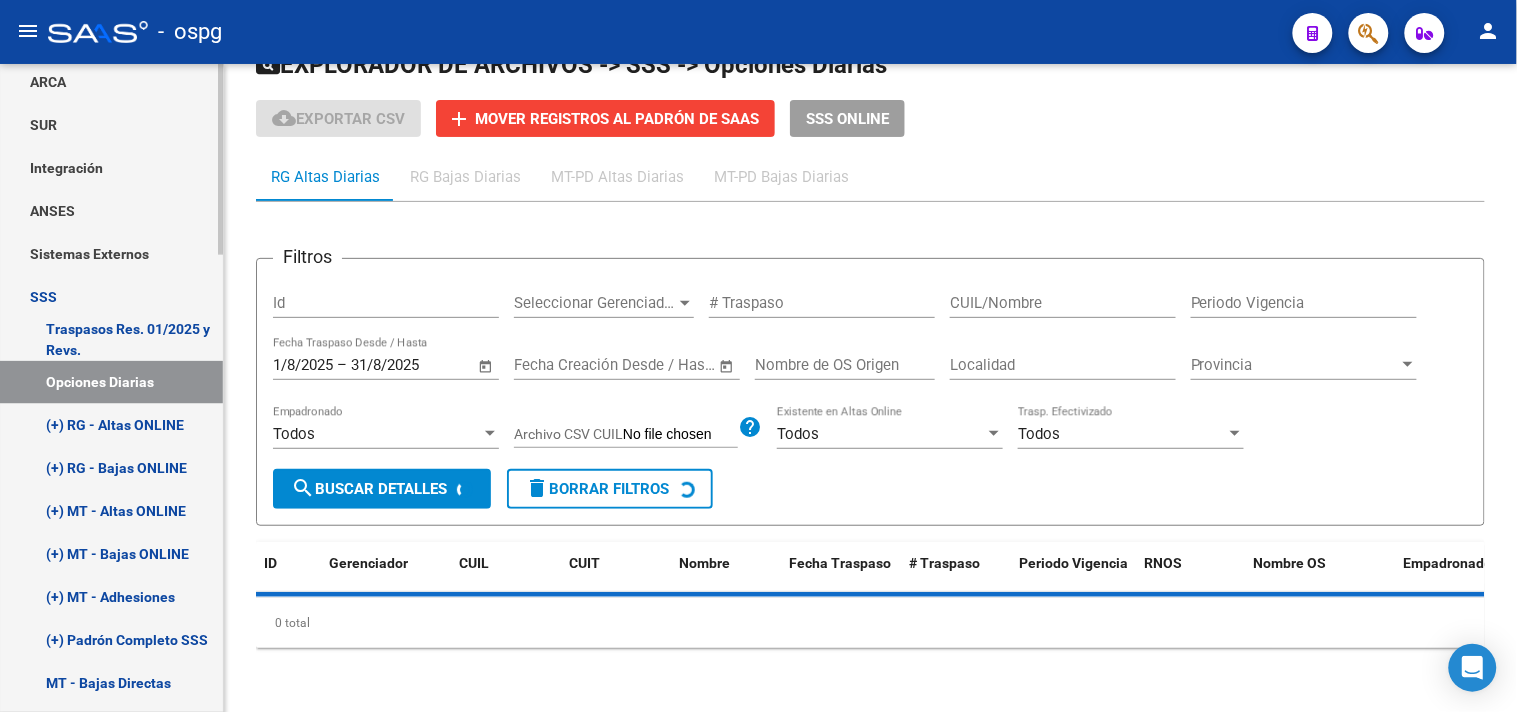 scroll, scrollTop: 125, scrollLeft: 0, axis: vertical 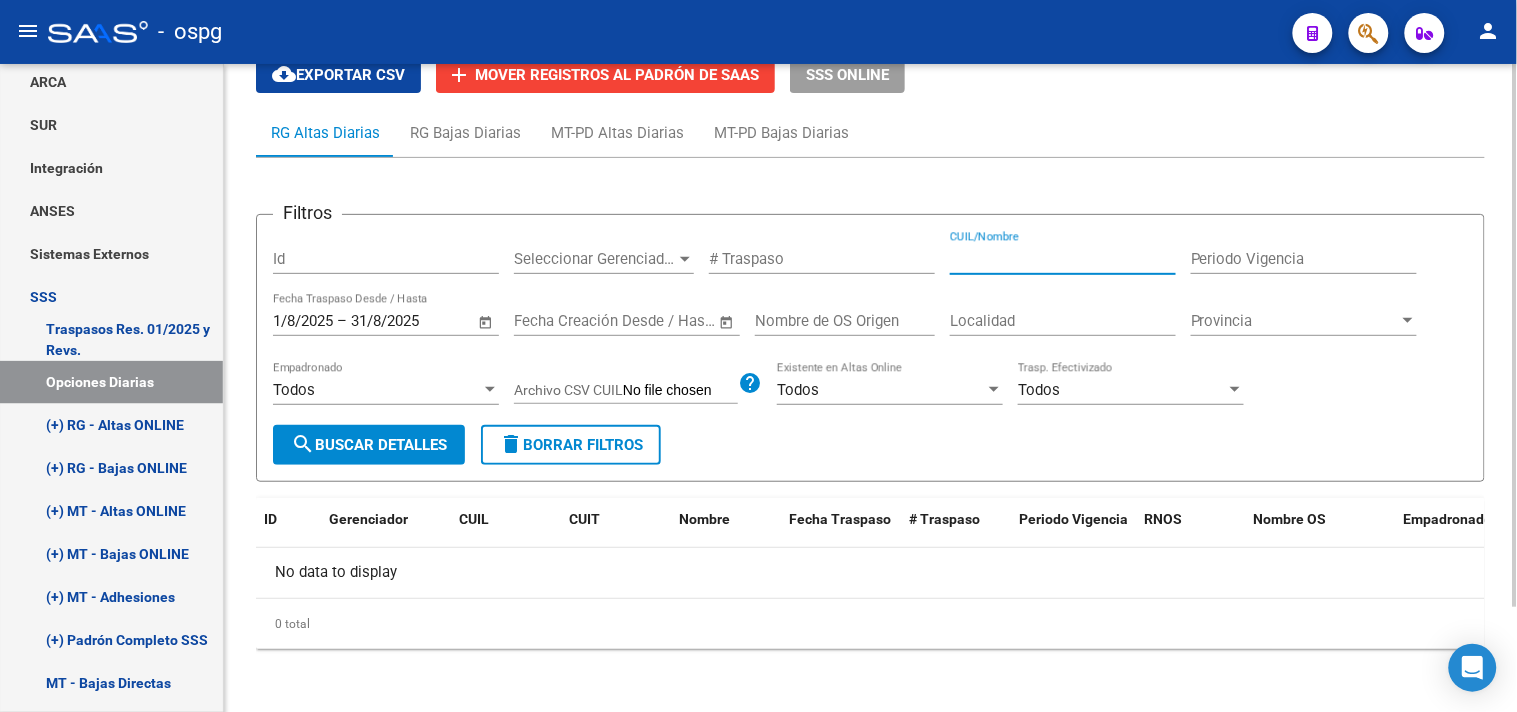 paste on "[NUMBER]" 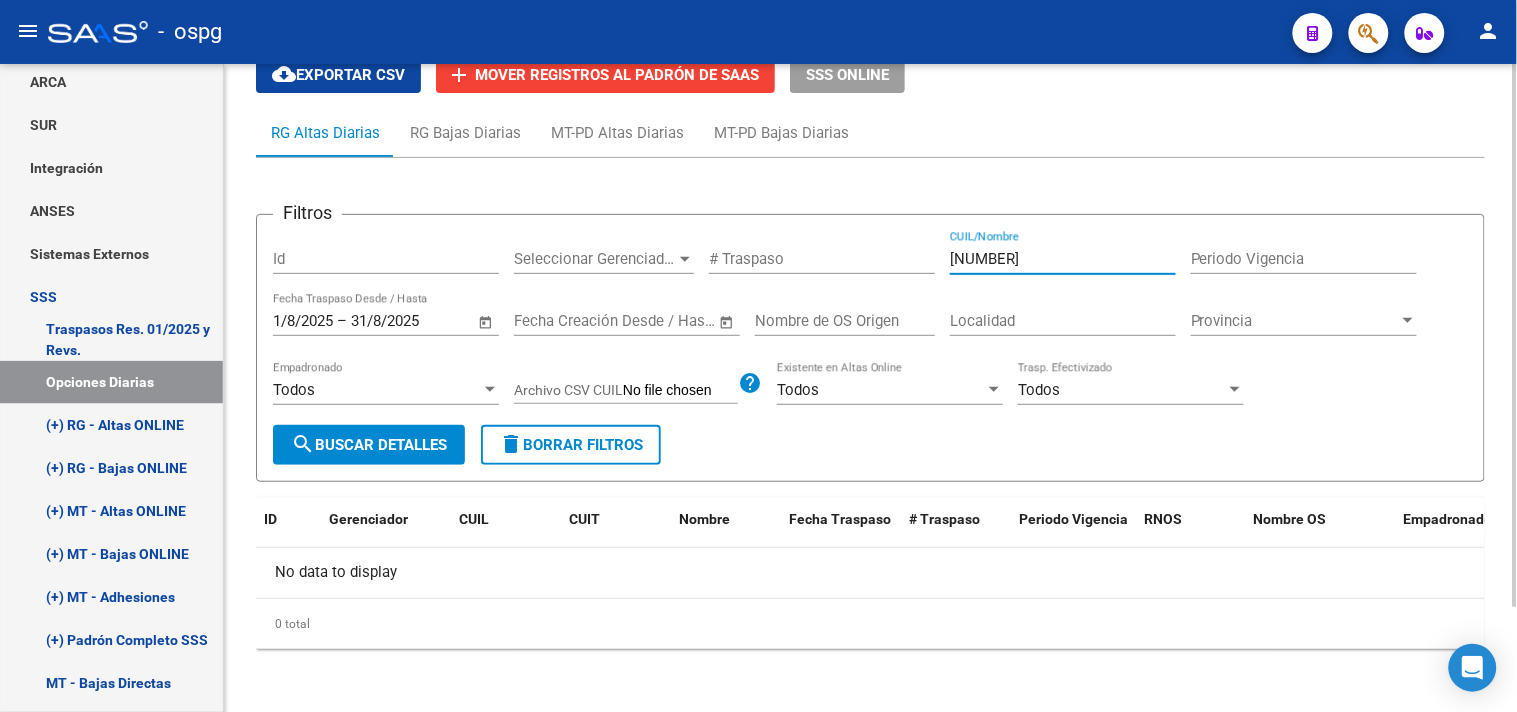 type on "[NUMBER]" 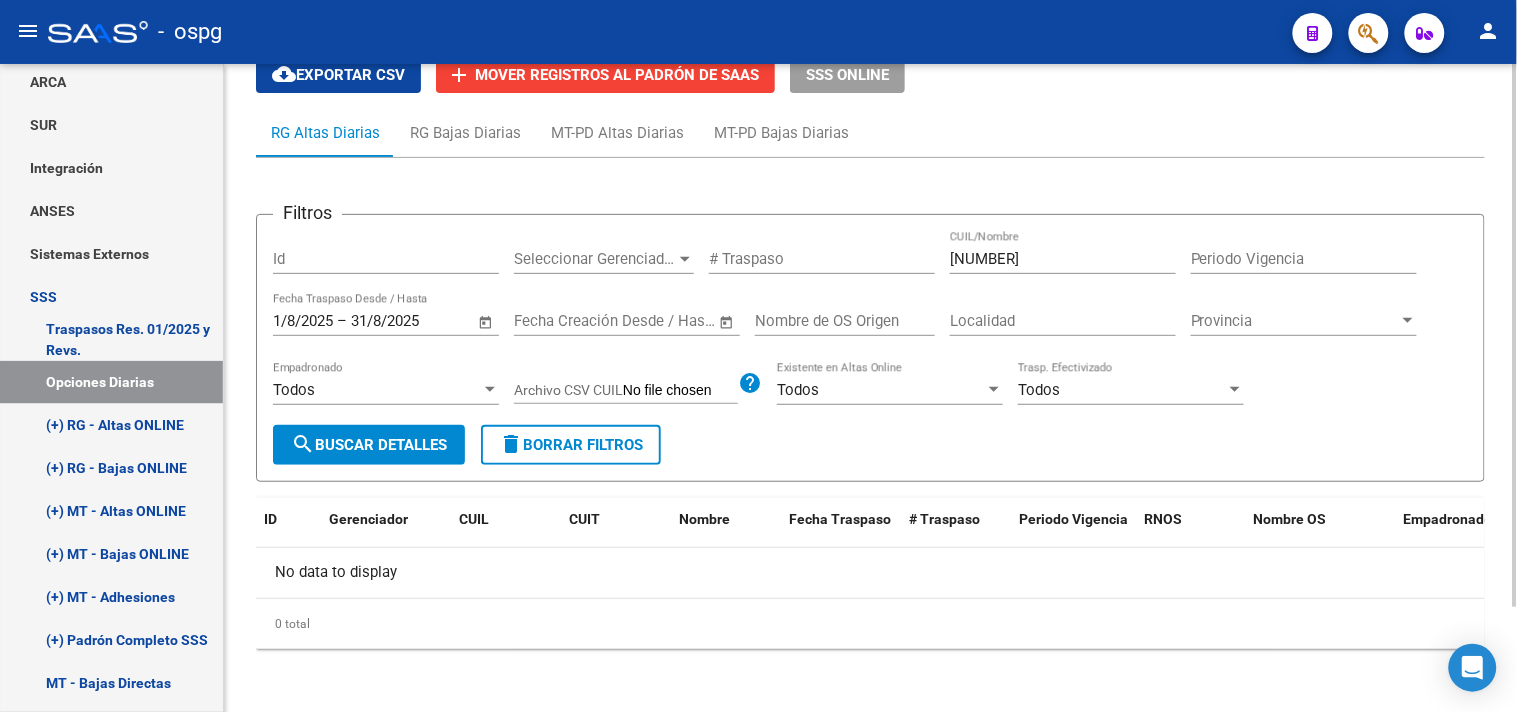 click 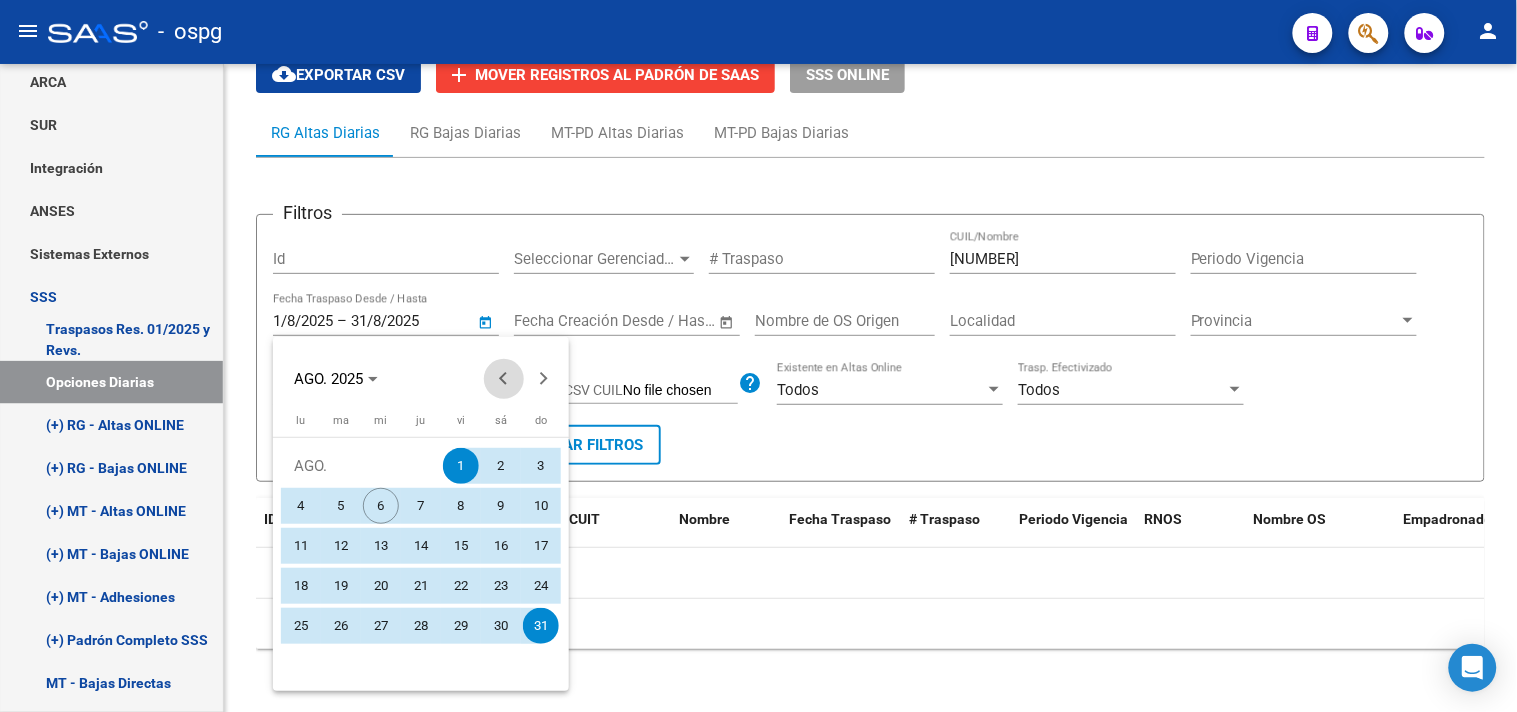 click at bounding box center (504, 379) 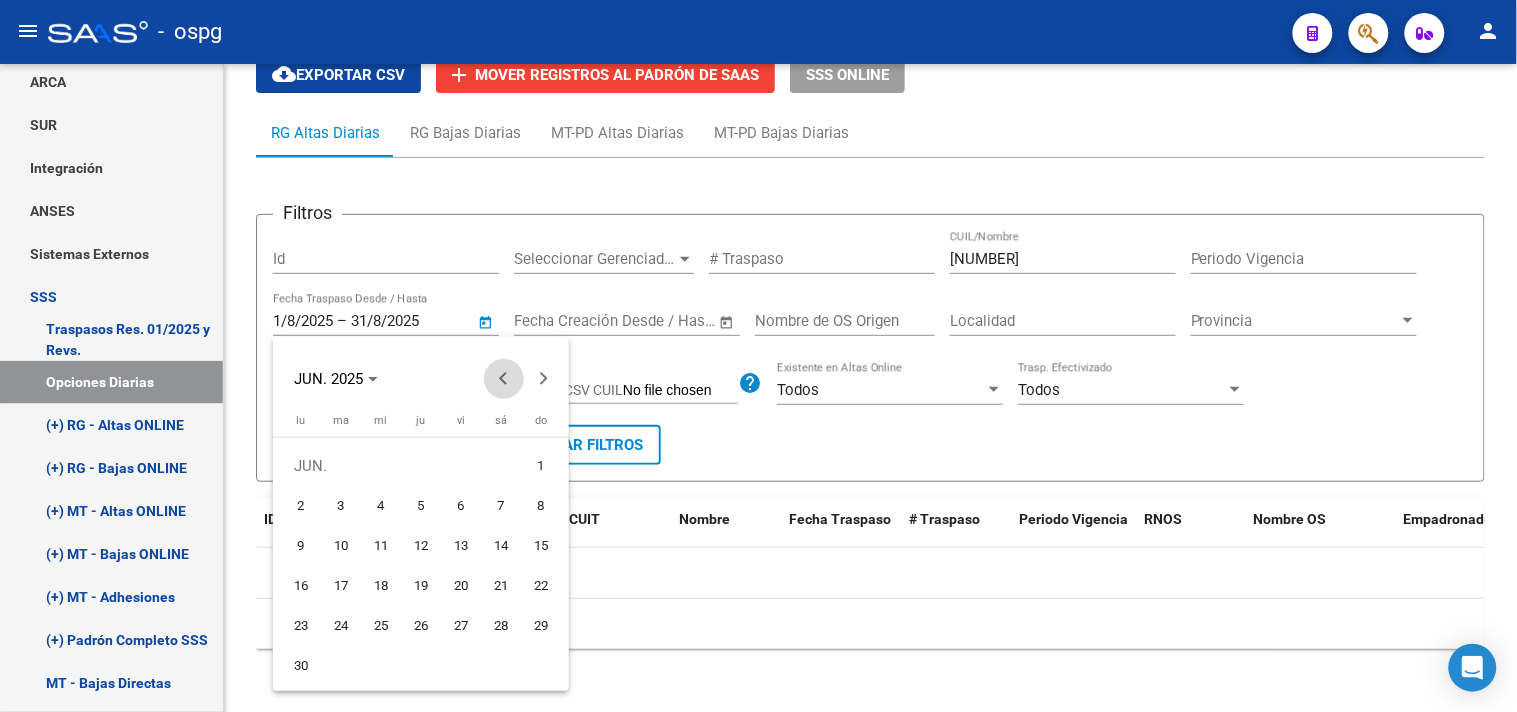 click at bounding box center (504, 379) 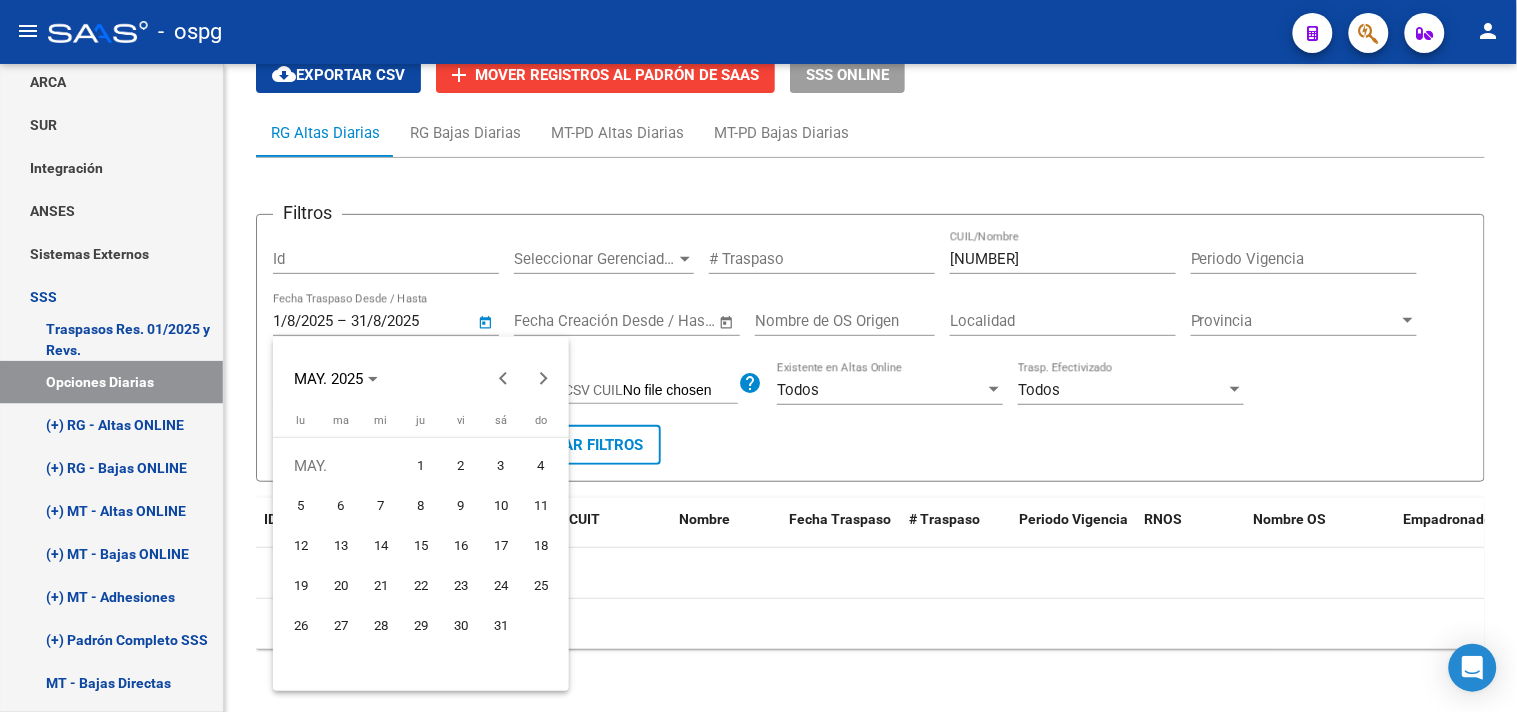 click on "1" at bounding box center (421, 466) 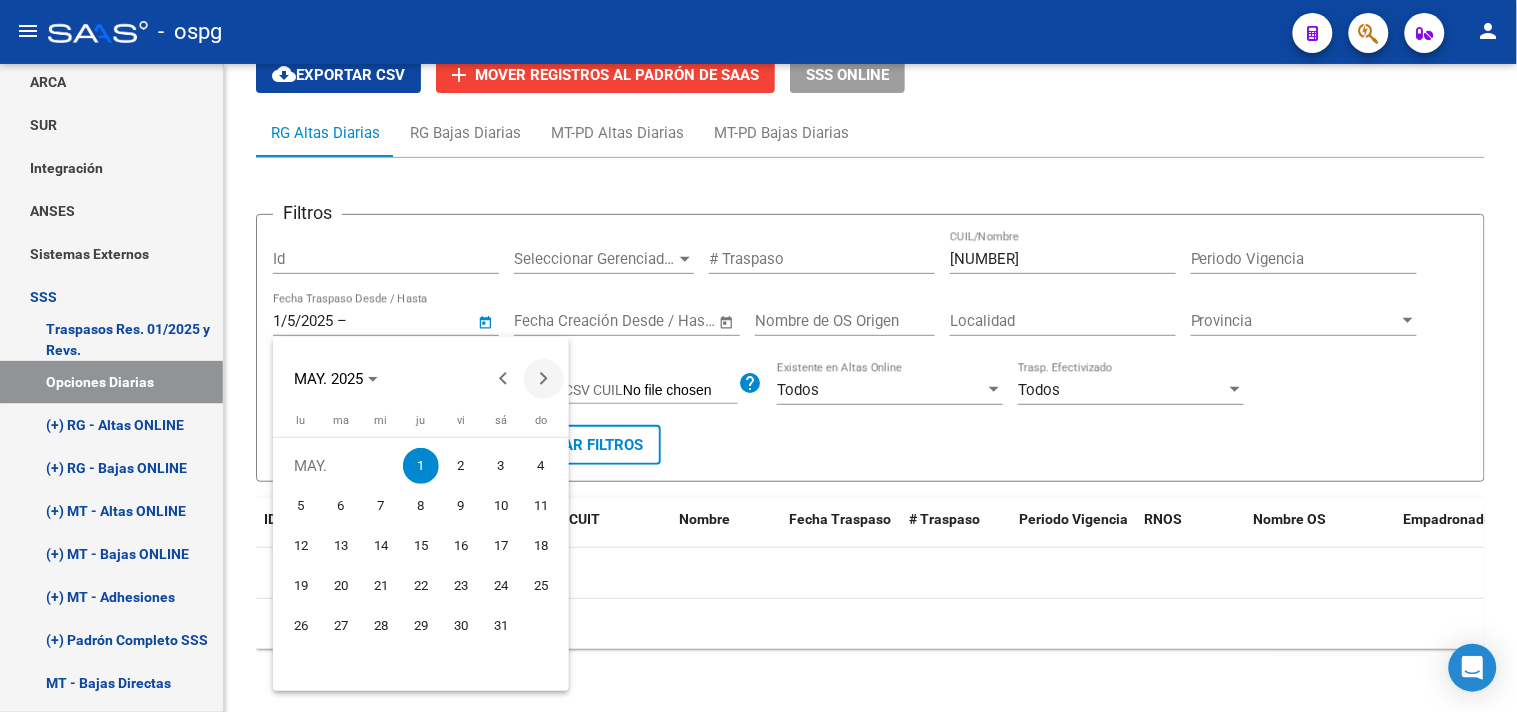 click at bounding box center [544, 379] 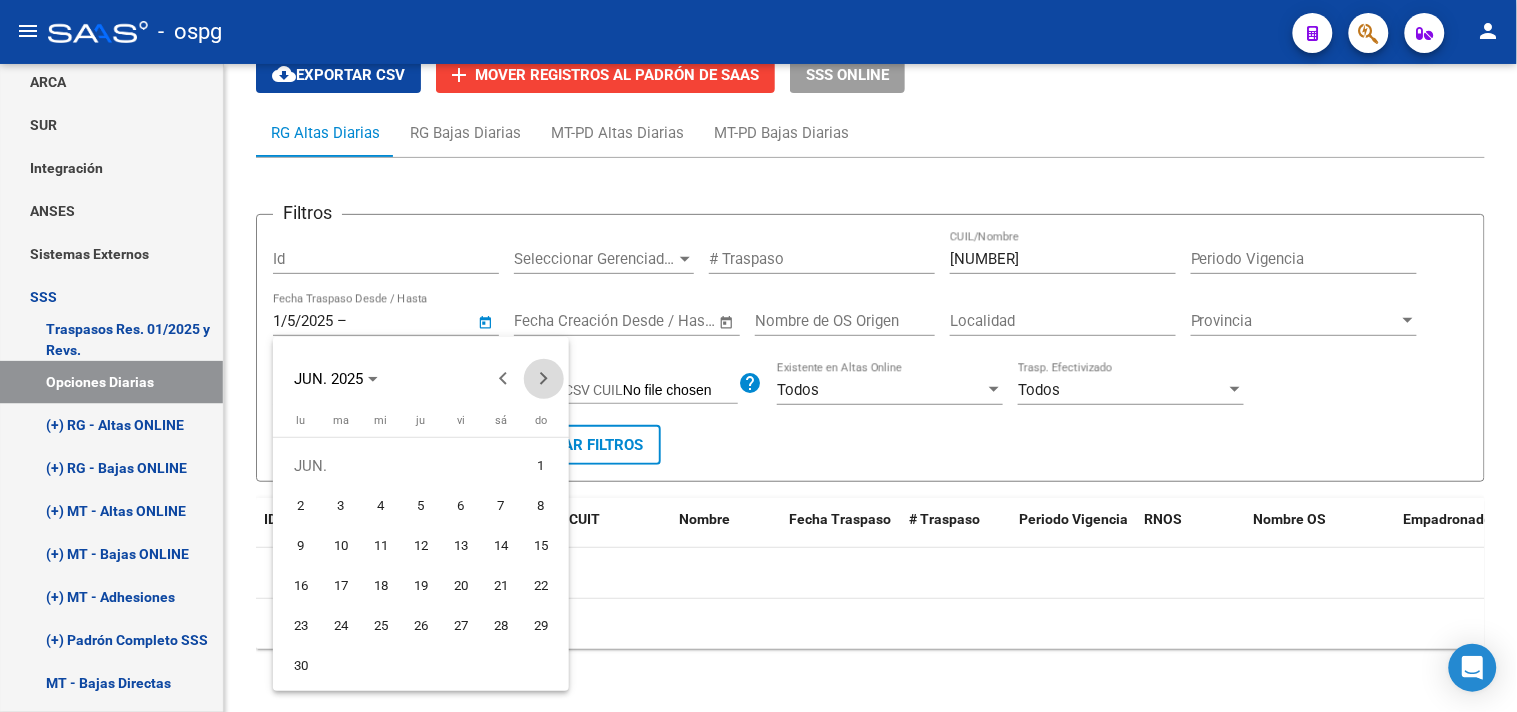 click at bounding box center [544, 379] 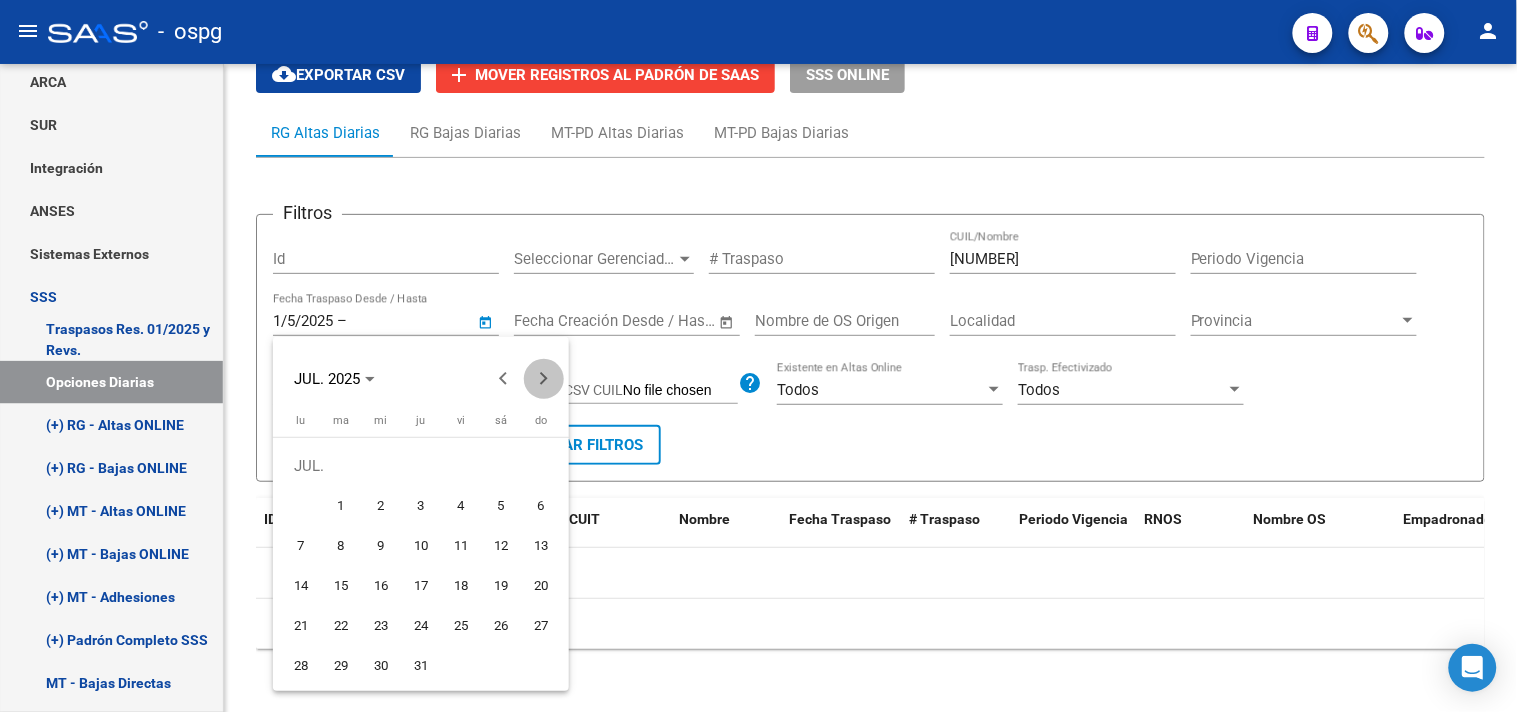 click at bounding box center (544, 379) 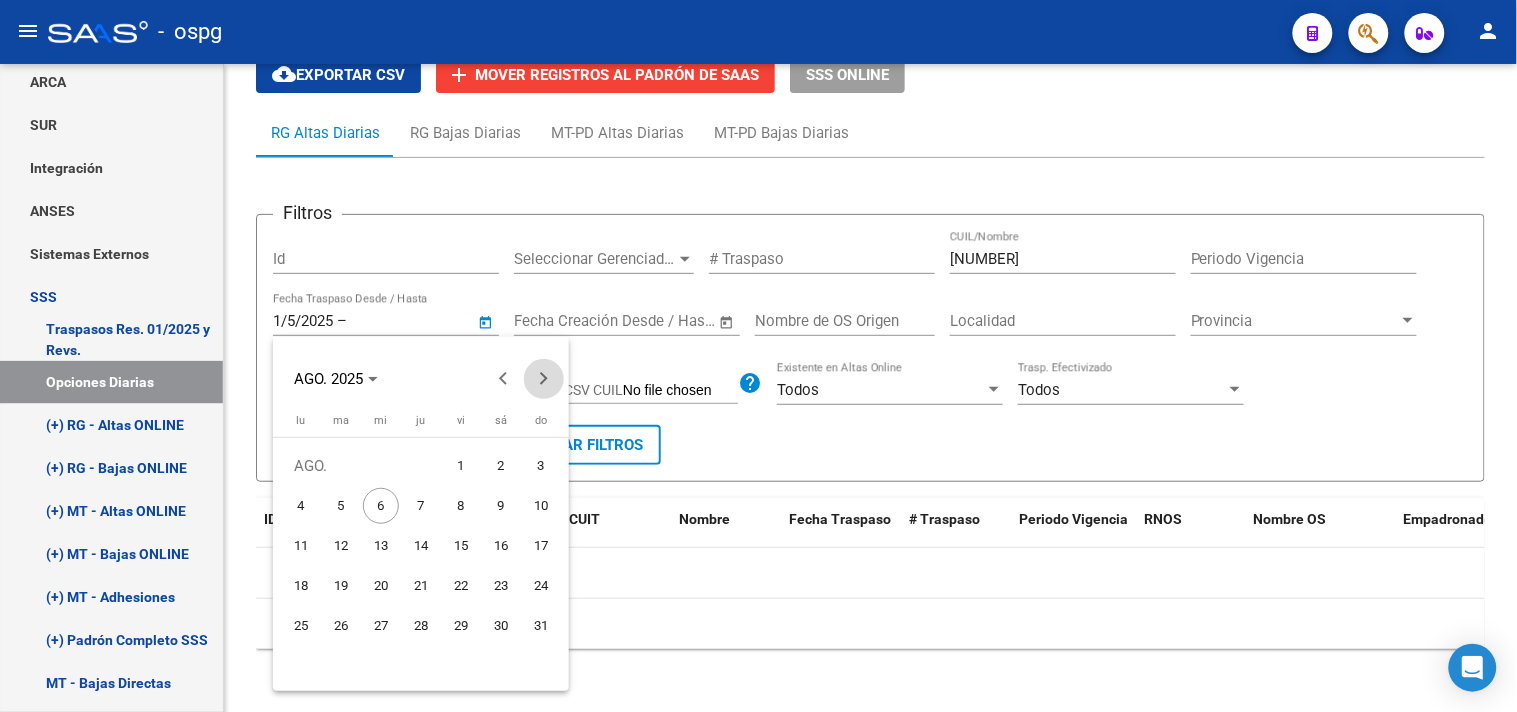 click at bounding box center (544, 379) 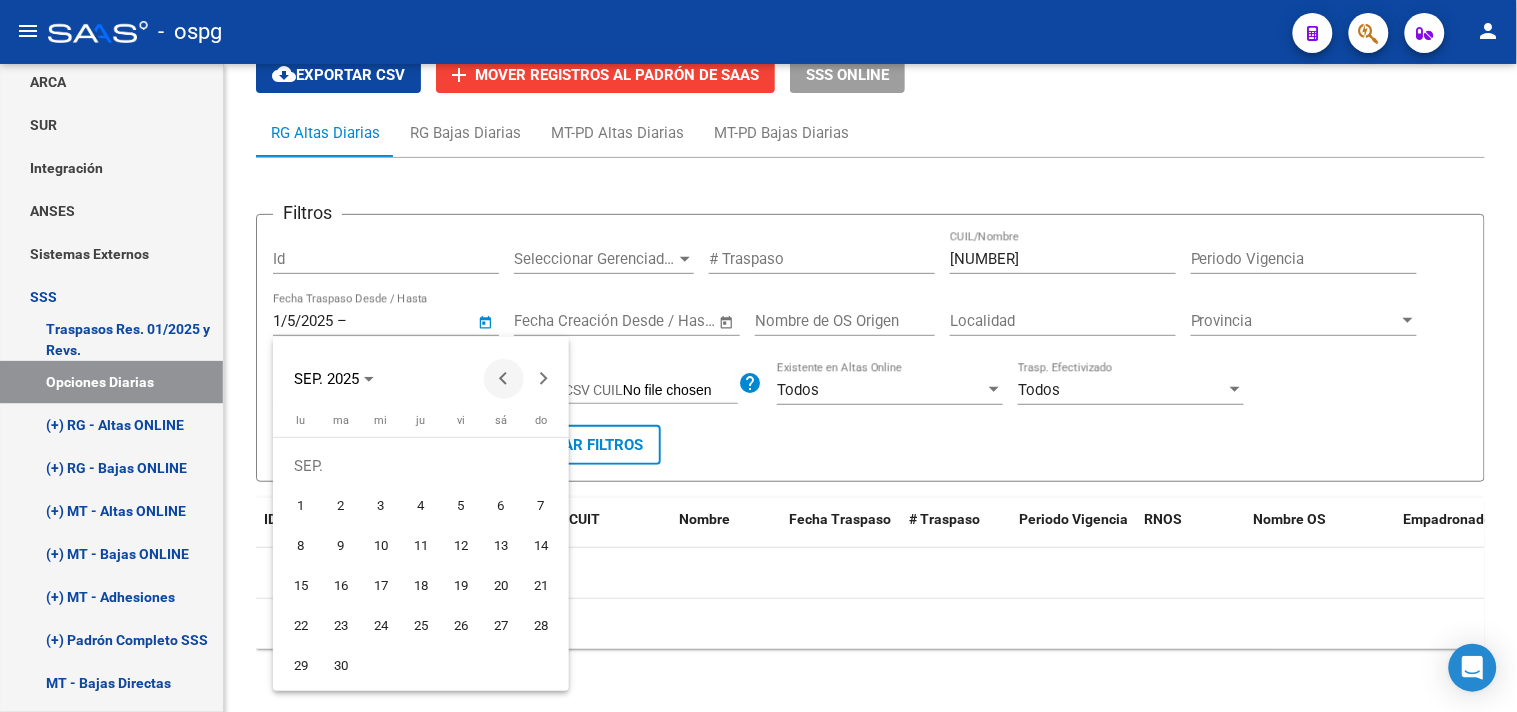 click at bounding box center (504, 379) 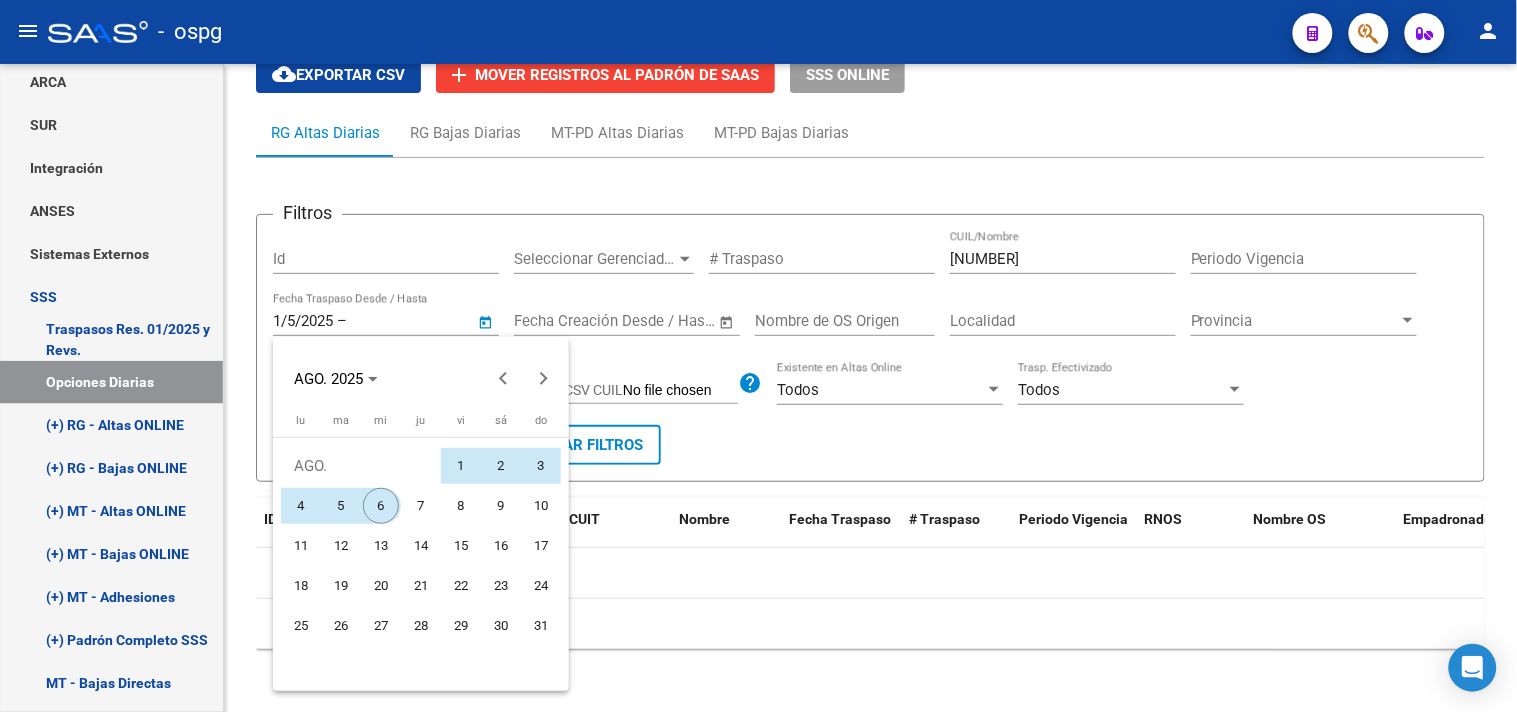 click on "6" at bounding box center [381, 506] 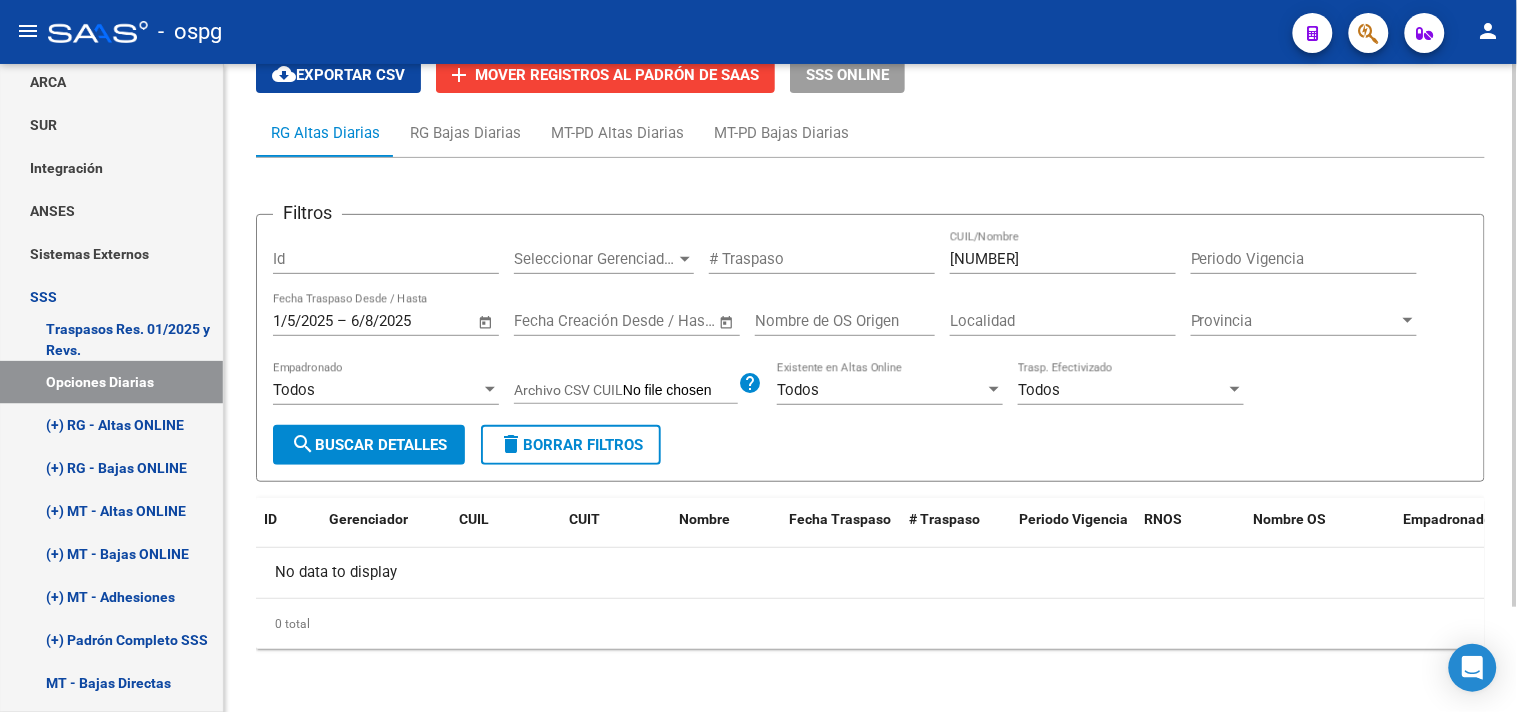 click on "Filtros Id Seleccionar Gerenciador Seleccionar Gerenciador # Traspaso [CUIL] CUIL/Nombre Periodo Vigencia [DATE] [DATE] – [DATE] End date Fecha Traspaso Desde / Hasta Start date – End date Fecha Creación Desde / Hasta Nombre de OS Origen Localidad Provincia Provincia Todos Empadronado Archivo CSV CUIL help Todos Existente en Altas Online Todos Trasp. Efectivizado search  Buscar Detalles  delete  Borrar Filtros" at bounding box center [870, 348] 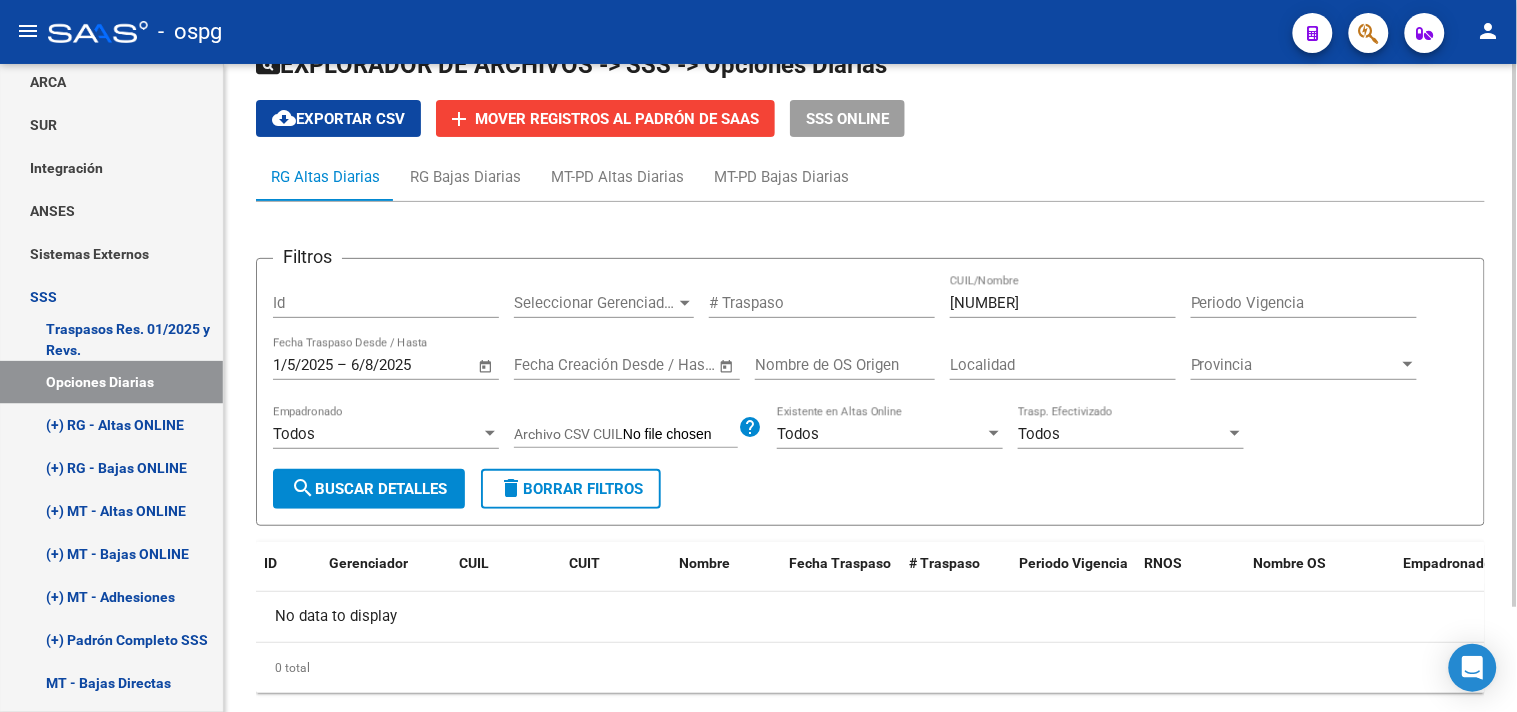 scroll, scrollTop: 125, scrollLeft: 0, axis: vertical 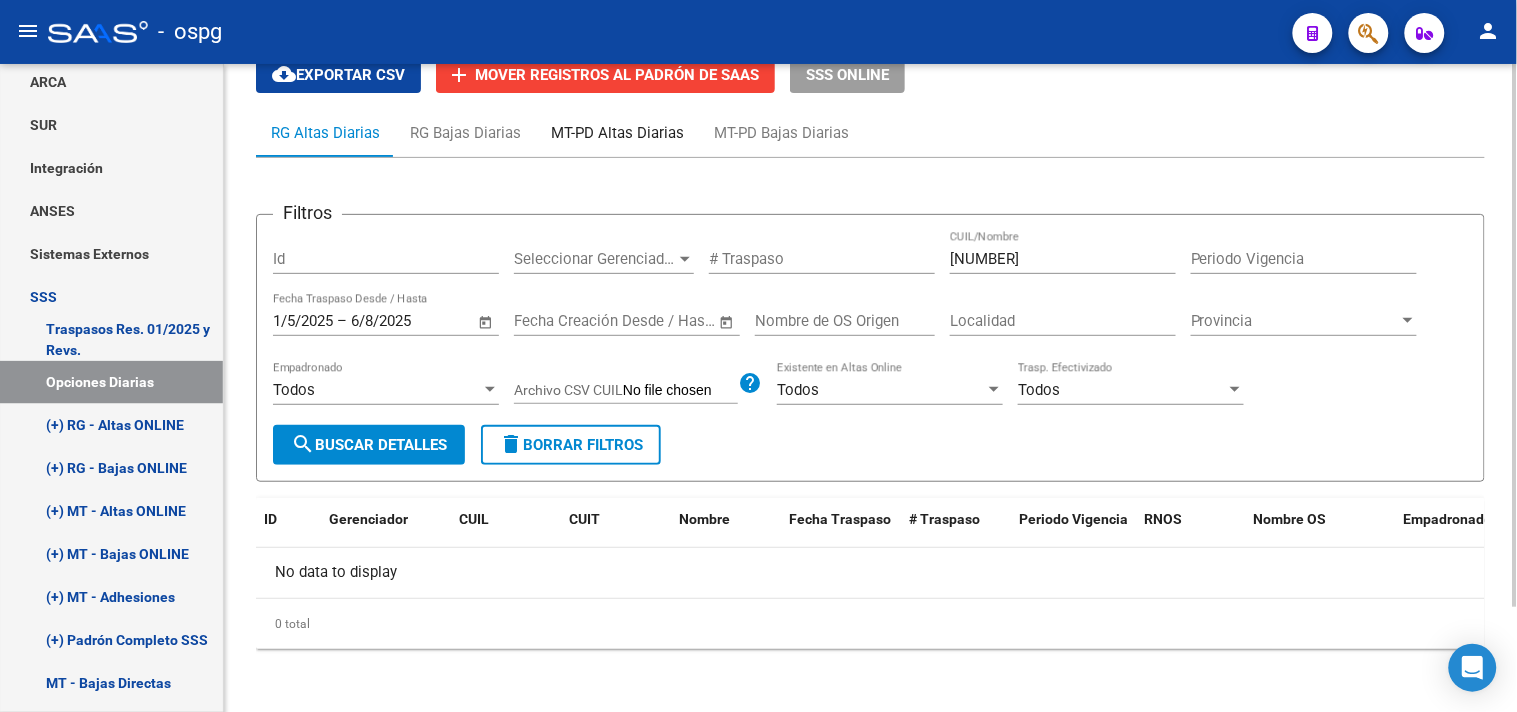 click on "MT-PD Altas Diarias" at bounding box center (617, 133) 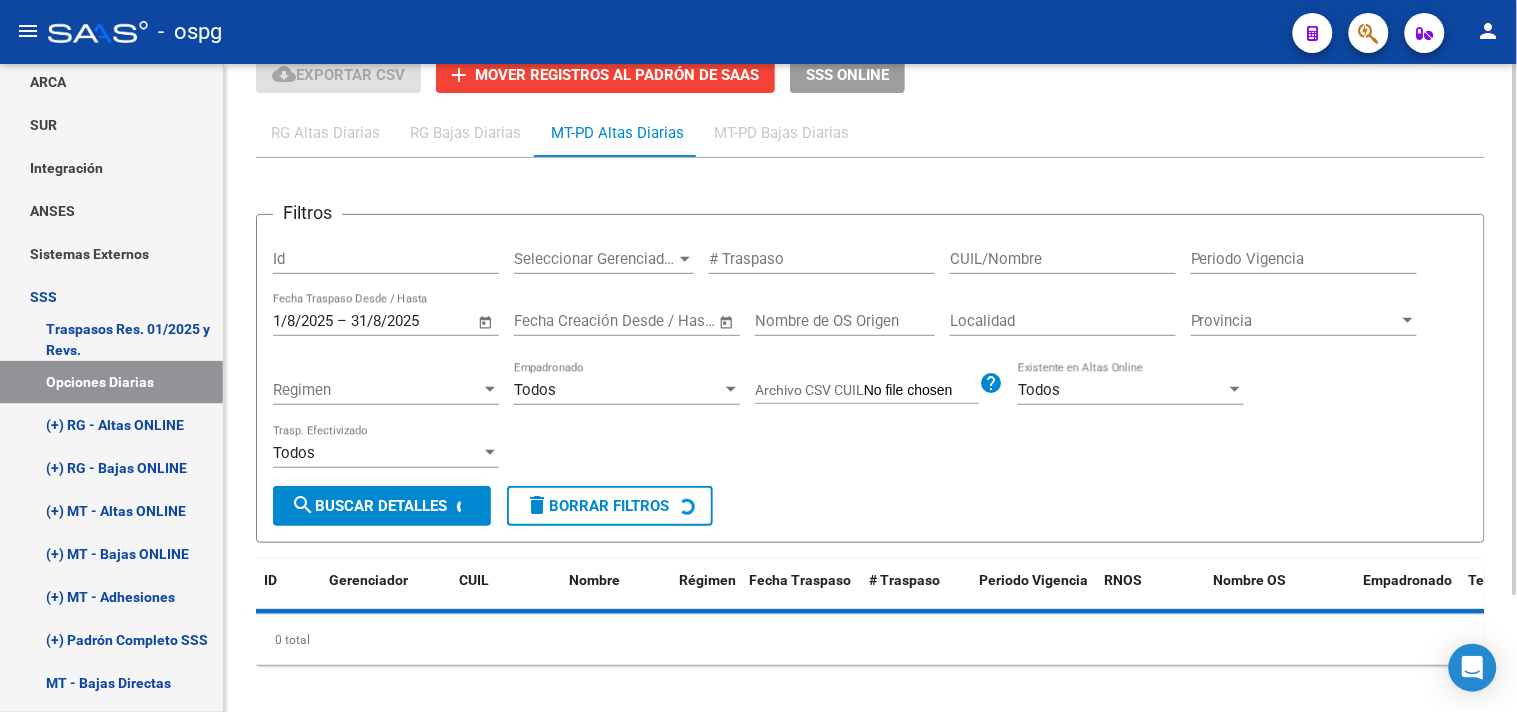 scroll, scrollTop: 0, scrollLeft: 0, axis: both 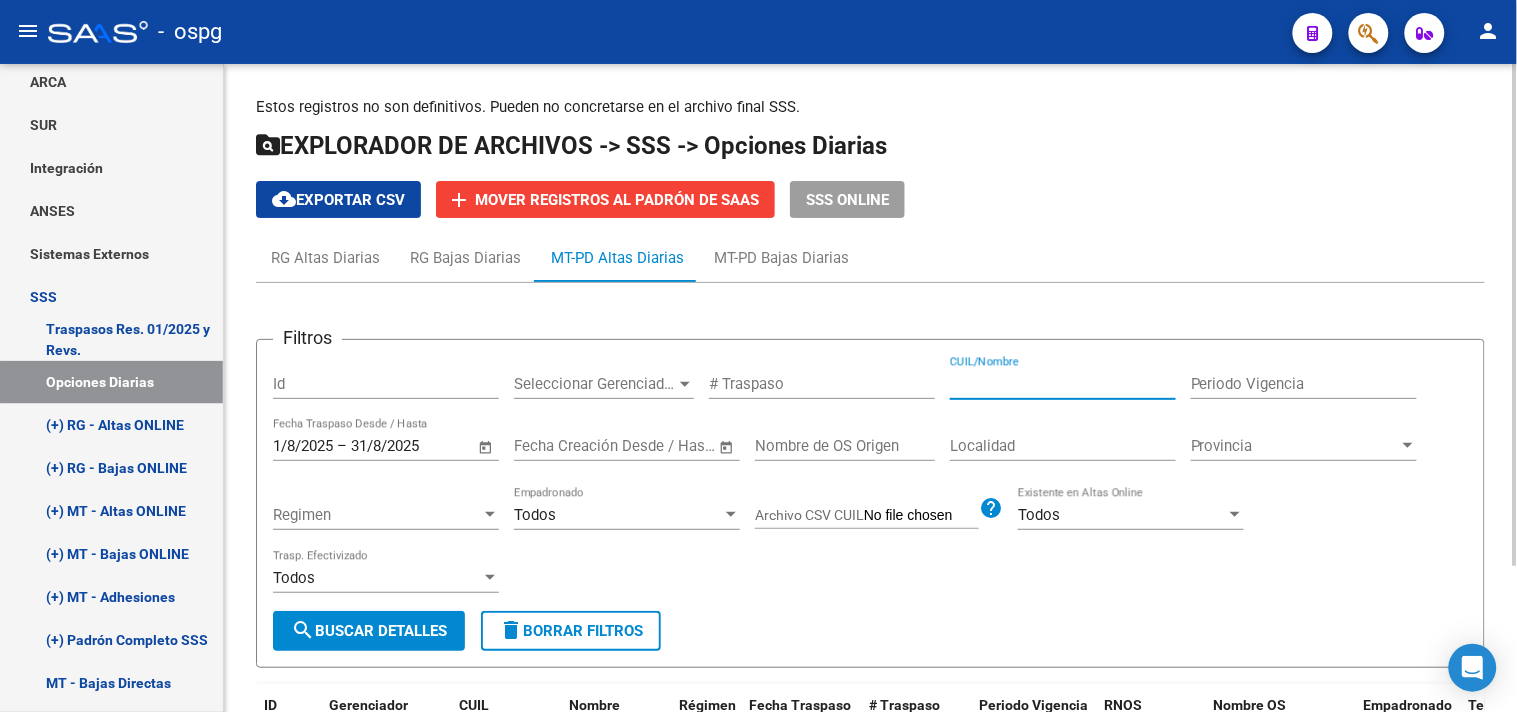paste on "[NUMBER]" 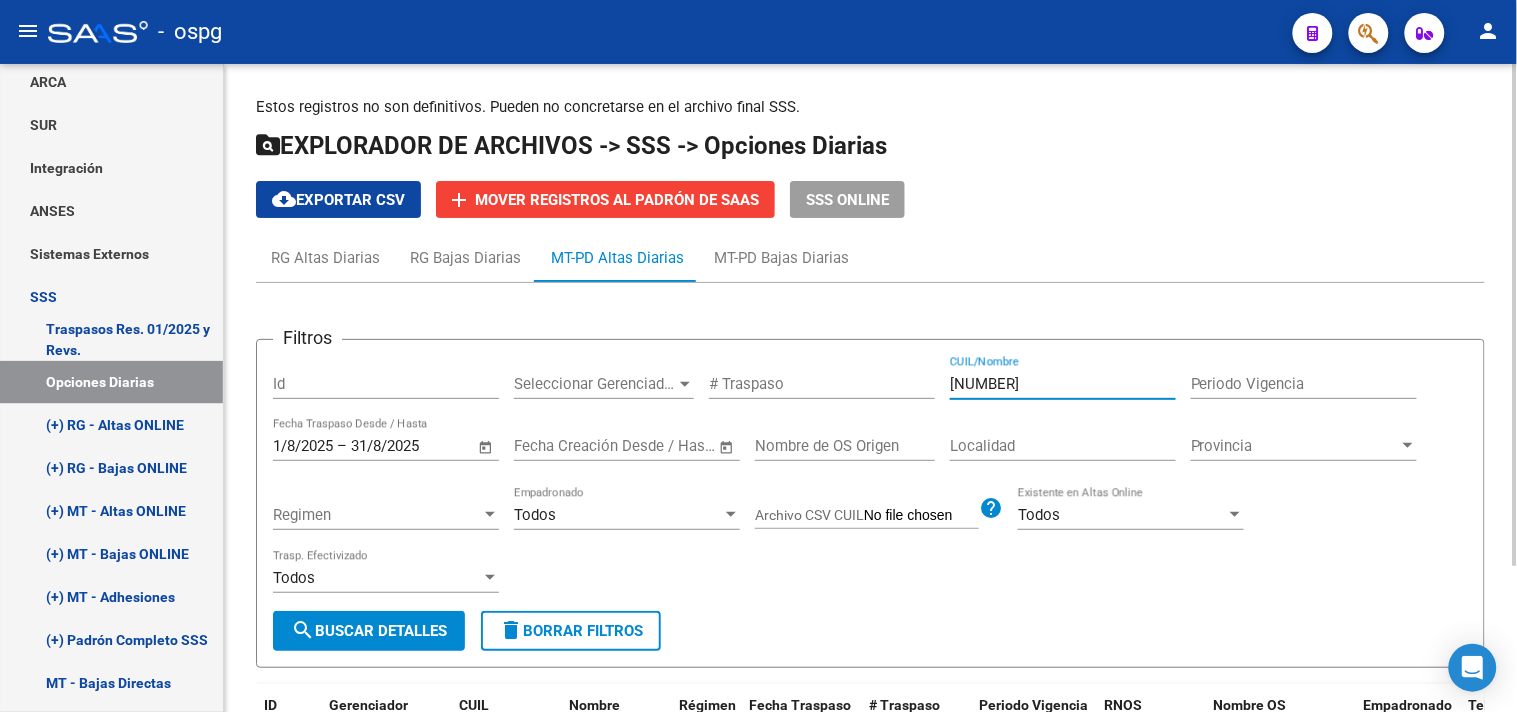 type on "[NUMBER]" 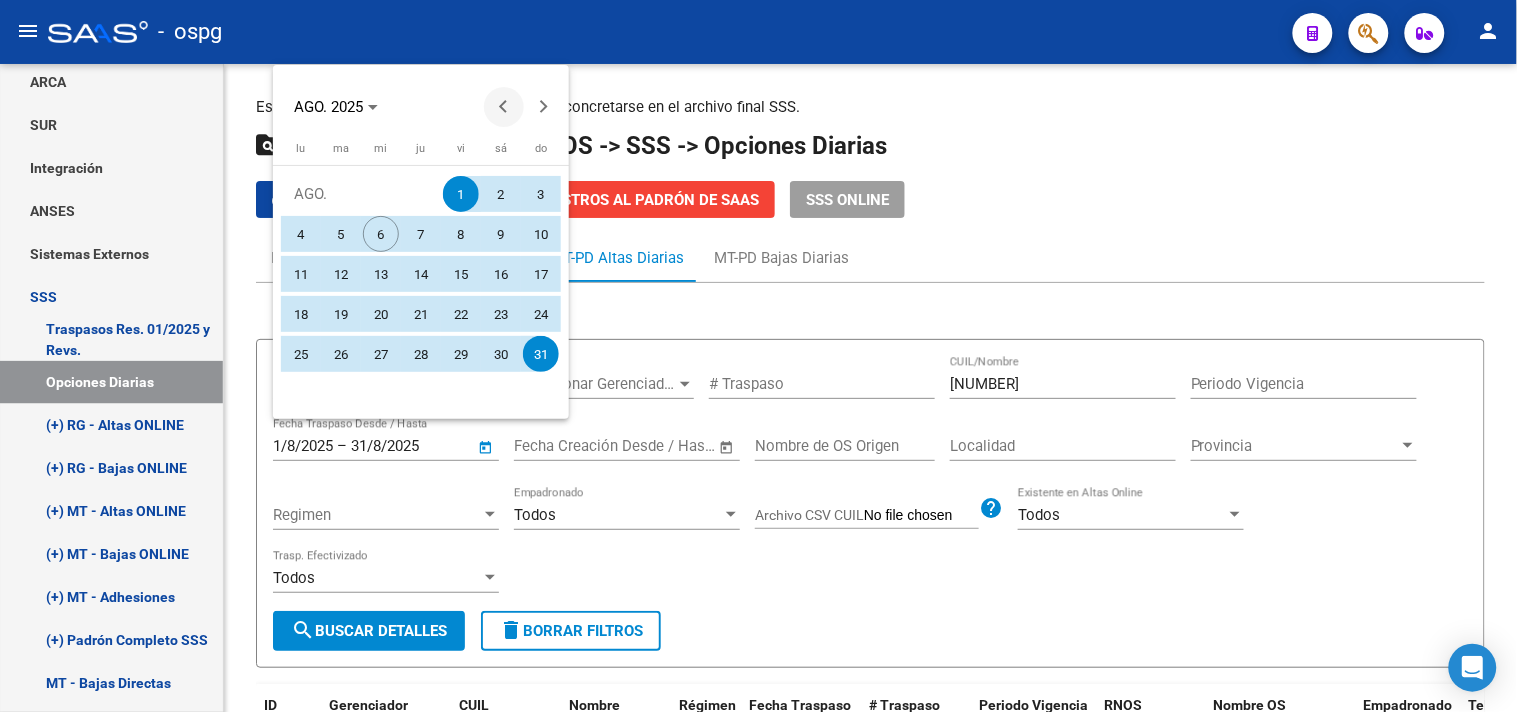 click at bounding box center [504, 107] 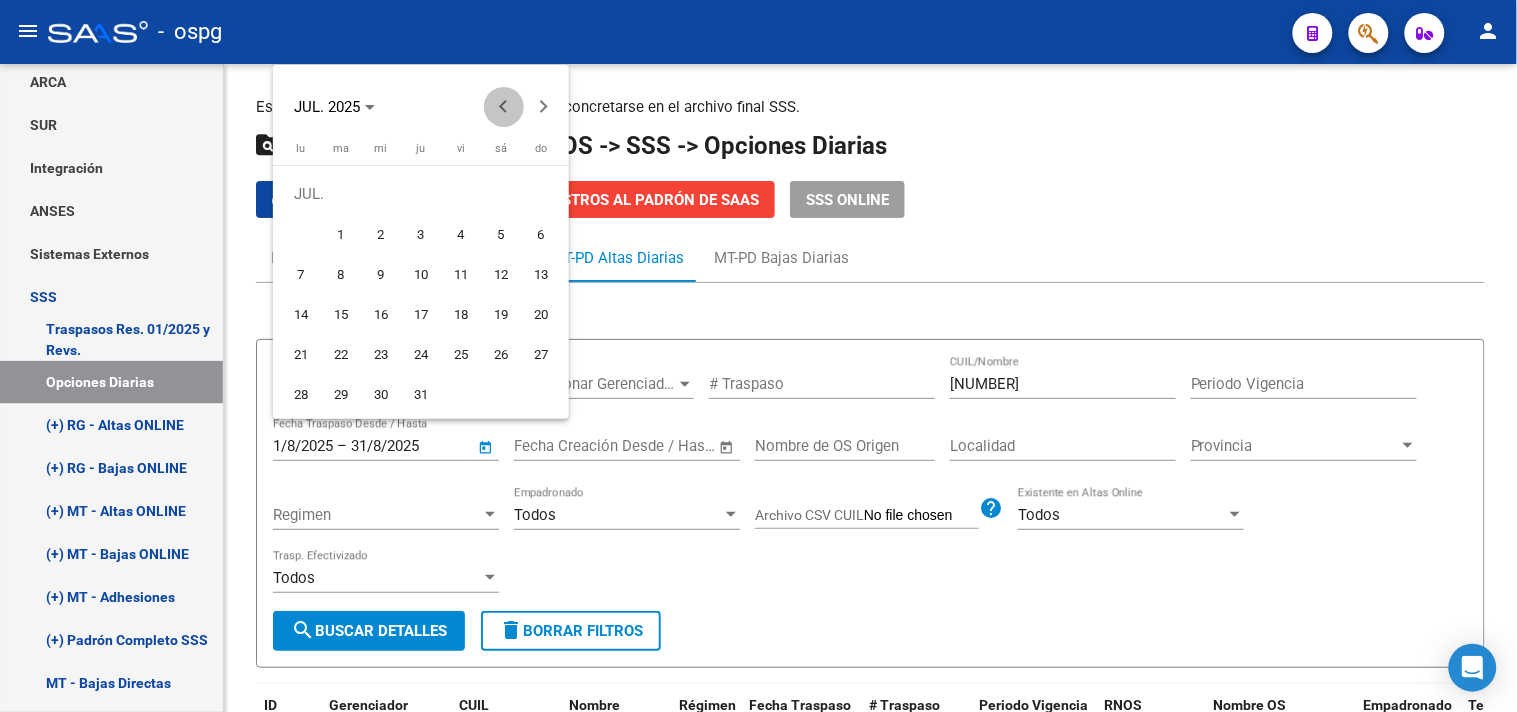 click at bounding box center (504, 107) 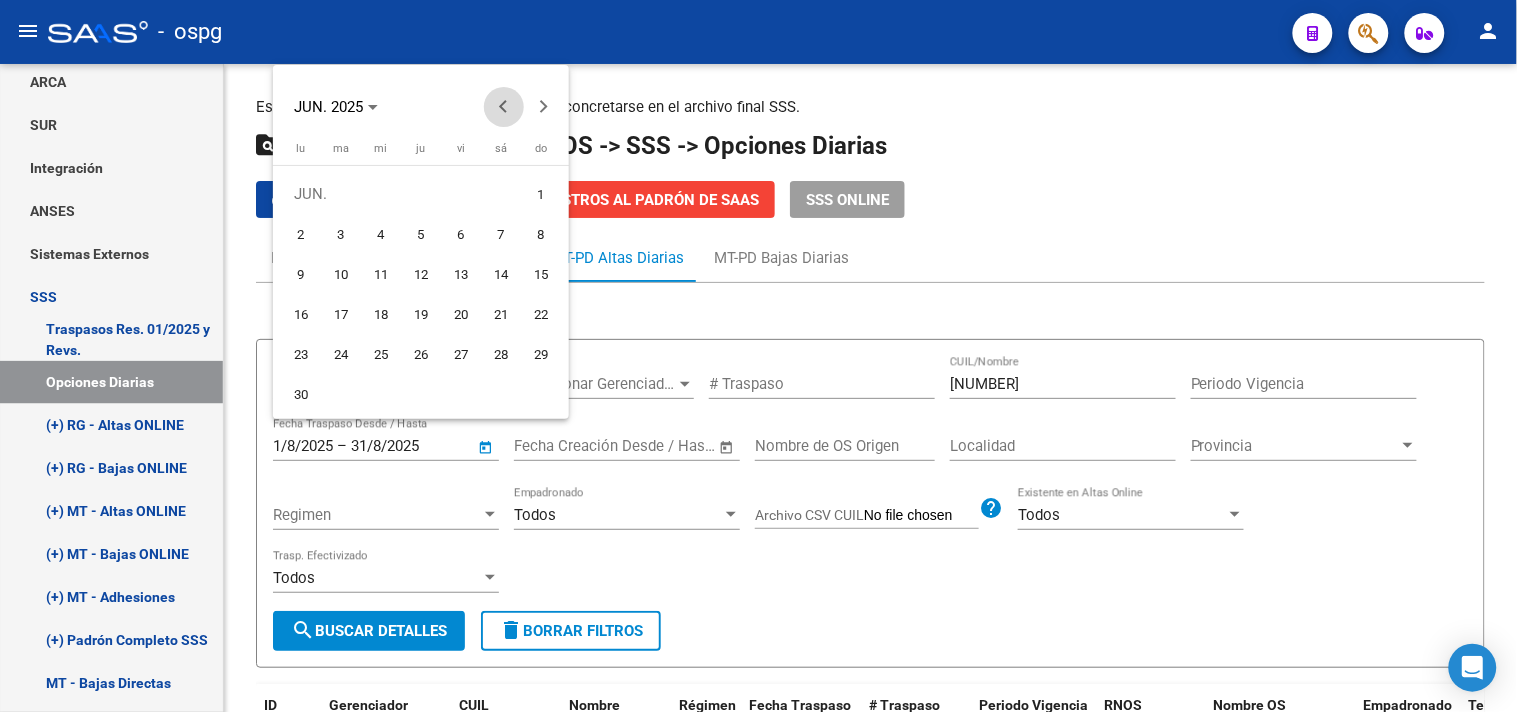 click at bounding box center [504, 107] 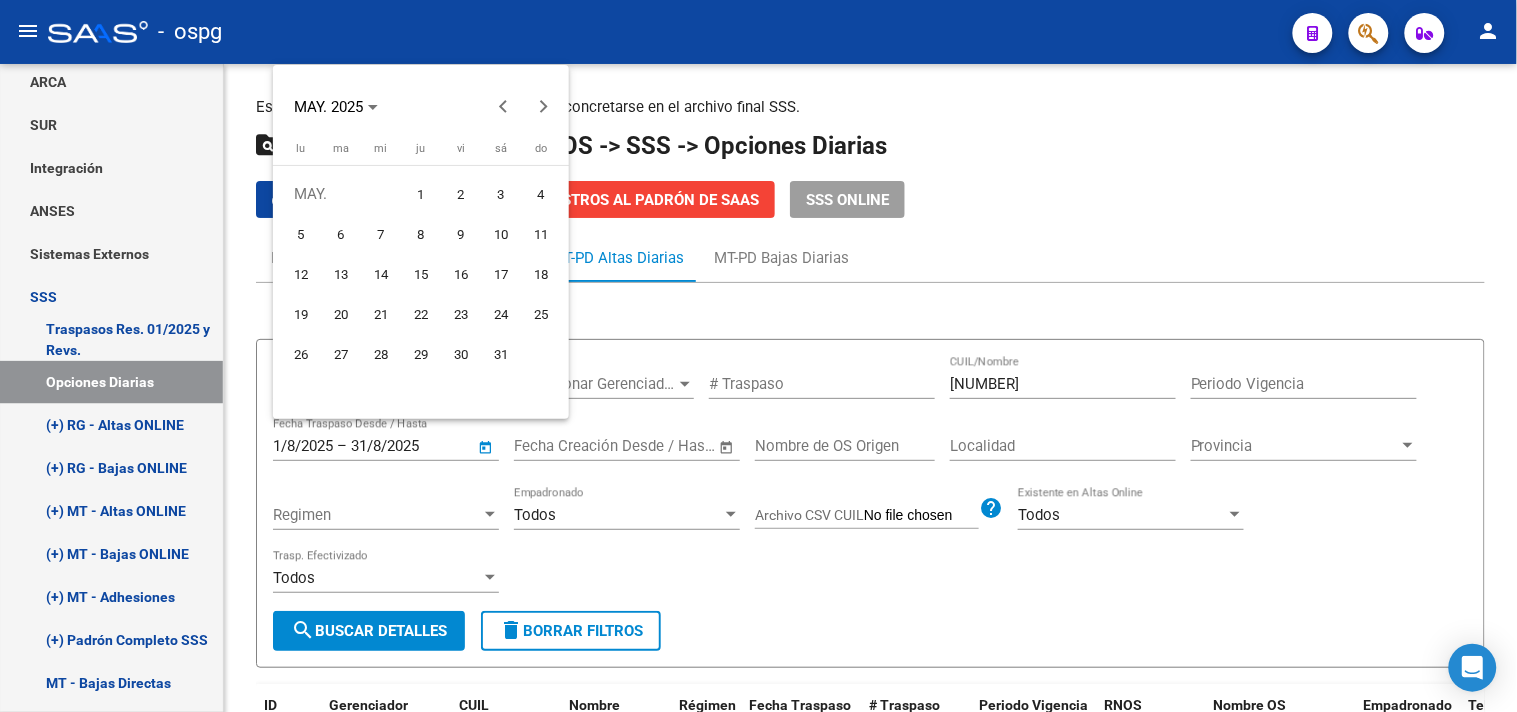 click on "1" at bounding box center (421, 194) 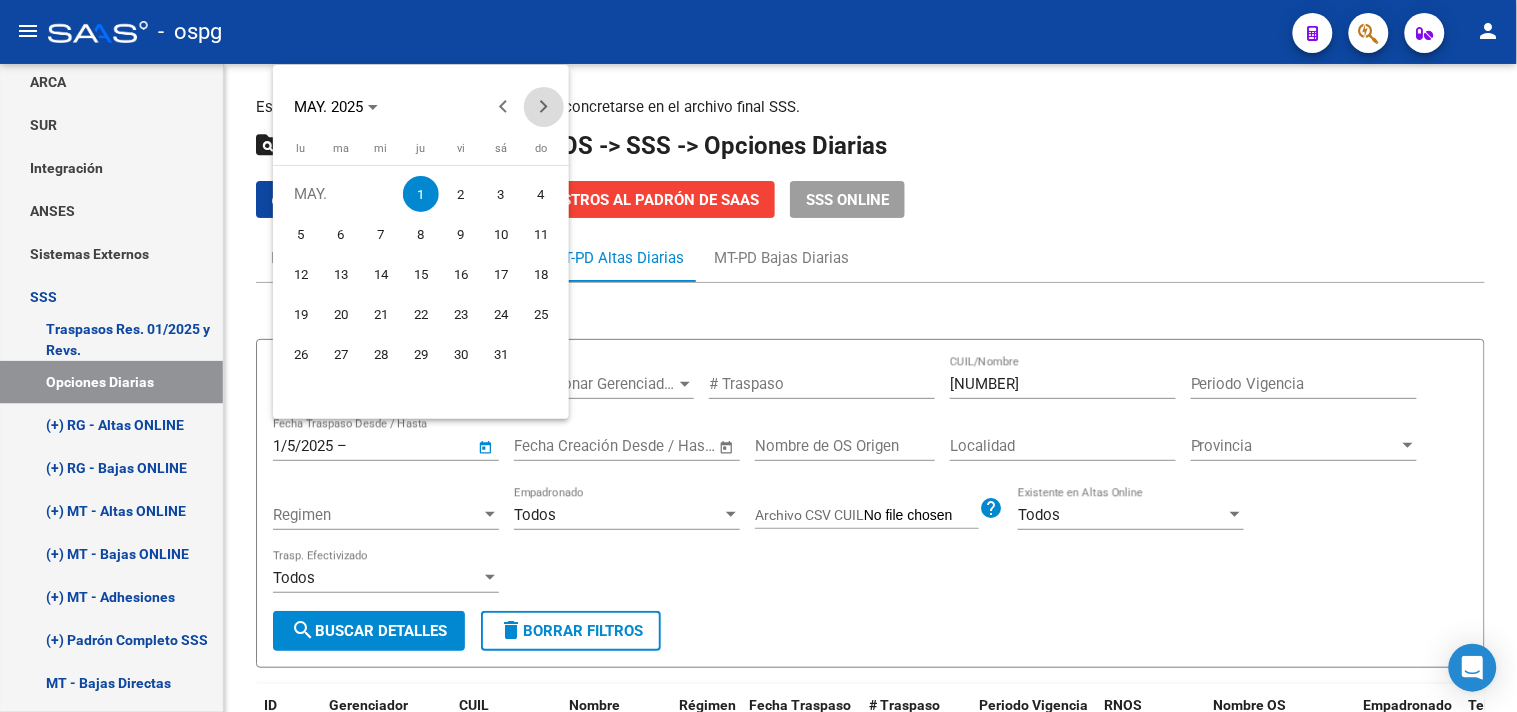click at bounding box center (544, 107) 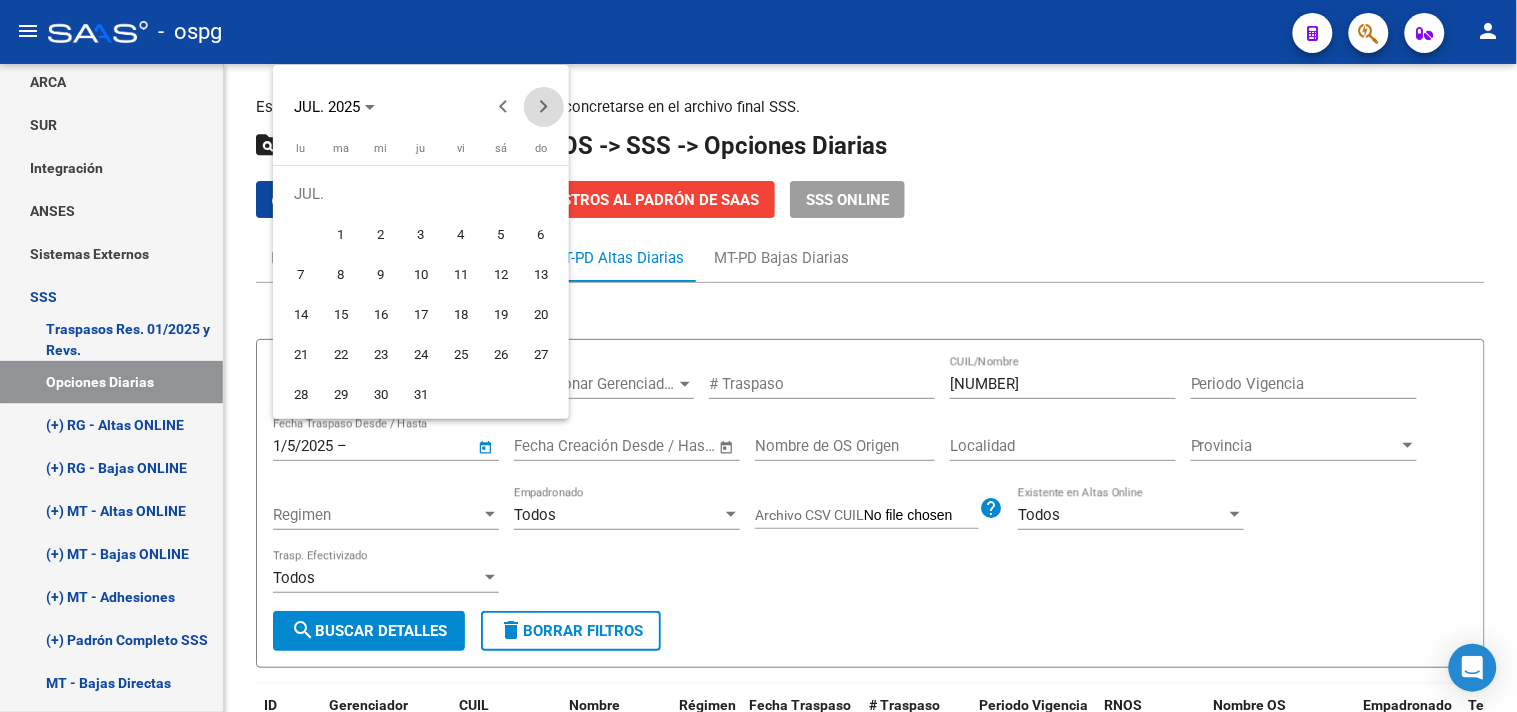 click at bounding box center (544, 107) 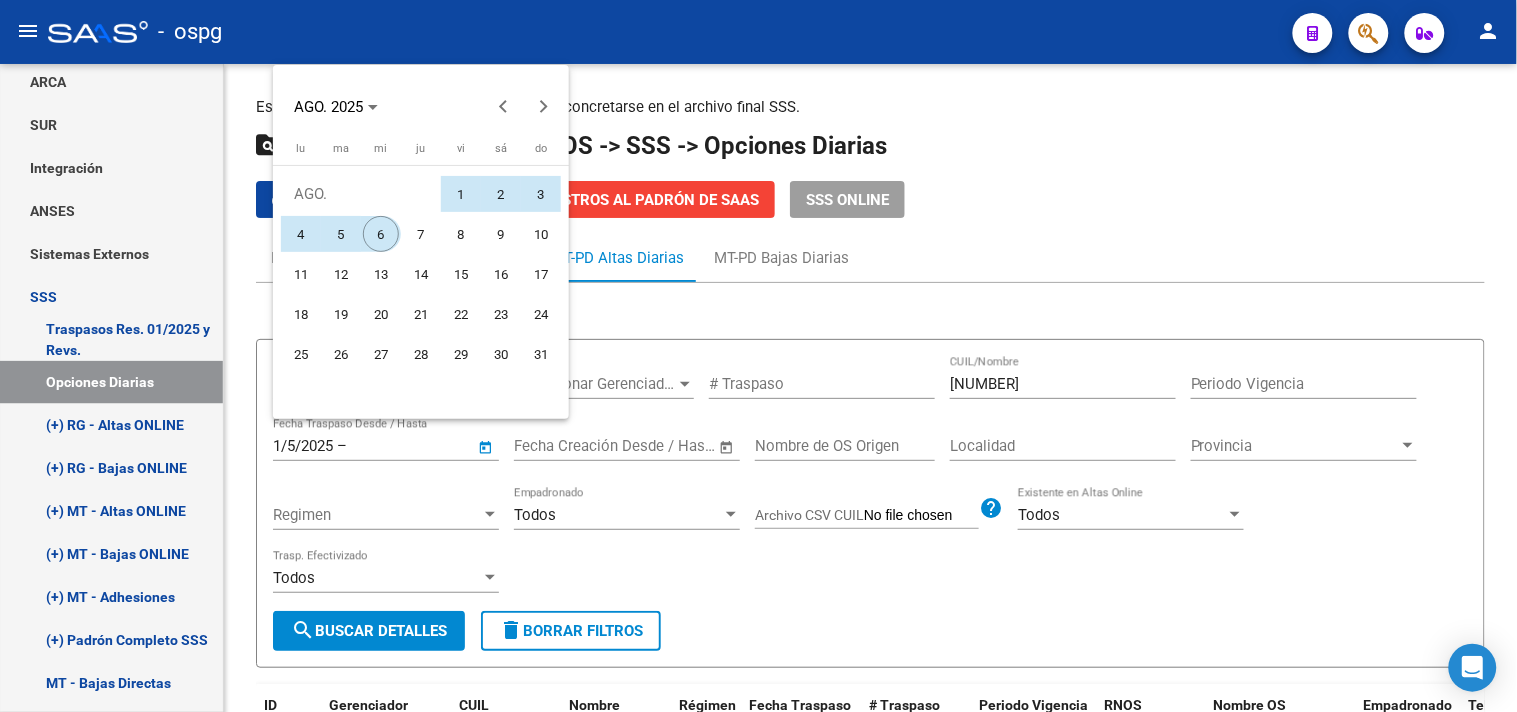 click on "6" at bounding box center [381, 234] 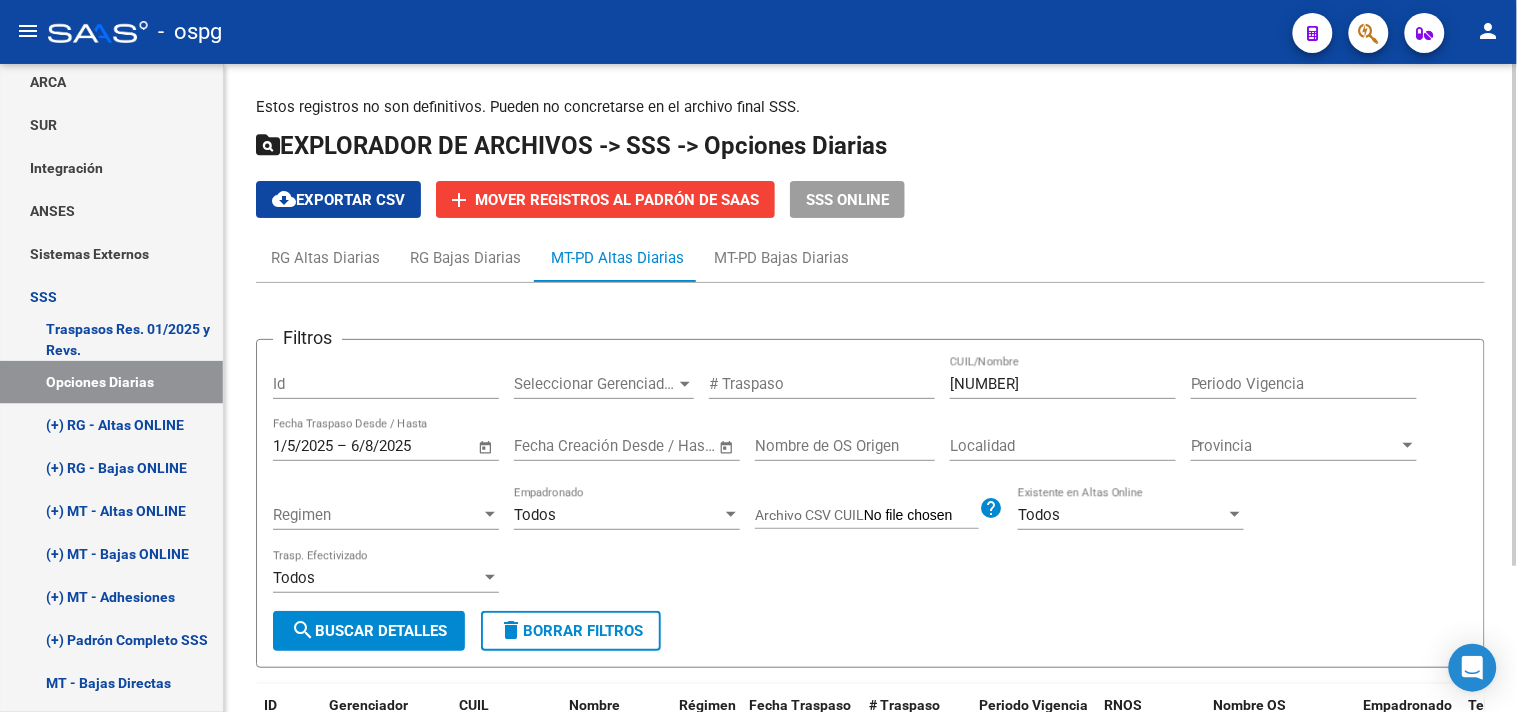 click on "search  Buscar Detalles" at bounding box center (369, 631) 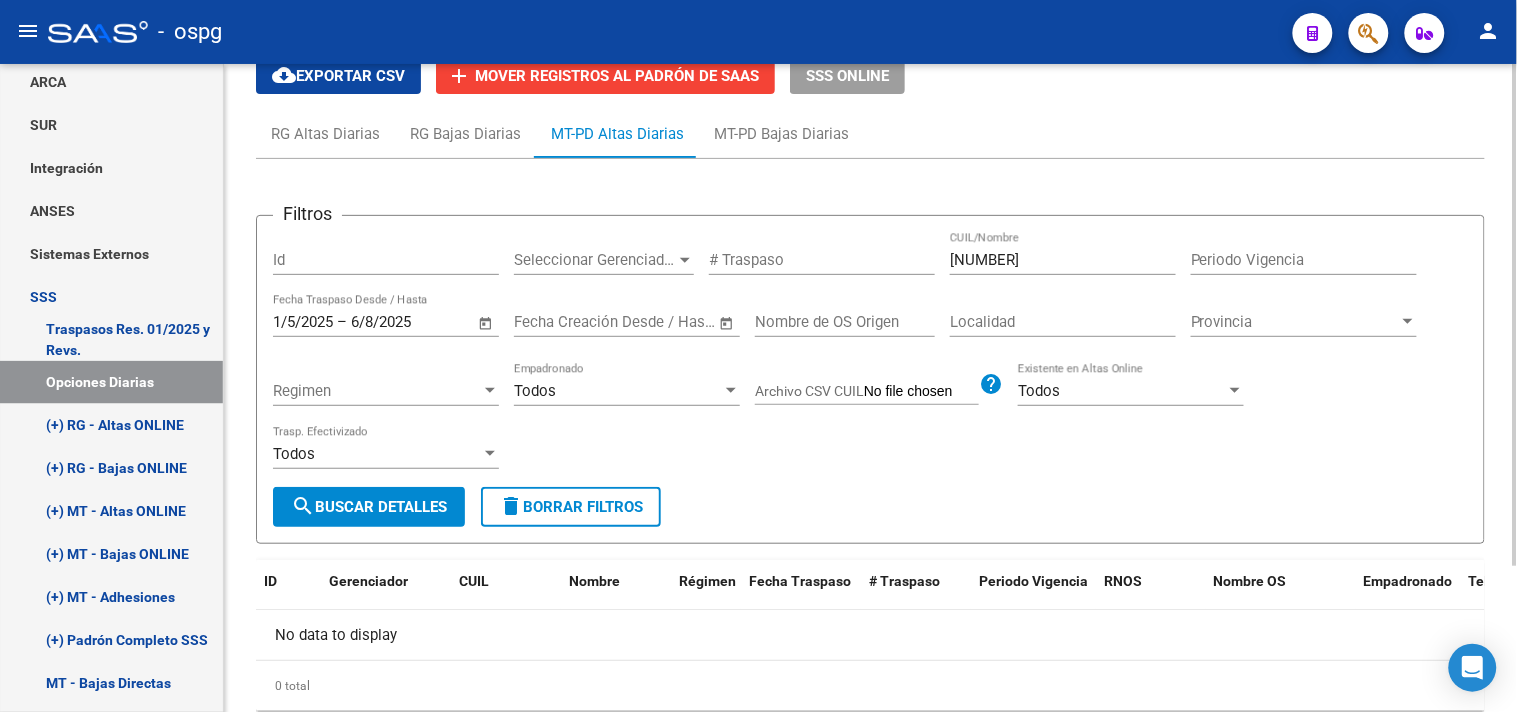 scroll, scrollTop: 76, scrollLeft: 0, axis: vertical 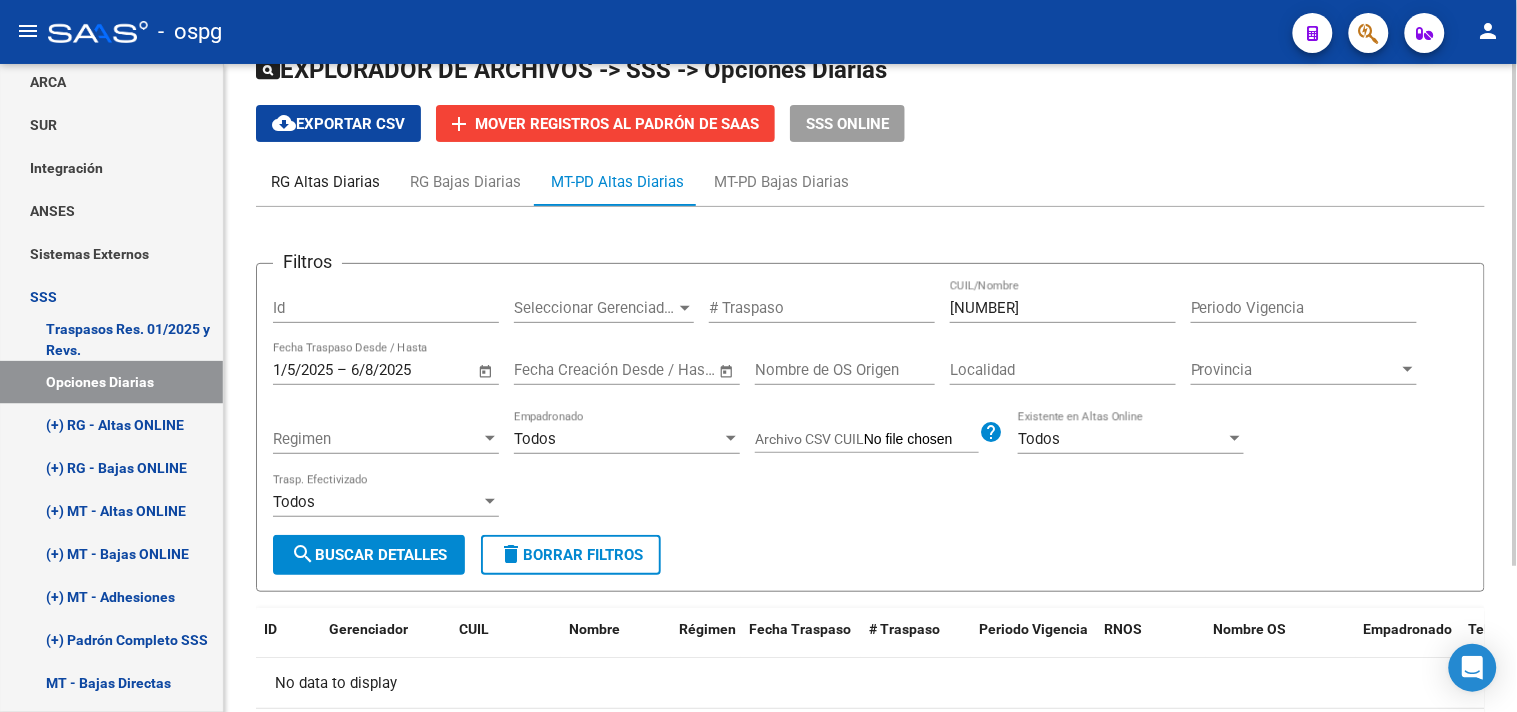 click on "RG Altas Diarias" at bounding box center [325, 182] 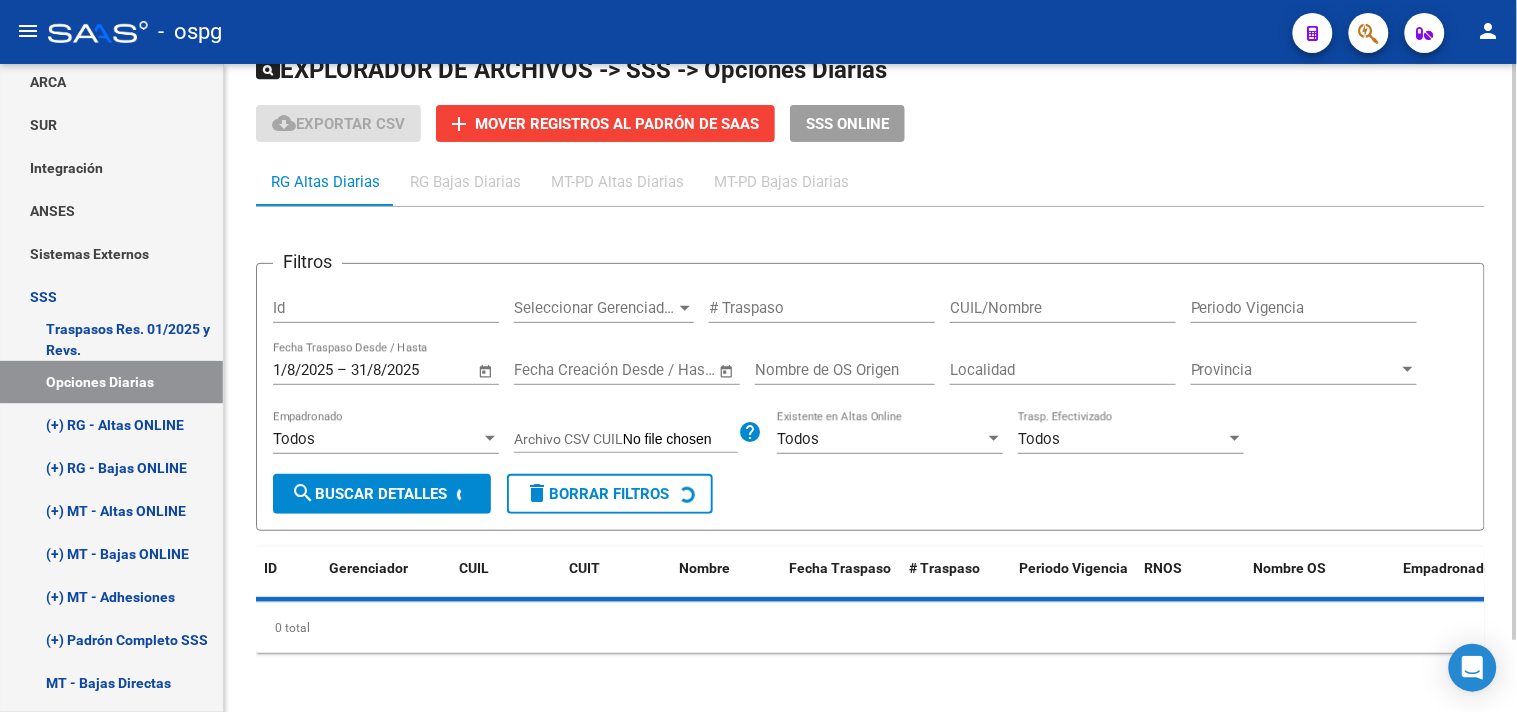 scroll, scrollTop: 0, scrollLeft: 0, axis: both 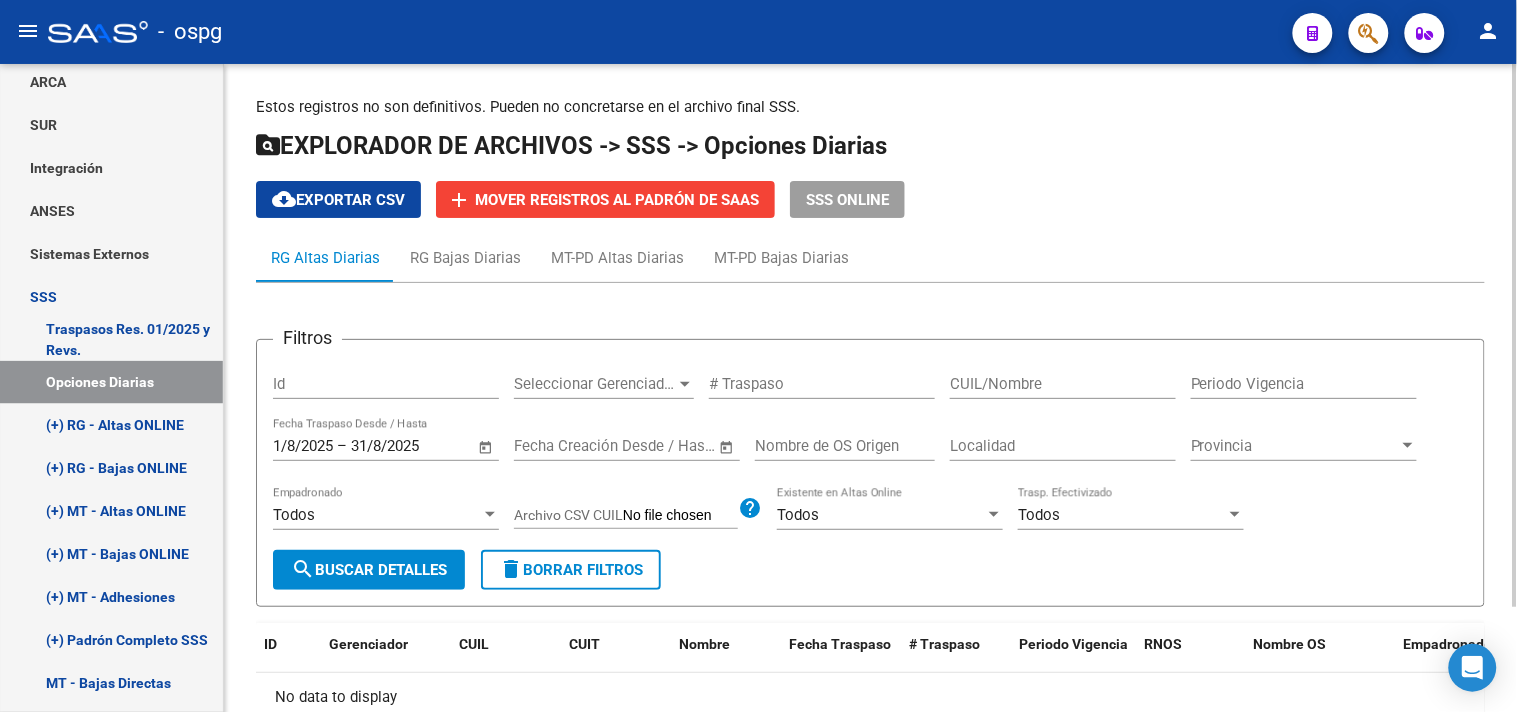 click on "CUIL/Nombre" at bounding box center (1063, 384) 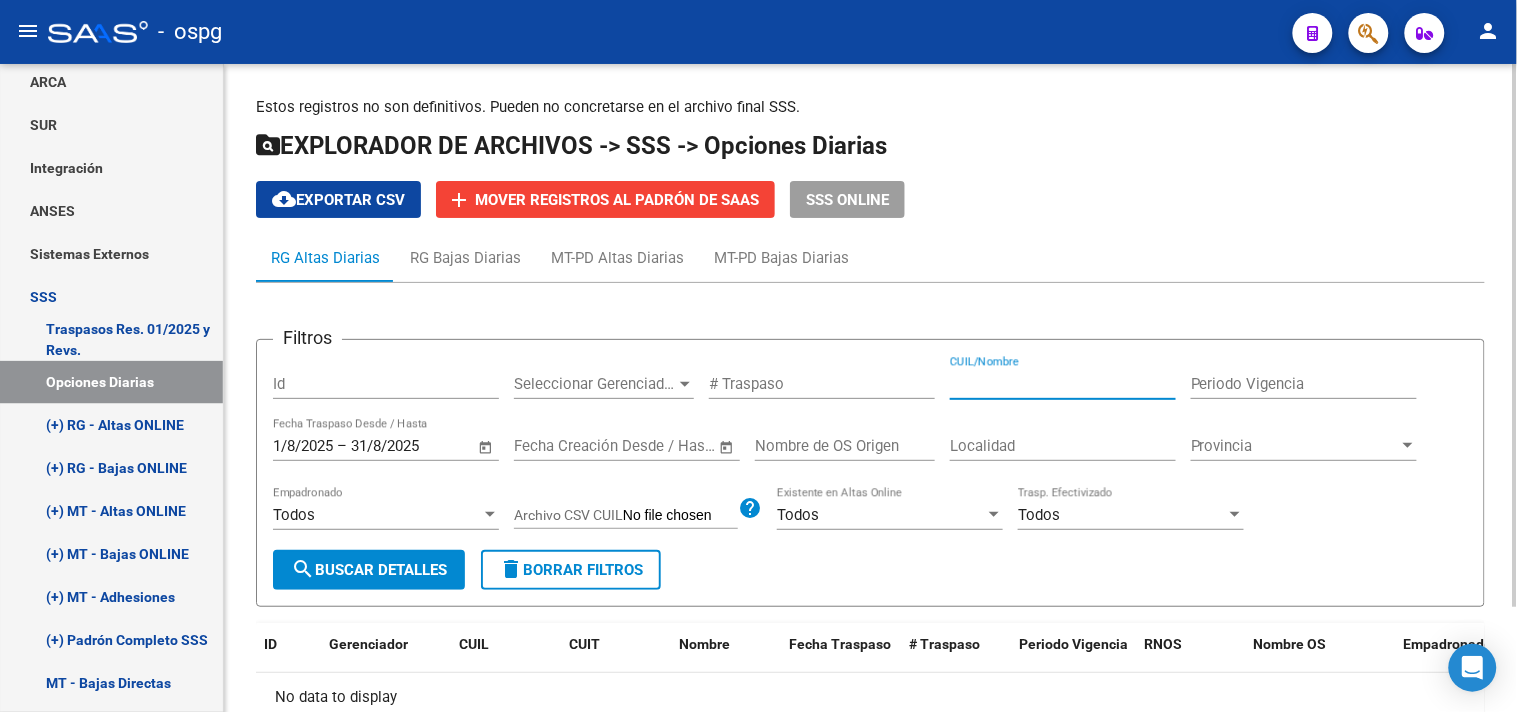paste on "[NUMBER]" 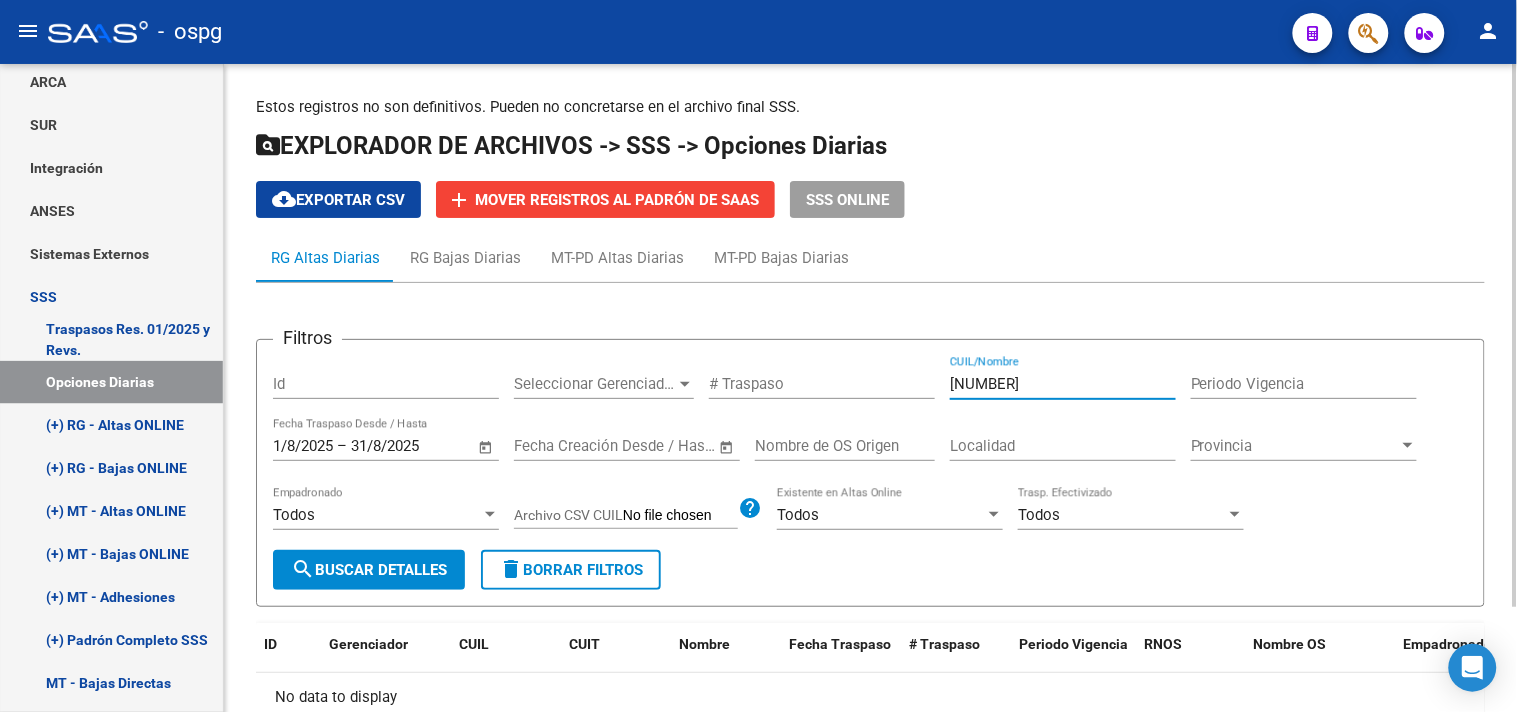 type on "[NUMBER]" 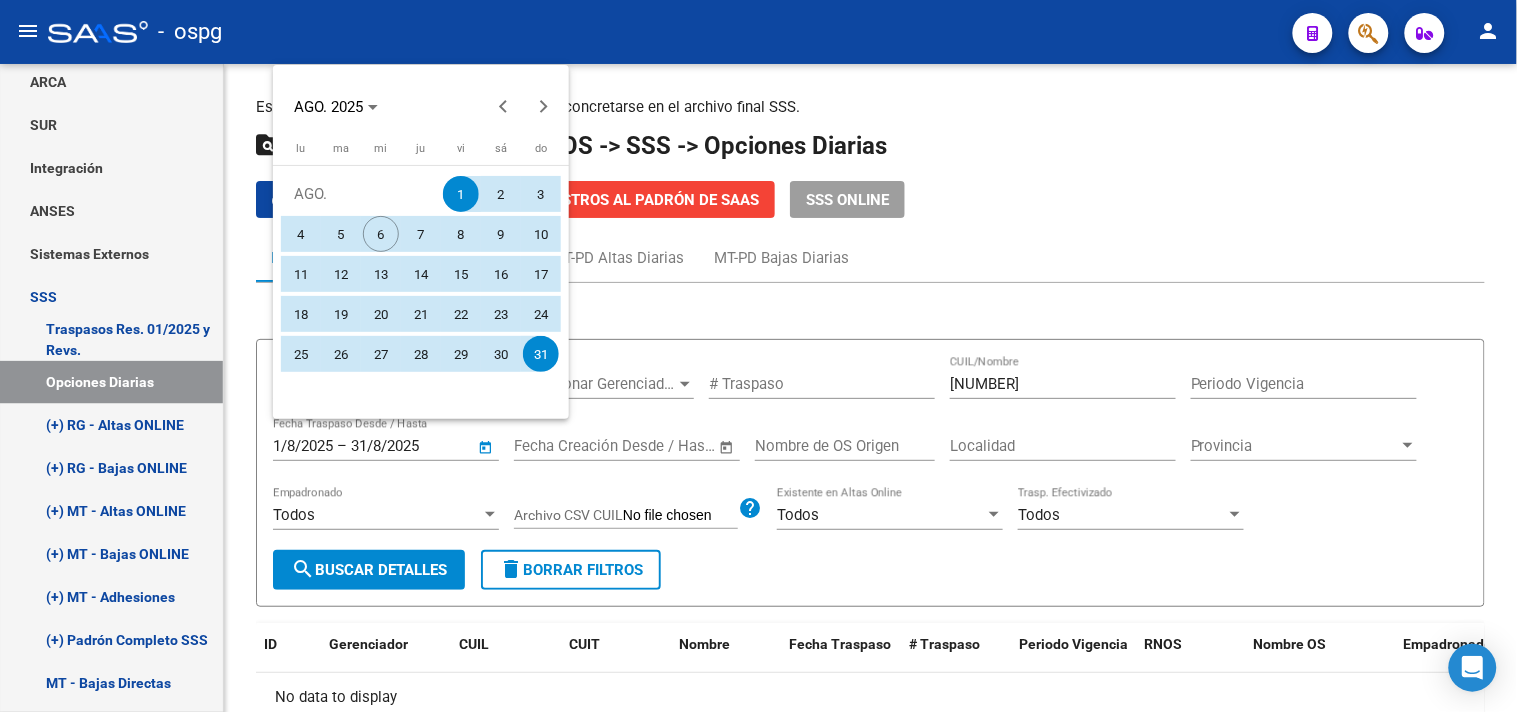 click at bounding box center (758, 356) 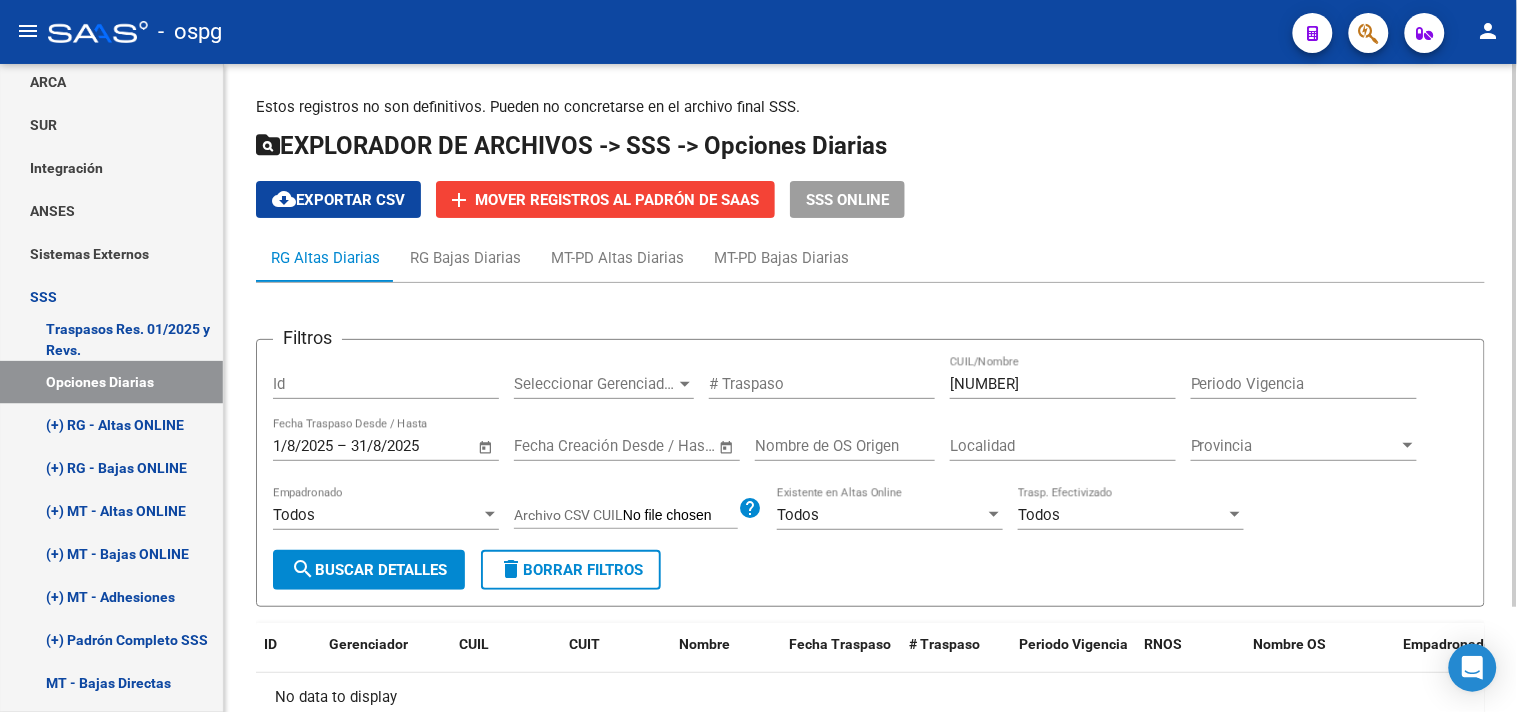 click on "1/8/2025" at bounding box center (303, 446) 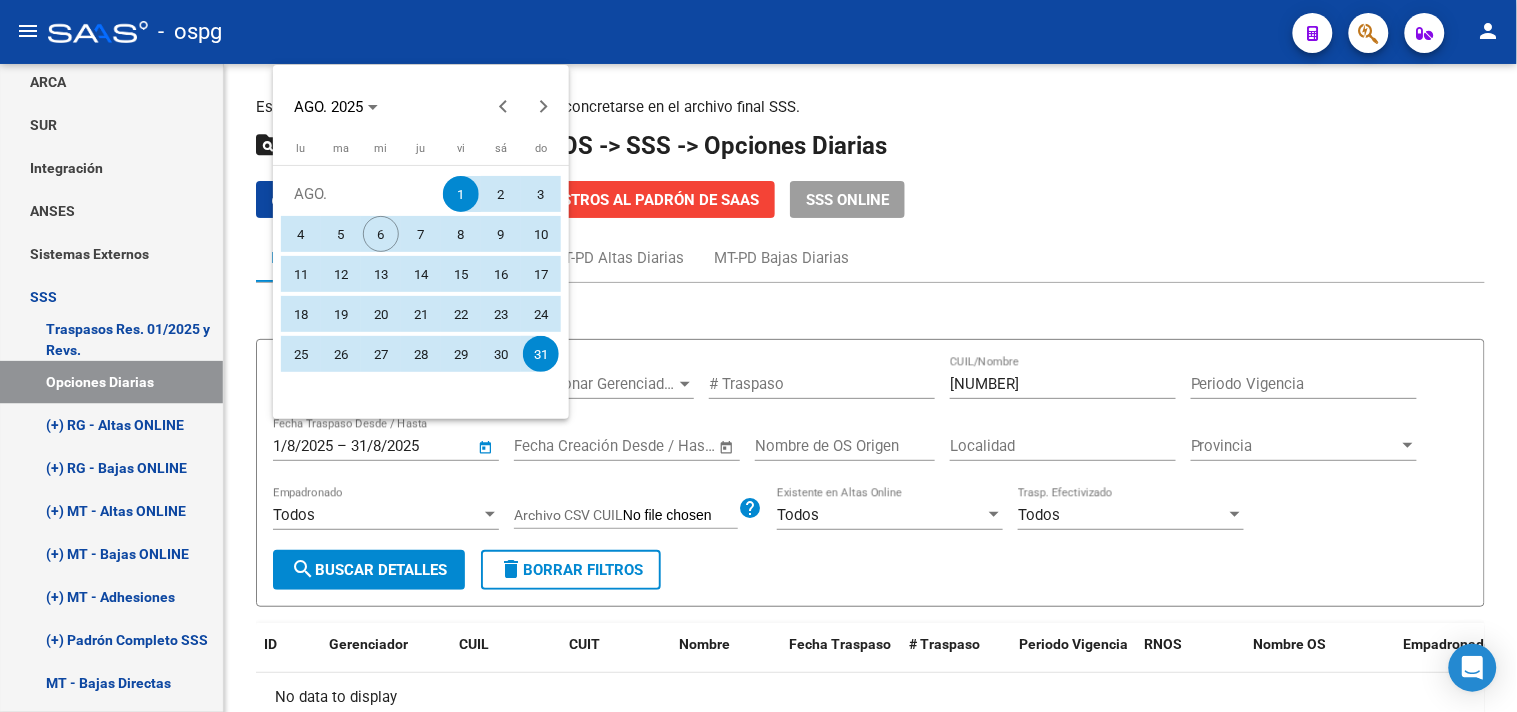 type 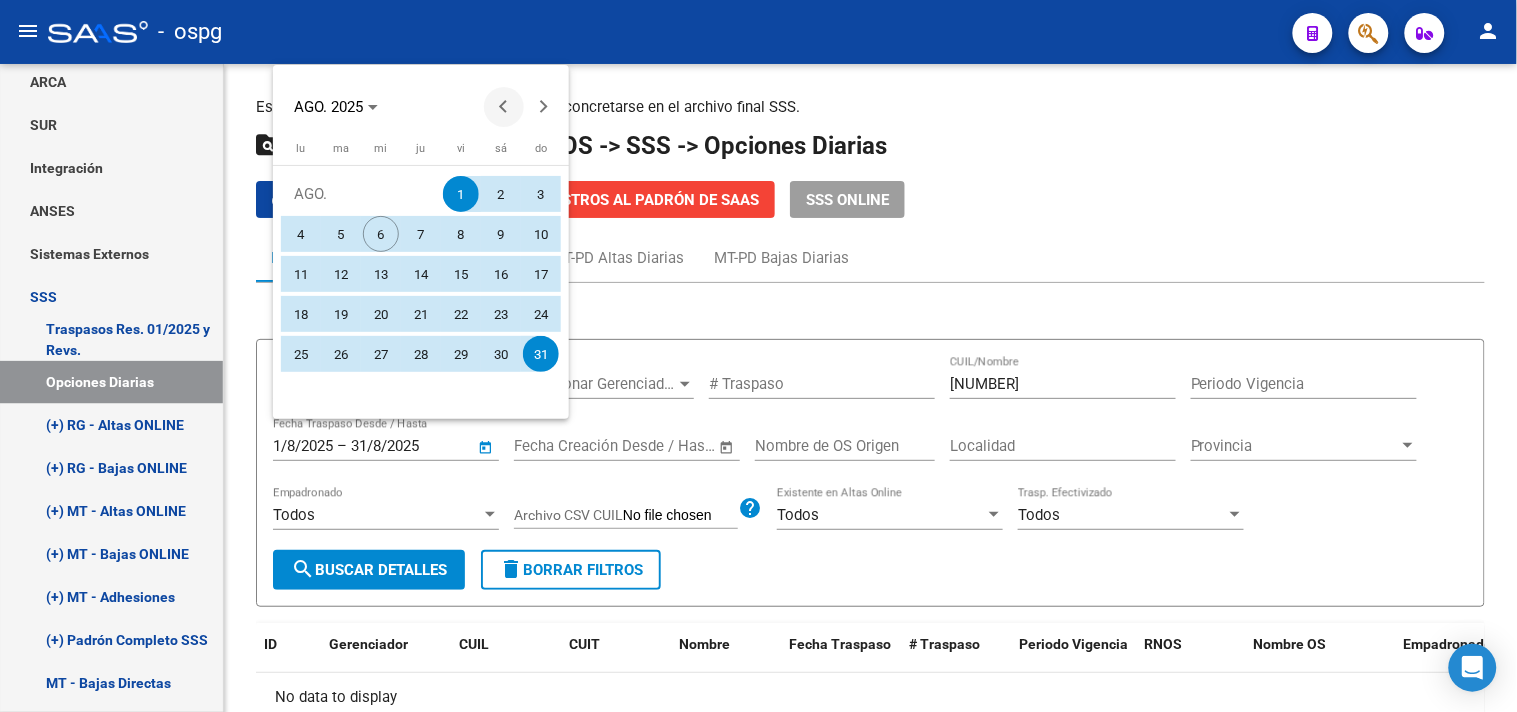 click at bounding box center [504, 107] 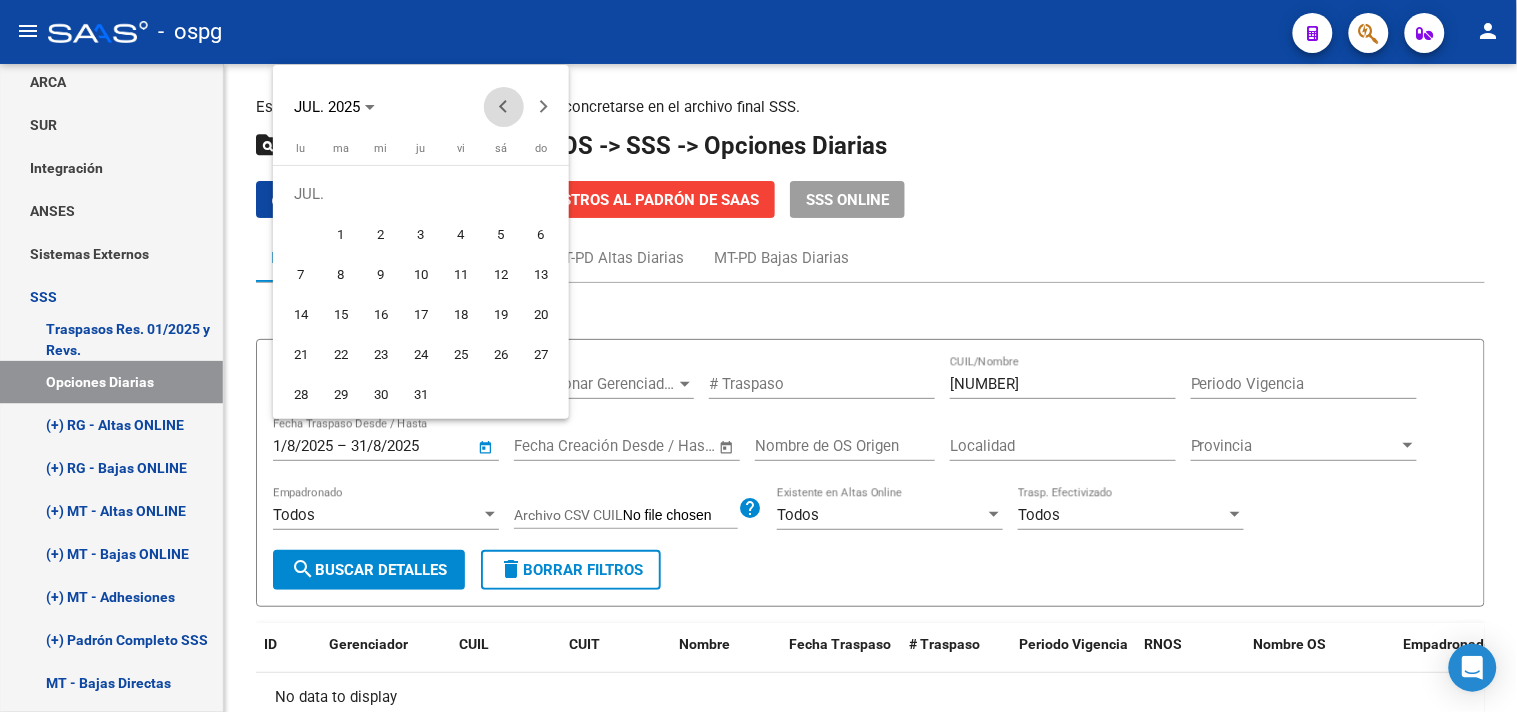 click at bounding box center (504, 107) 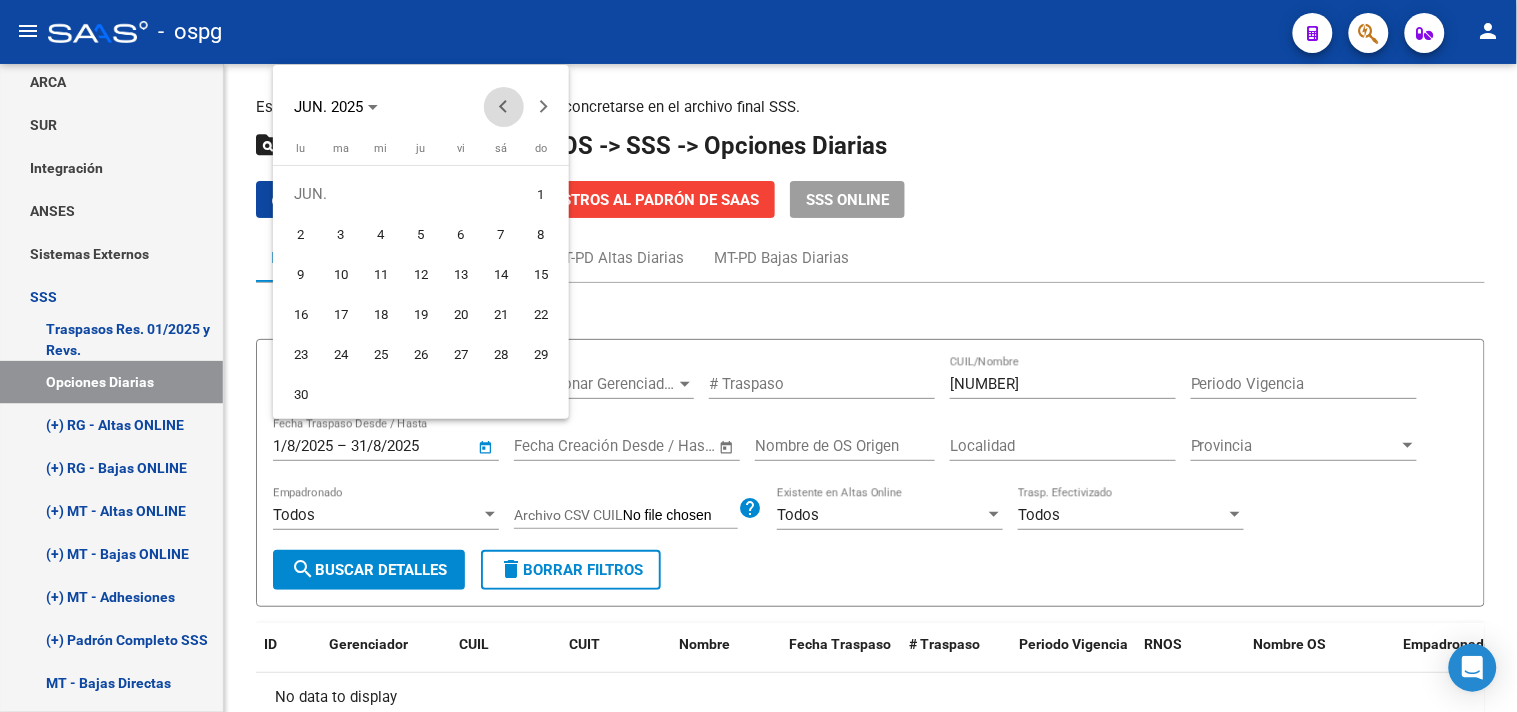 click at bounding box center [504, 107] 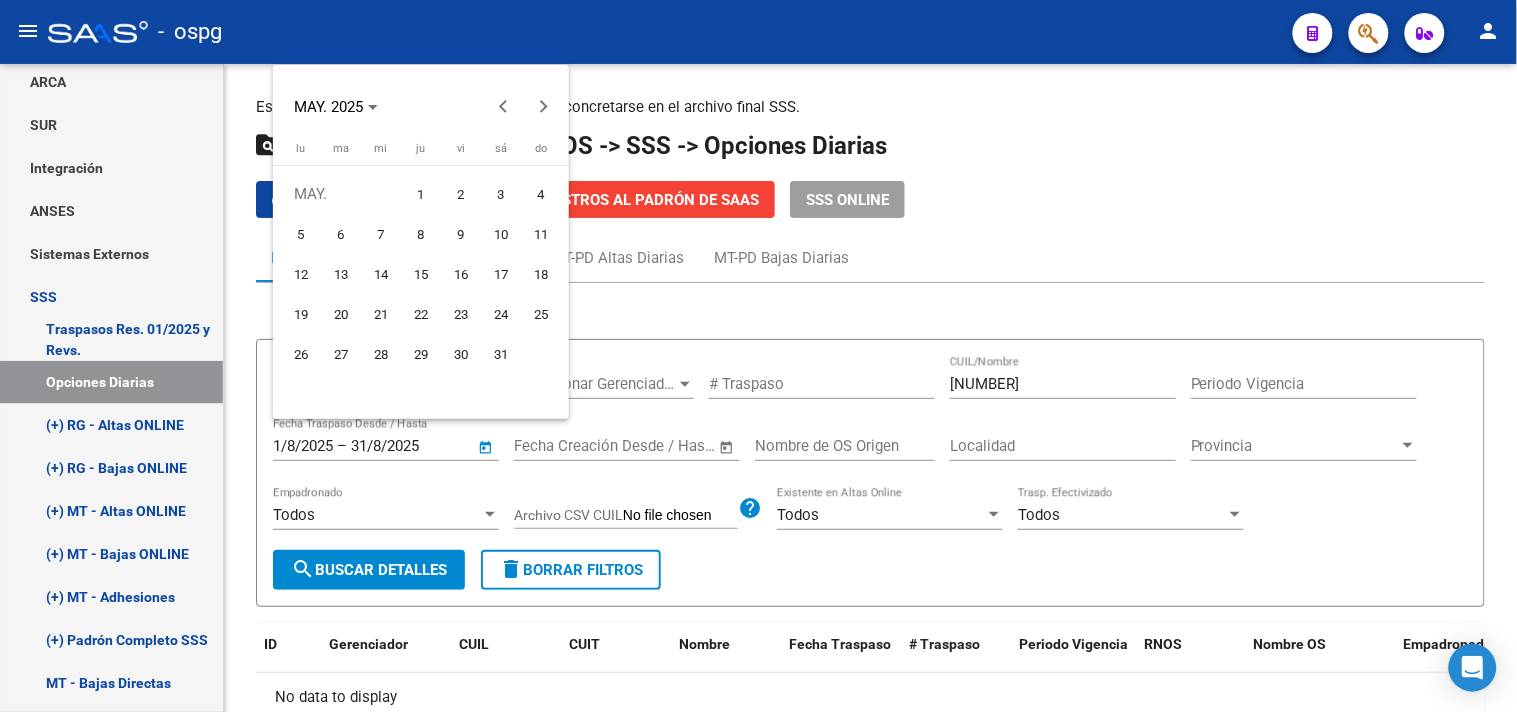 click on "1" at bounding box center (421, 194) 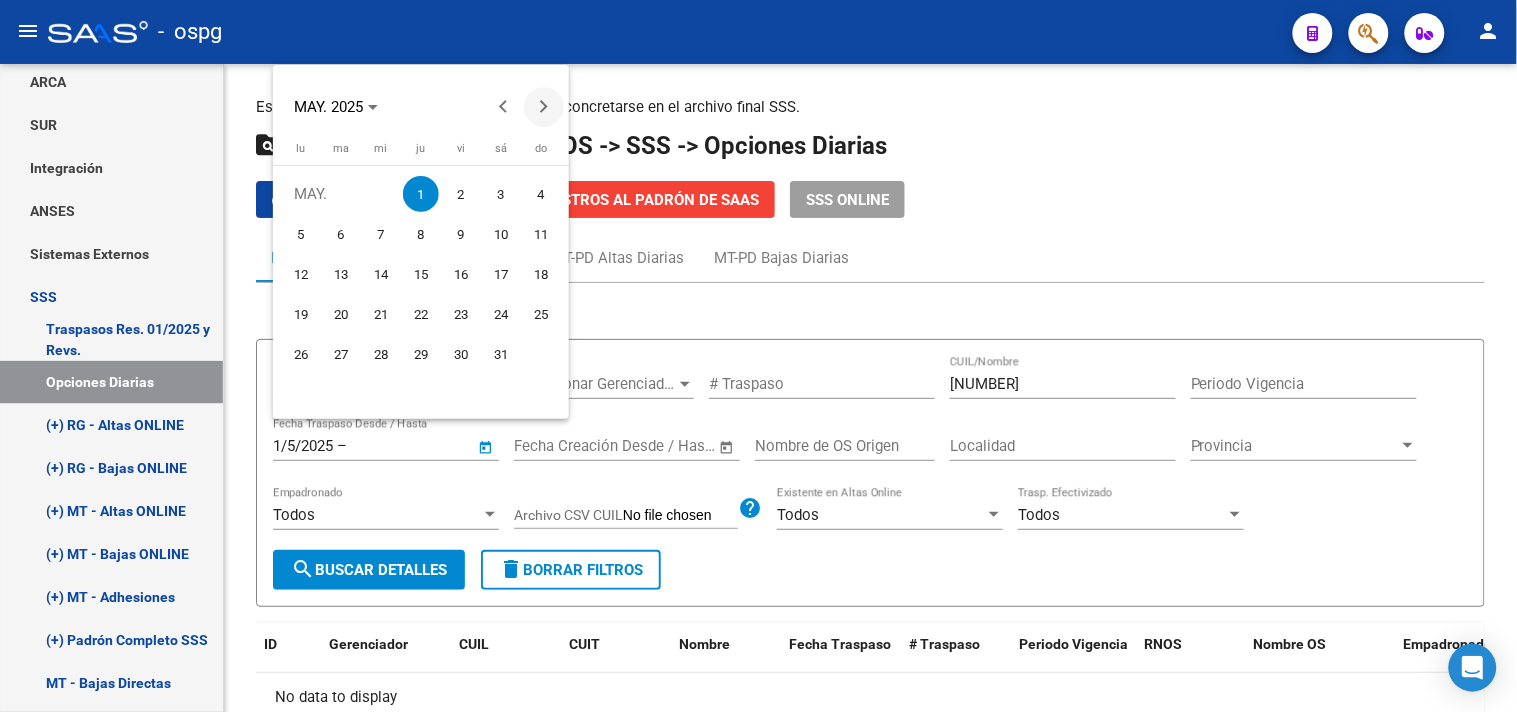 click at bounding box center (544, 107) 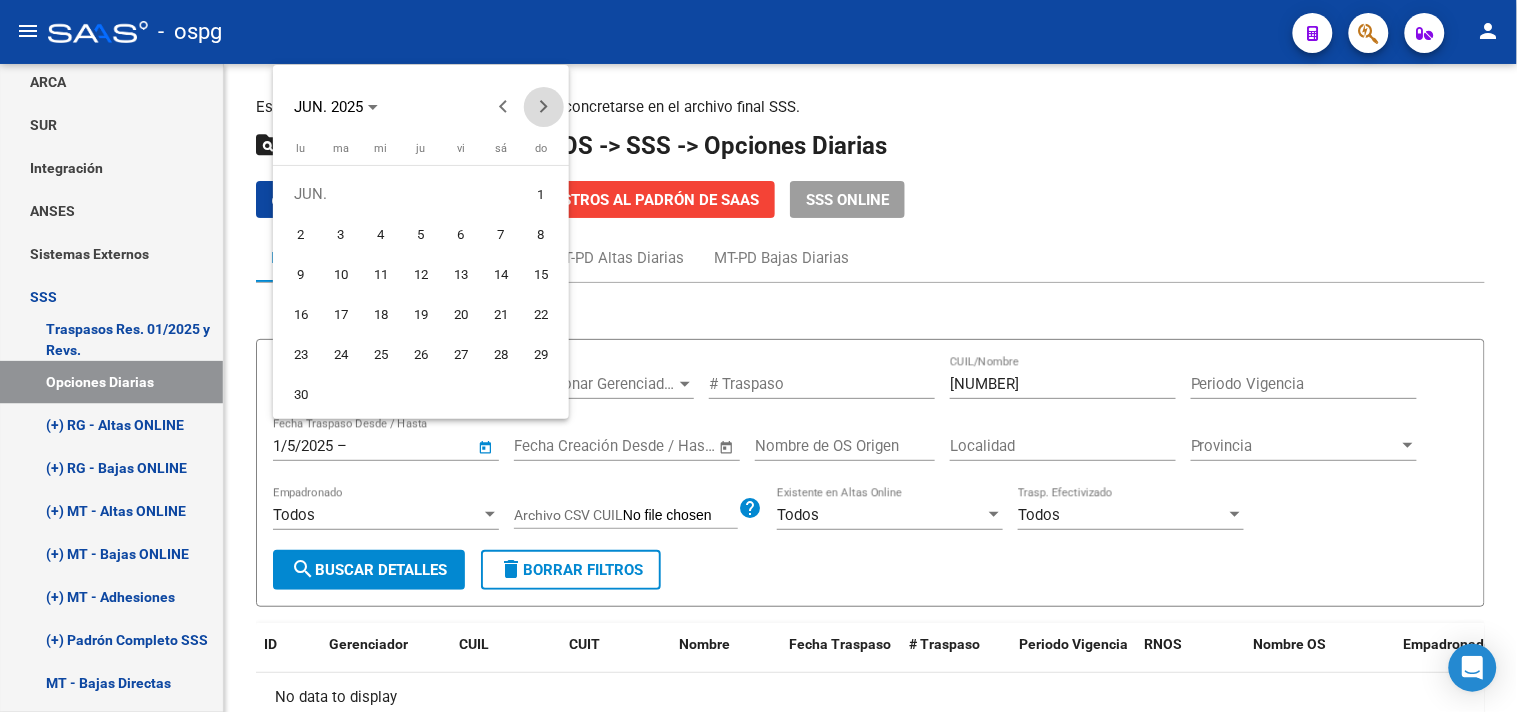 click at bounding box center (544, 107) 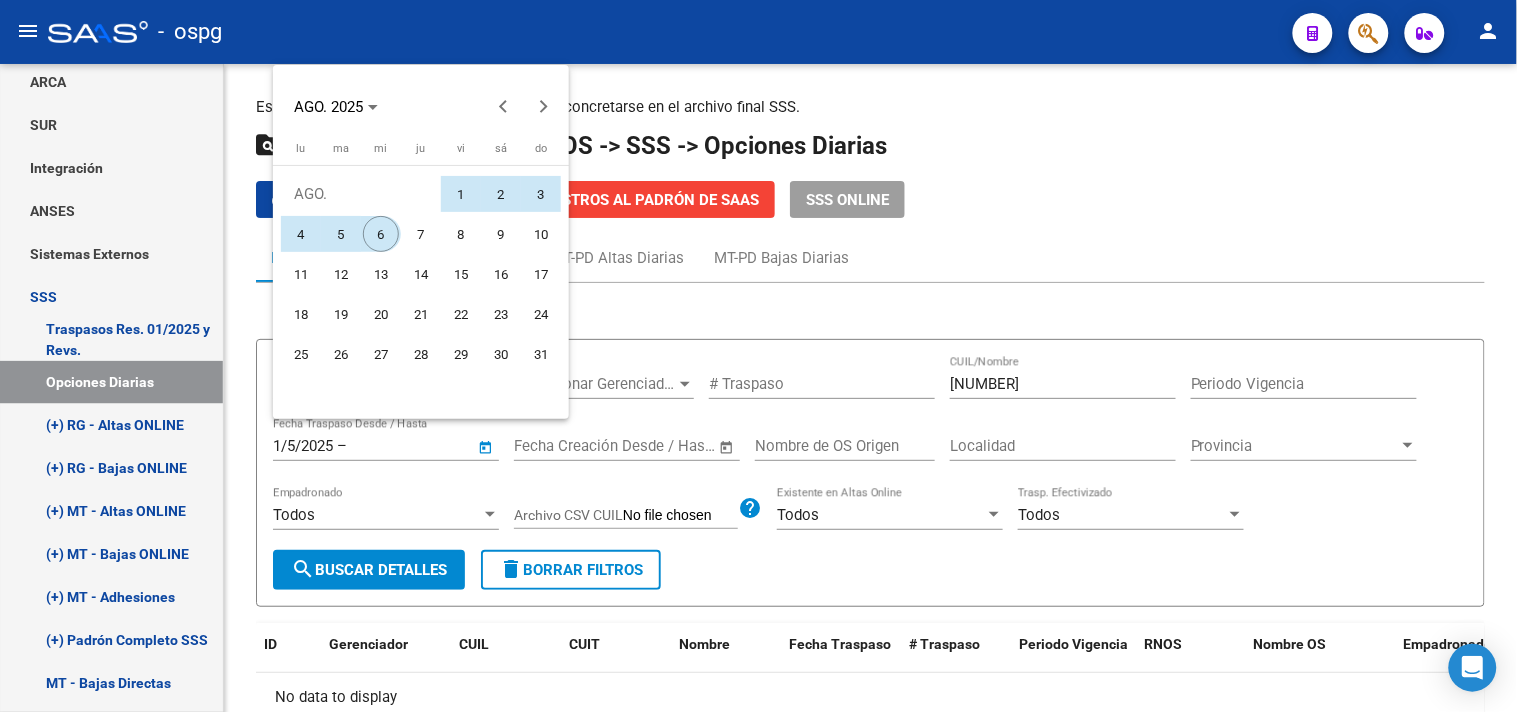 click on "6" at bounding box center (381, 234) 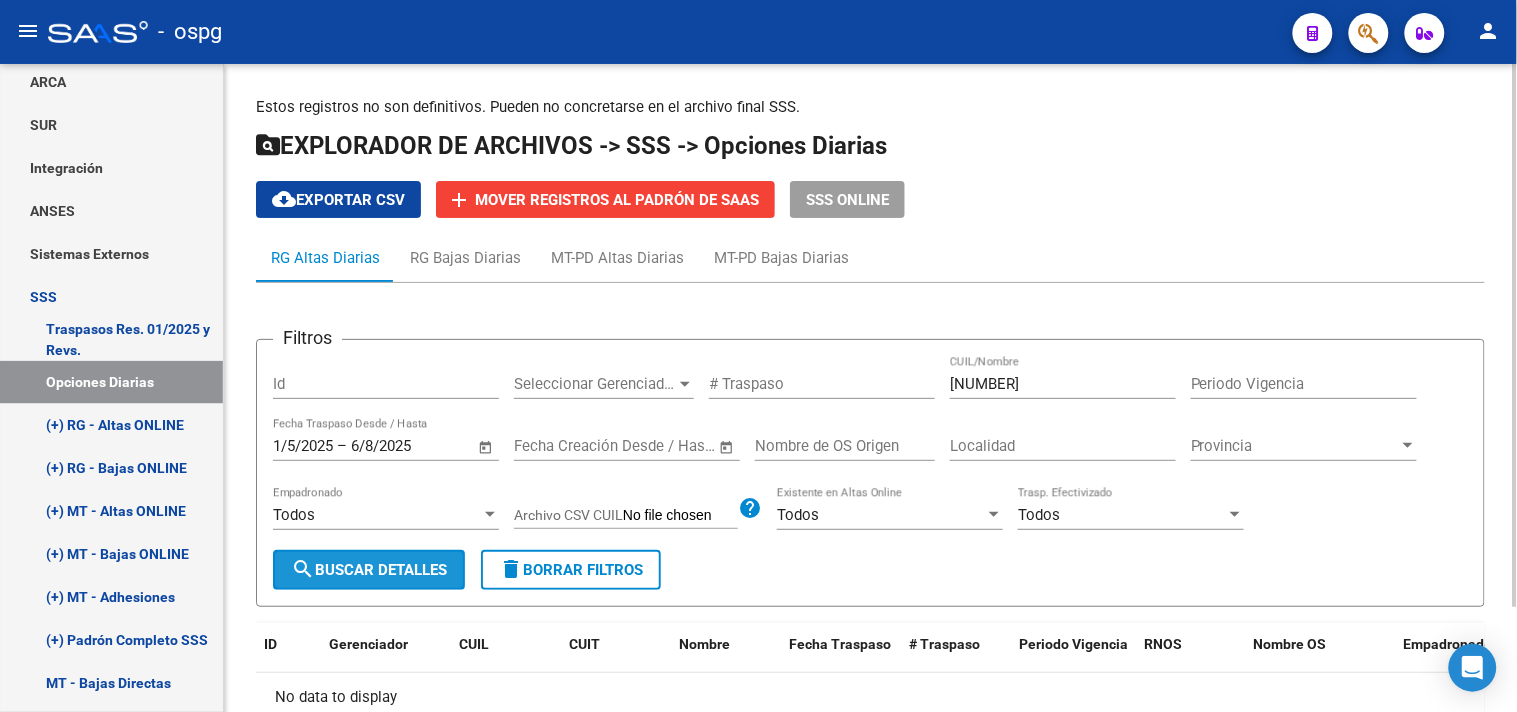 click on "search  Buscar Detalles" at bounding box center [369, 570] 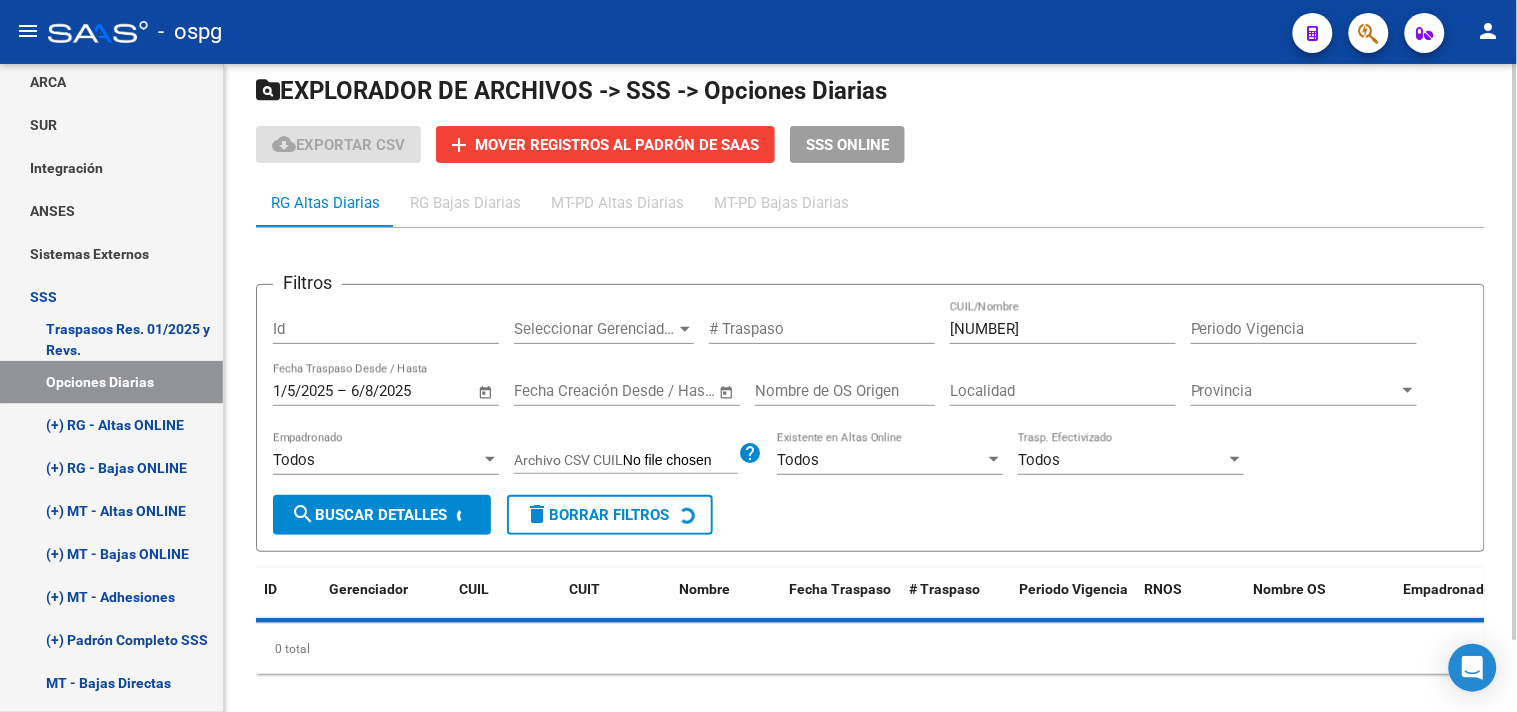 scroll, scrollTop: 81, scrollLeft: 0, axis: vertical 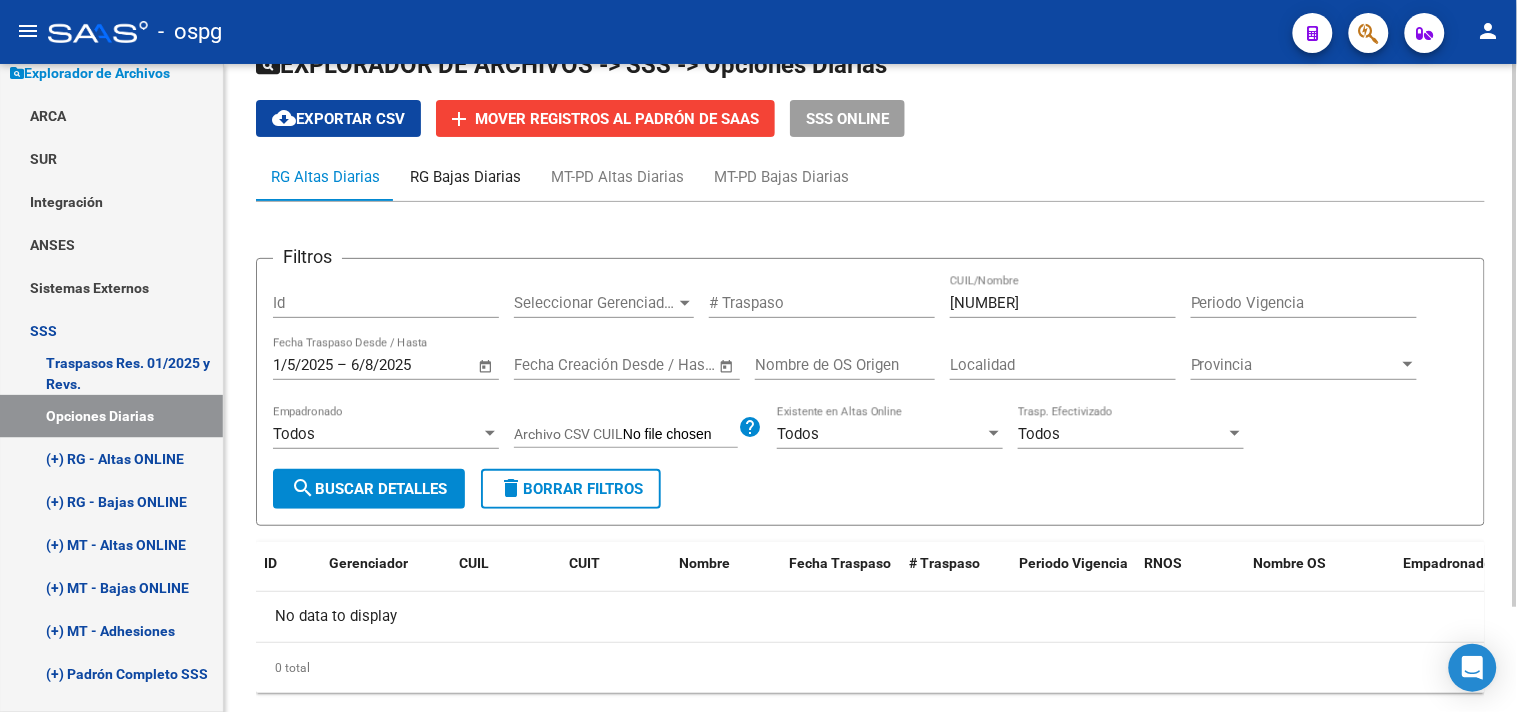 click on "RG Bajas Diarias" at bounding box center (465, 177) 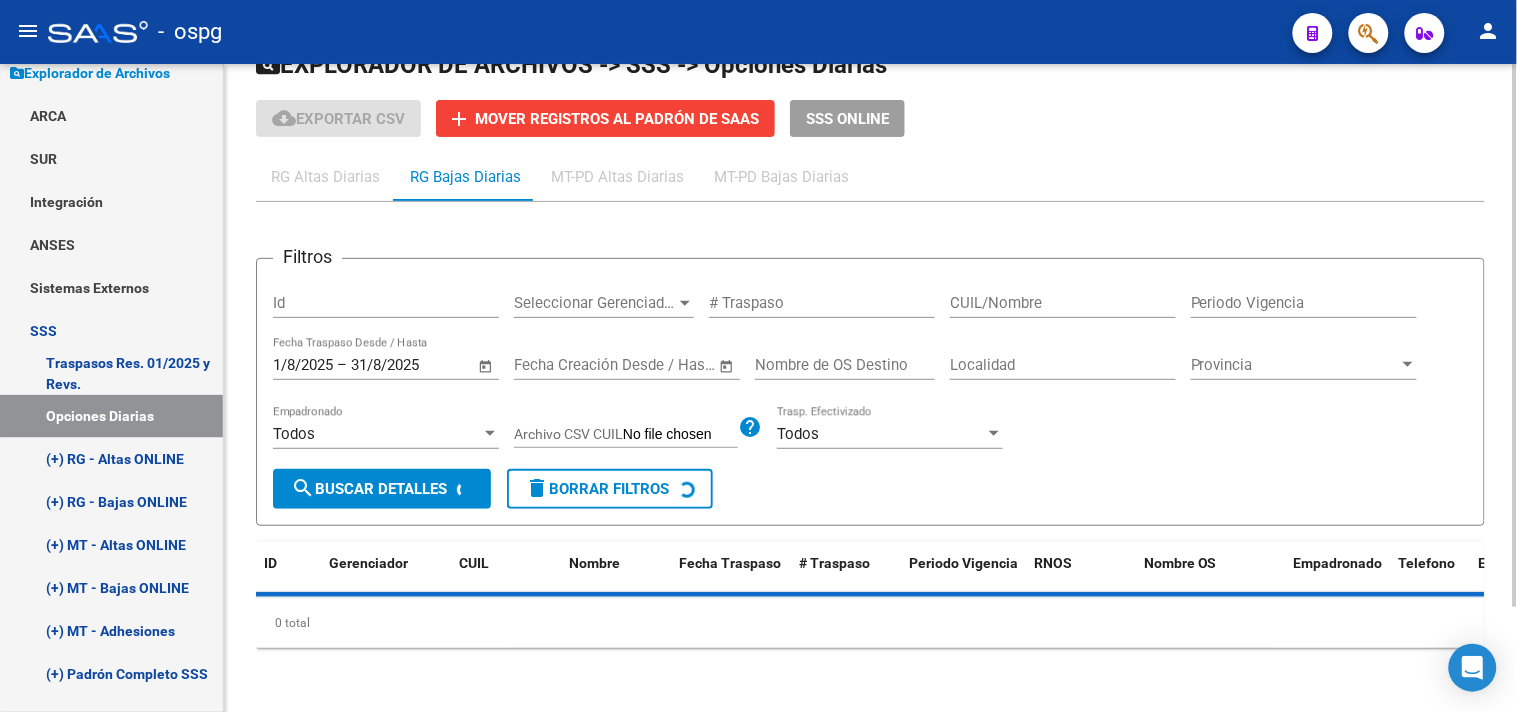 scroll, scrollTop: 0, scrollLeft: 0, axis: both 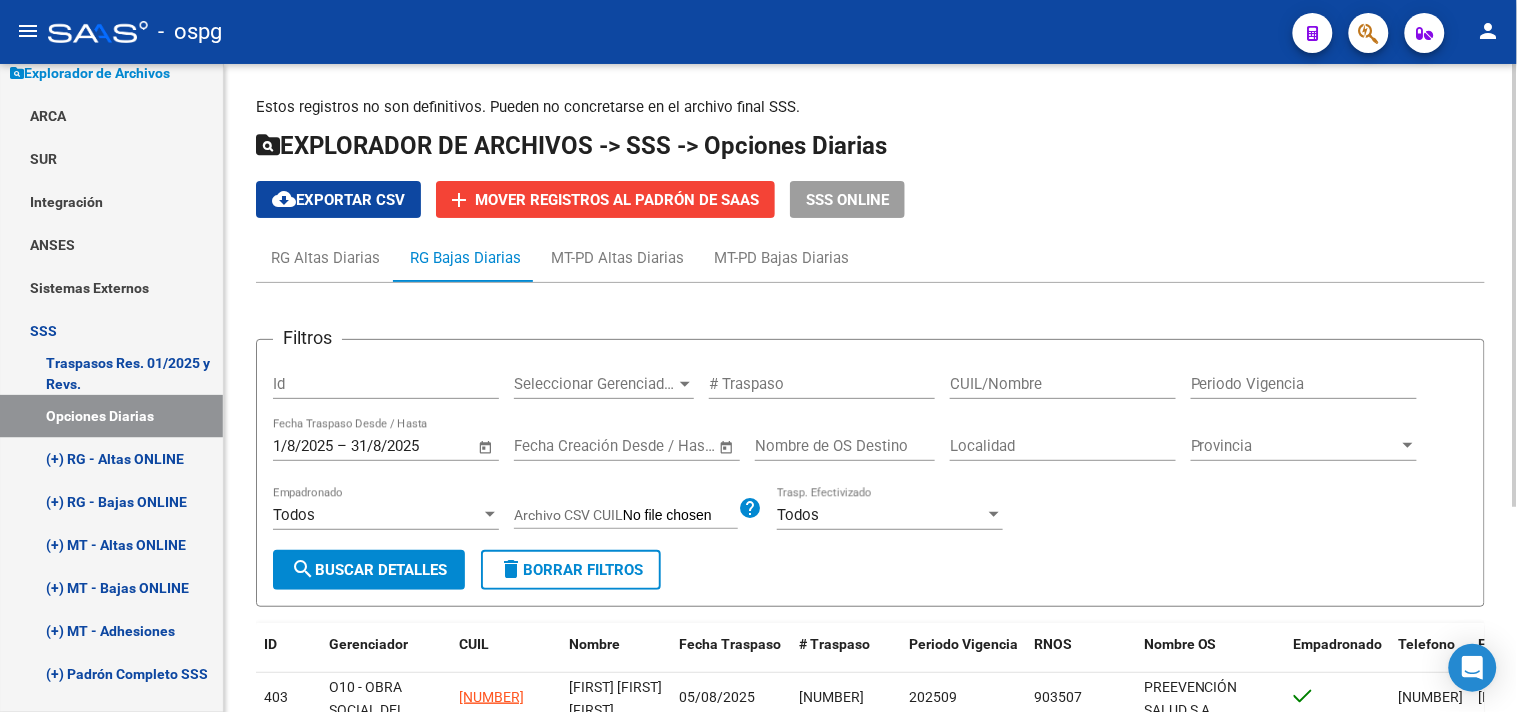 click 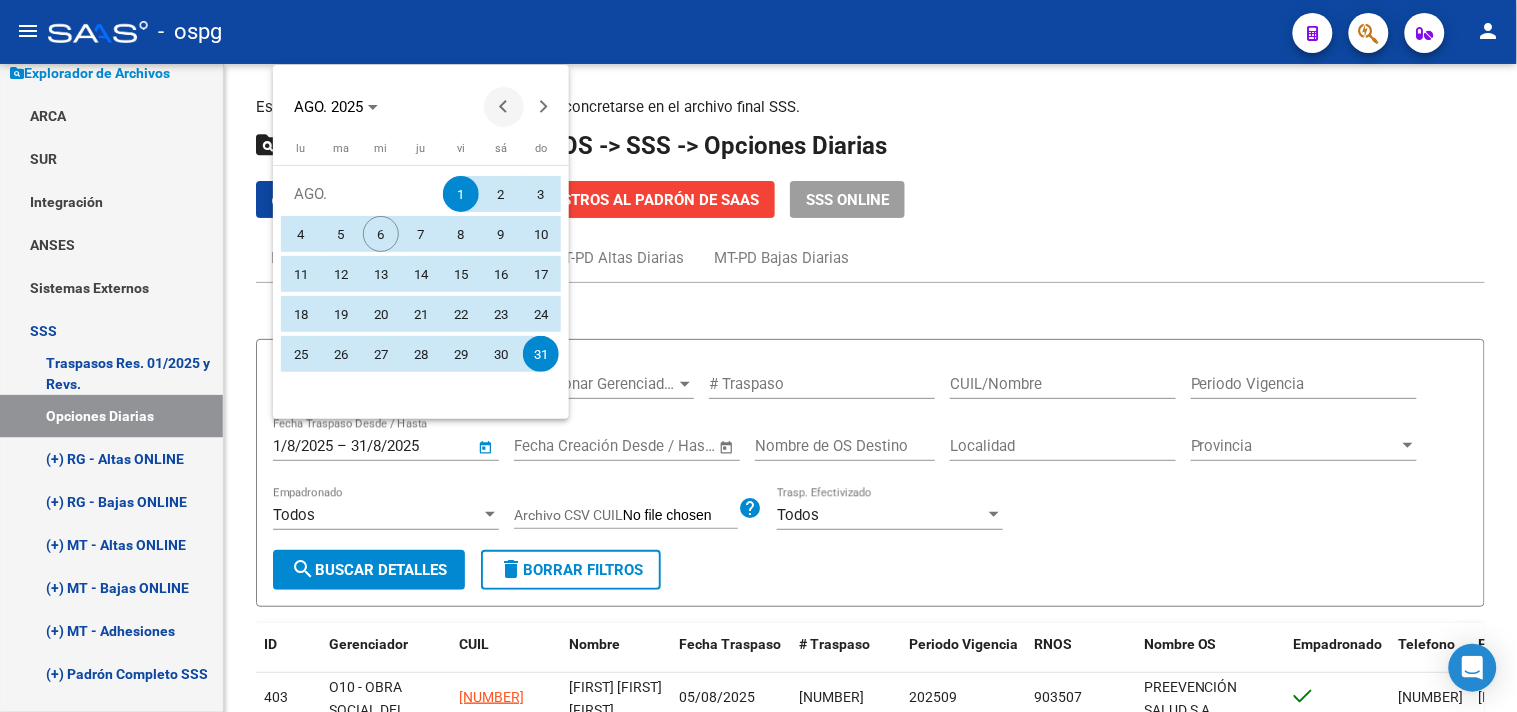 click at bounding box center (504, 107) 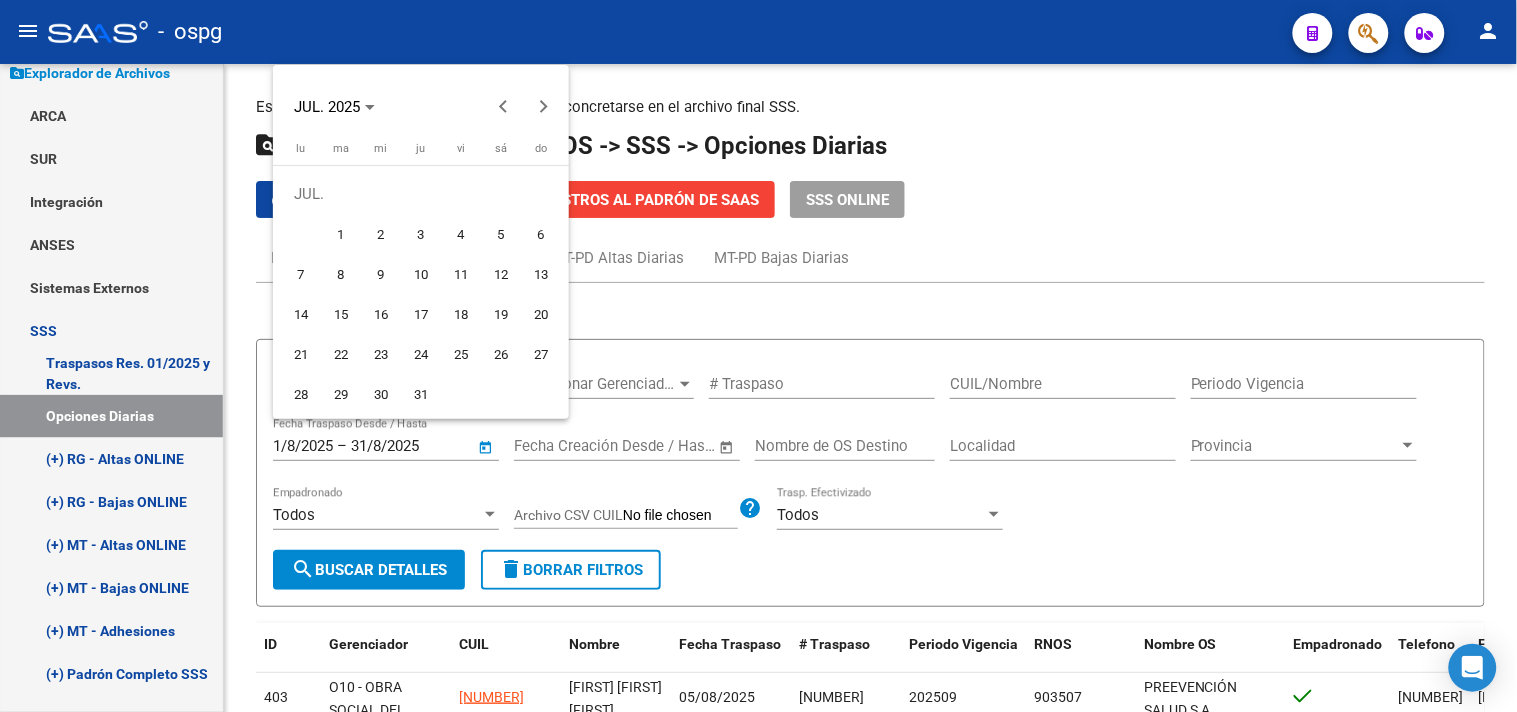 click on "30" at bounding box center [381, 394] 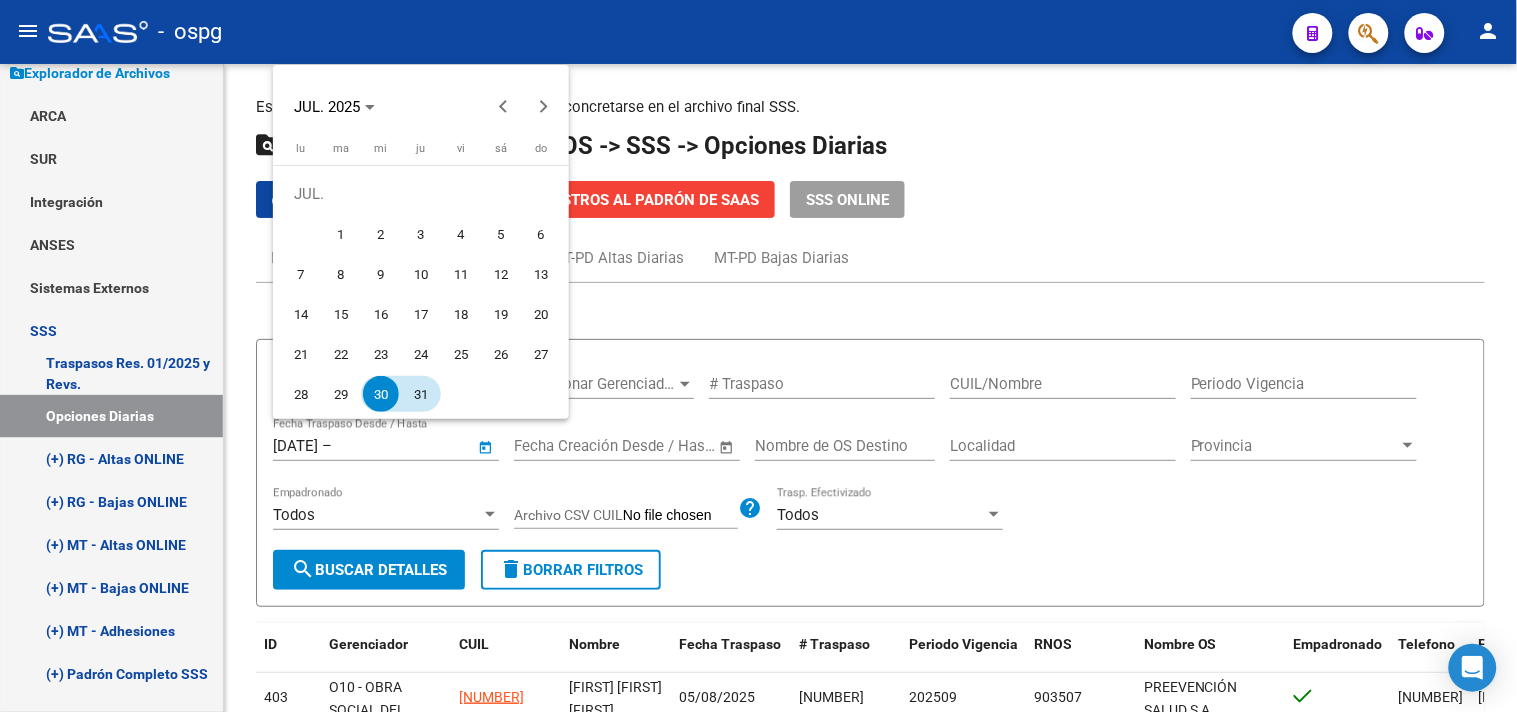 click on "31" at bounding box center [421, 394] 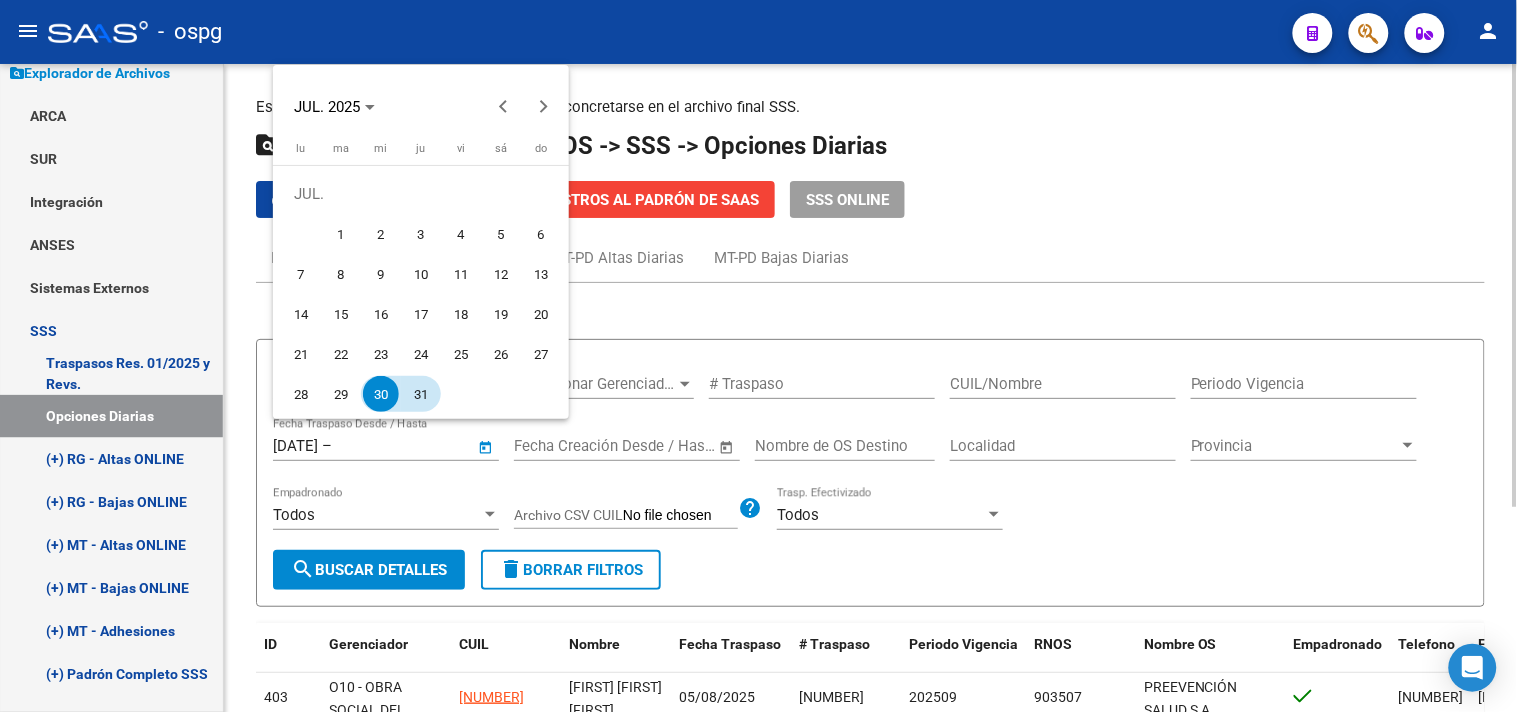 type on "31/7/2025" 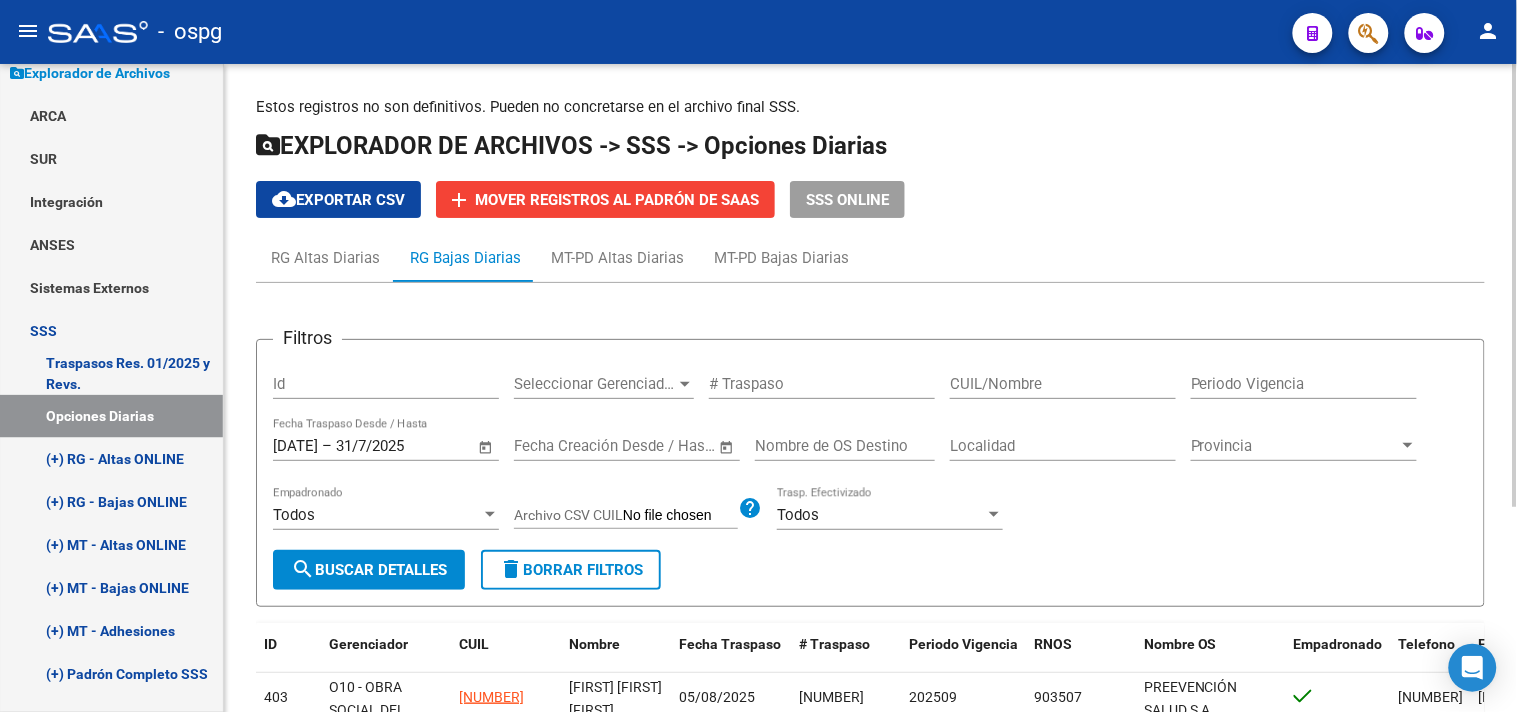 drag, startPoint x: 387, startPoint y: 565, endPoint x: 471, endPoint y: 550, distance: 85.32877 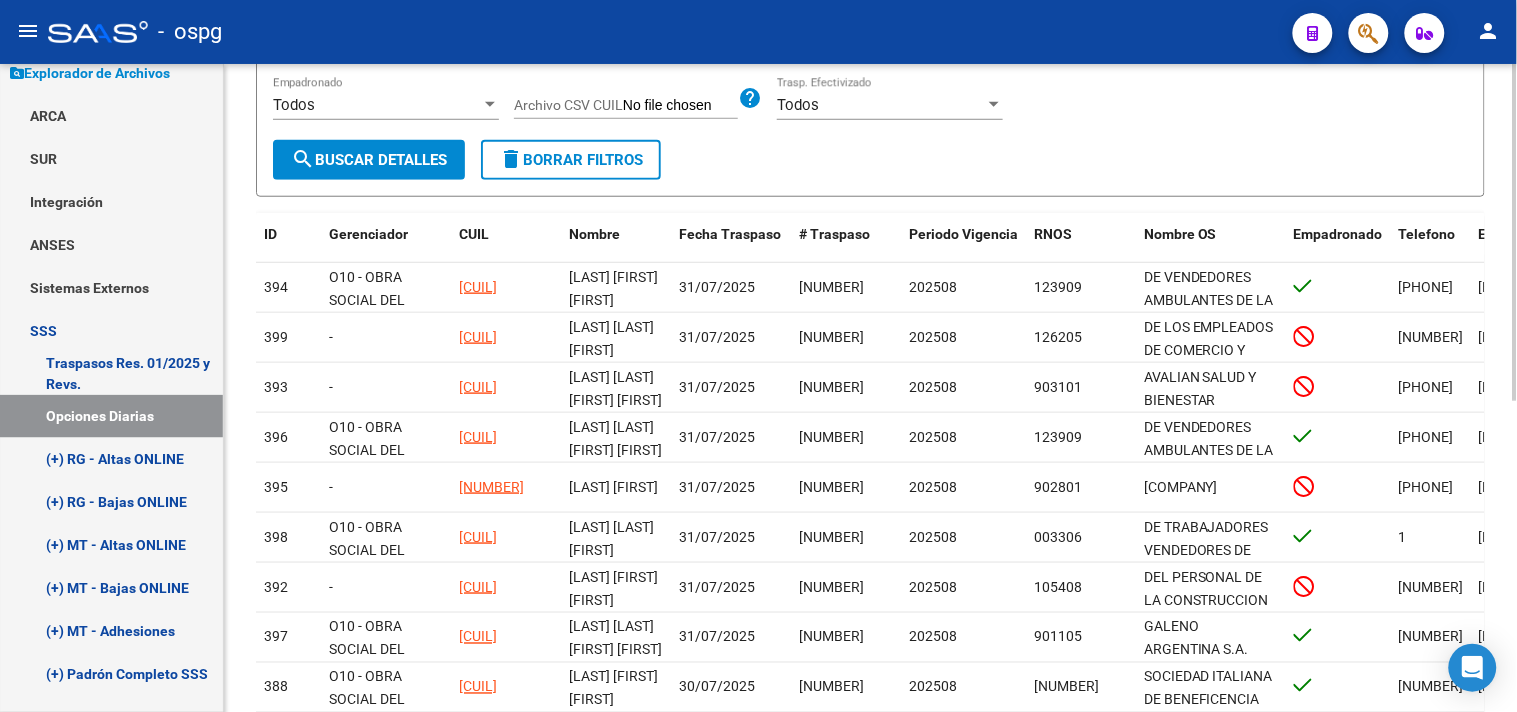 scroll, scrollTop: 555, scrollLeft: 0, axis: vertical 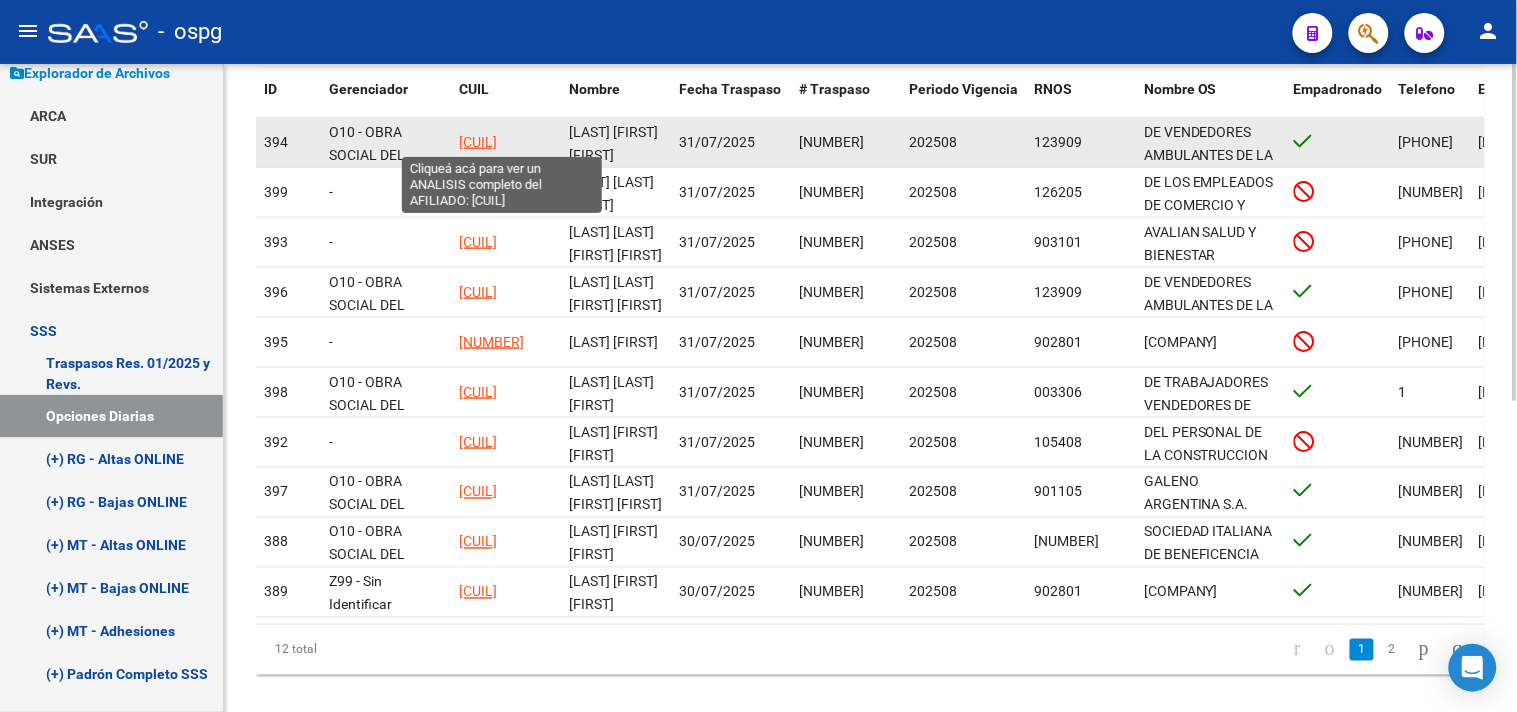 drag, startPoint x: 453, startPoint y: 140, endPoint x: 542, endPoint y: 148, distance: 89.358826 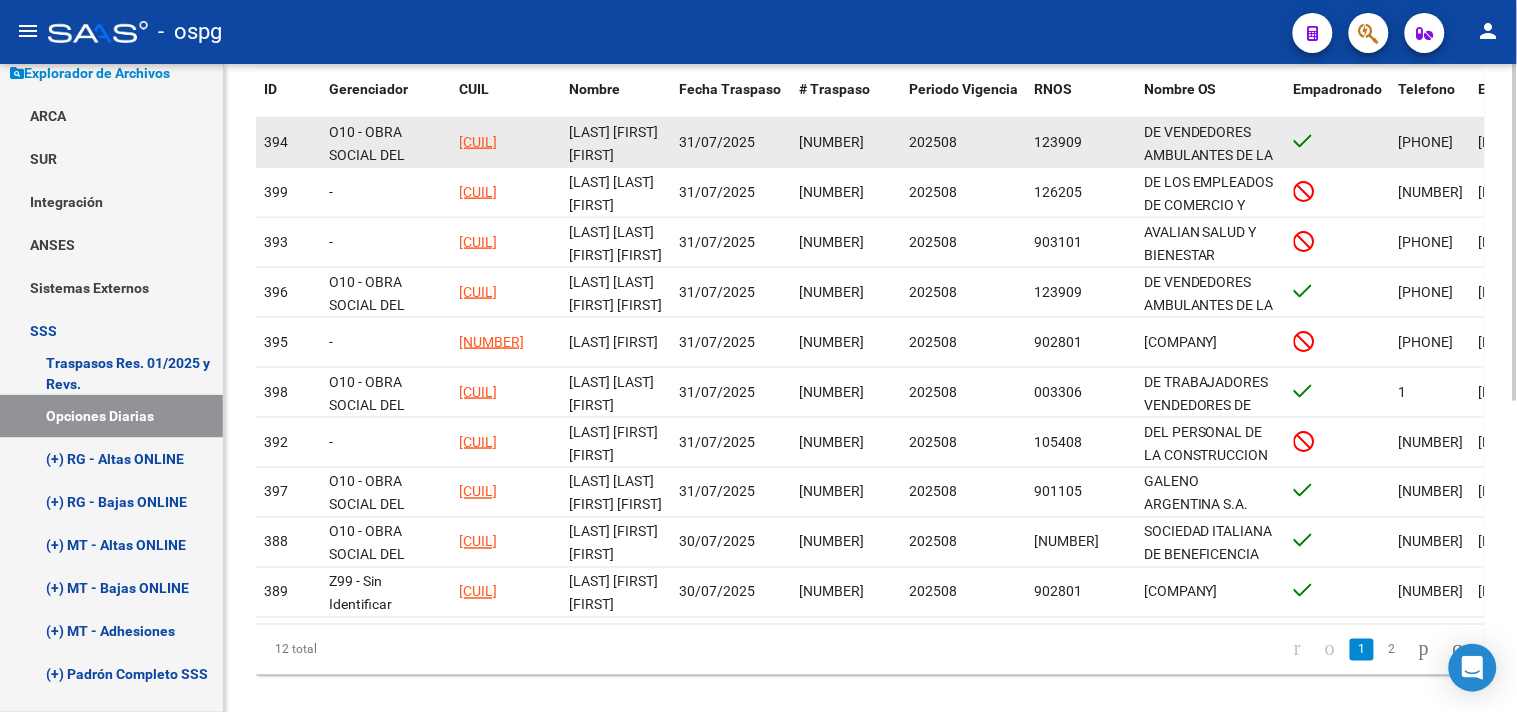 copy on "[CUIL]" 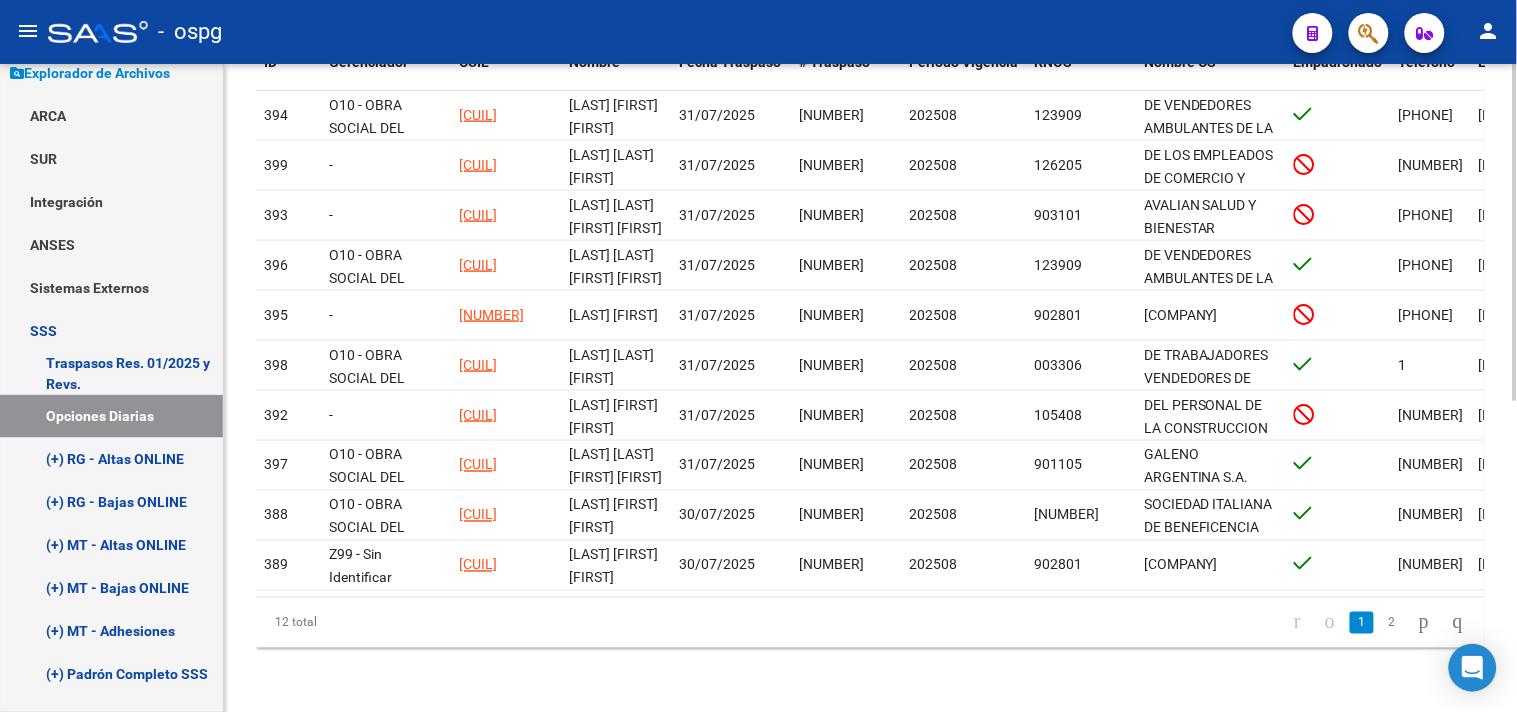 scroll, scrollTop: 598, scrollLeft: 0, axis: vertical 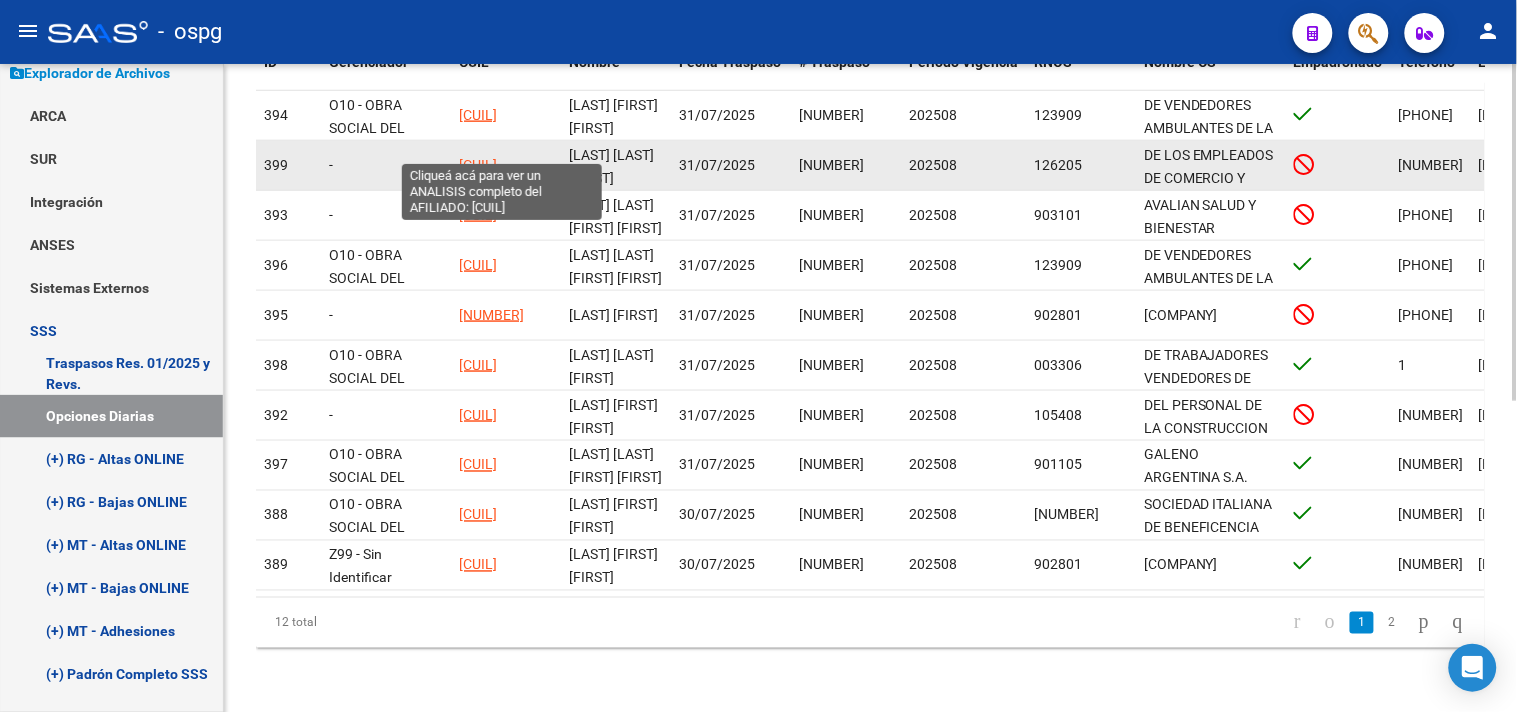 drag, startPoint x: 461, startPoint y: 148, endPoint x: 546, endPoint y: 150, distance: 85.02353 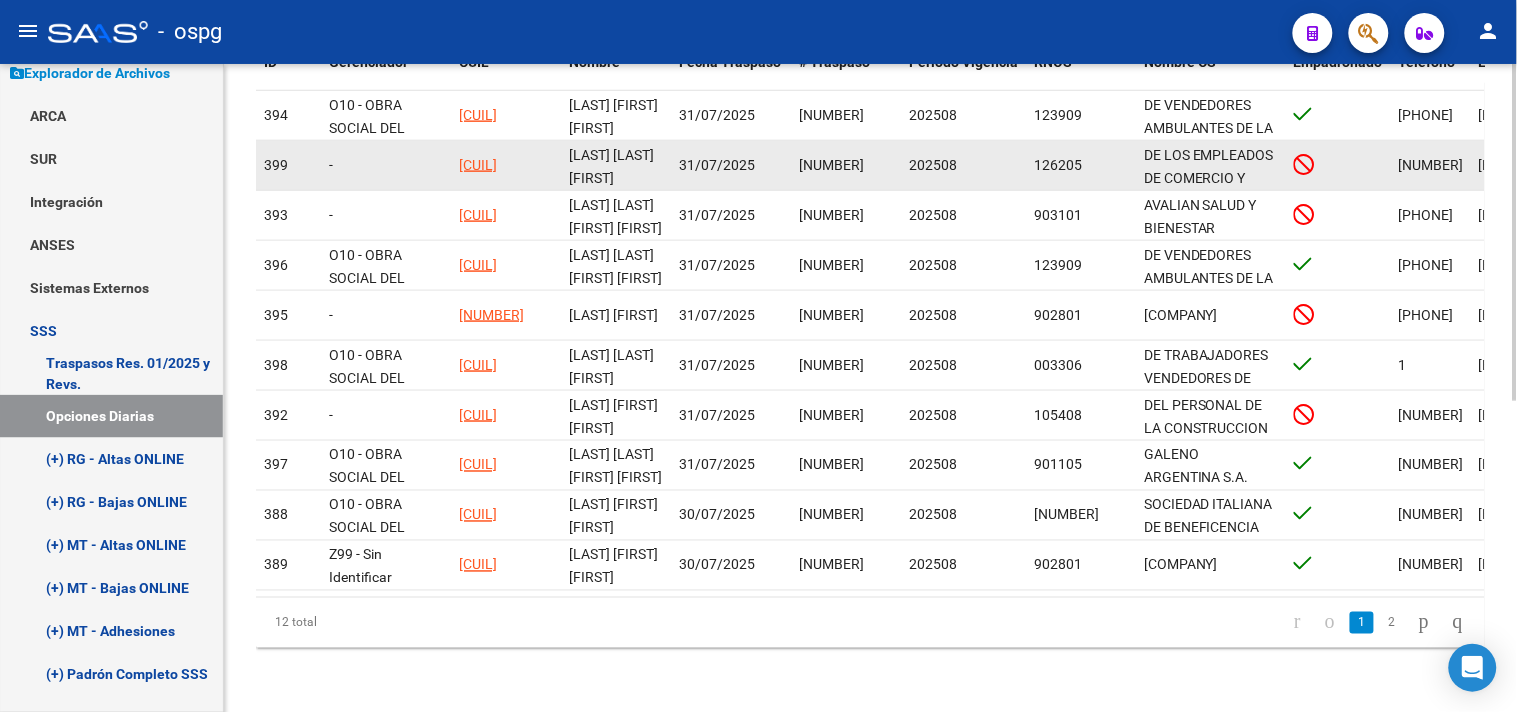 copy on "[CUIL]" 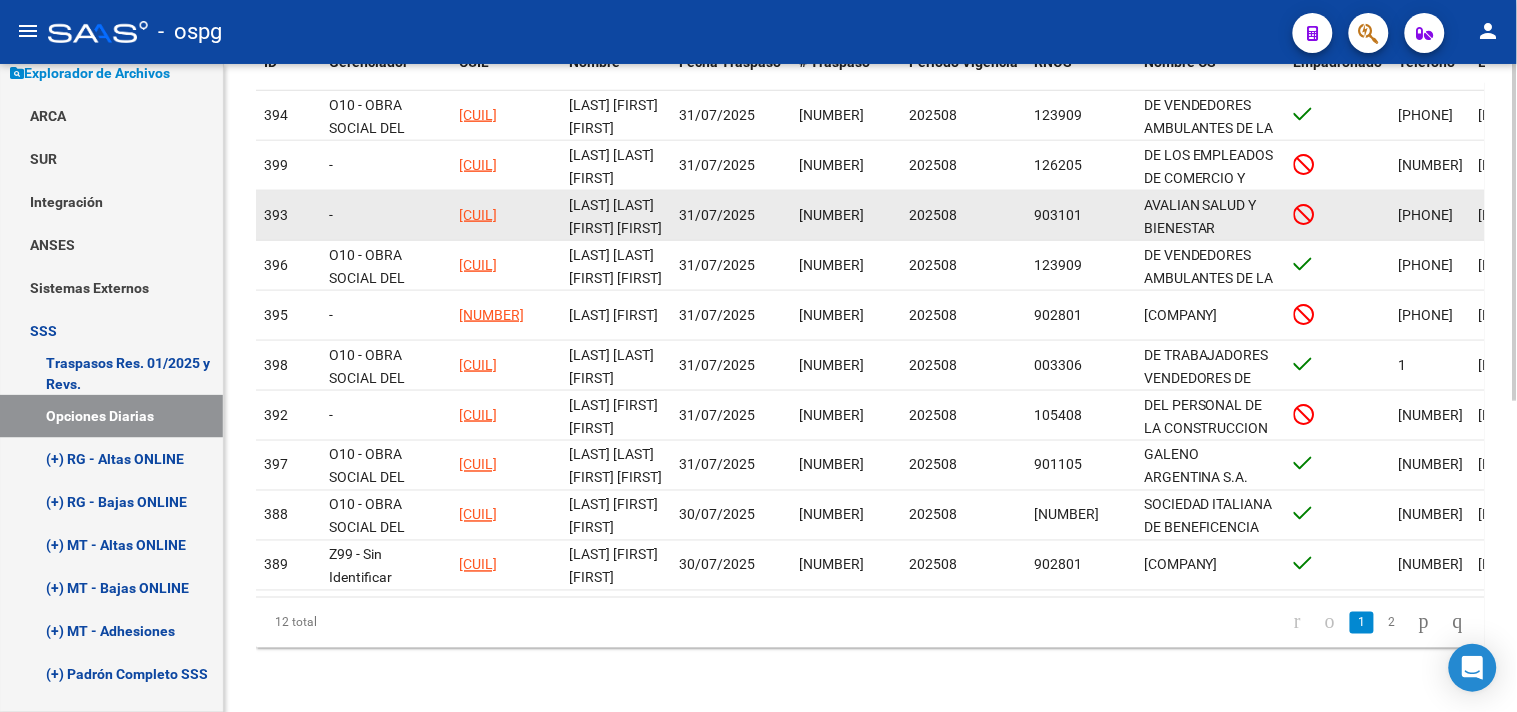 drag, startPoint x: 460, startPoint y: 201, endPoint x: 546, endPoint y: 201, distance: 86 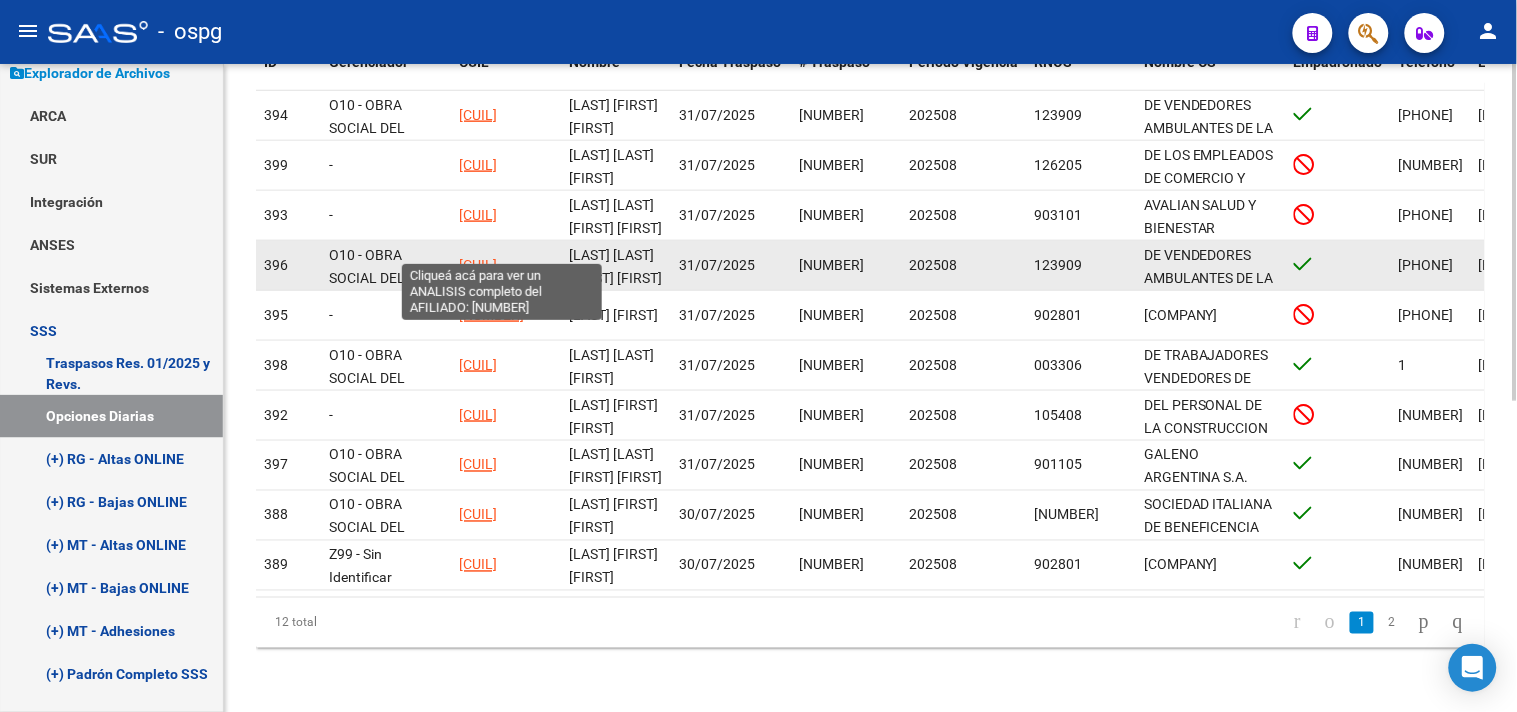 drag, startPoint x: 456, startPoint y: 247, endPoint x: 540, endPoint y: 250, distance: 84.05355 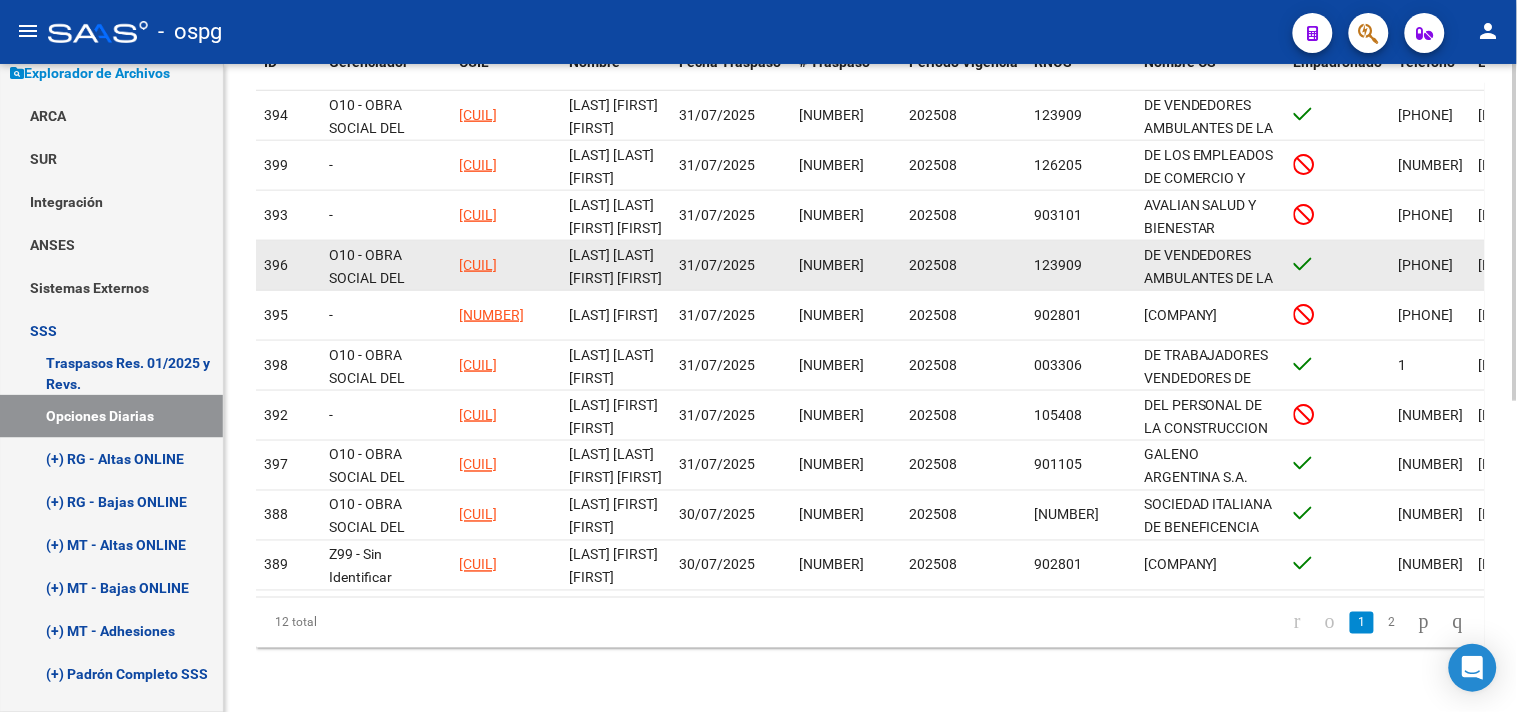 copy on "[CUIL]" 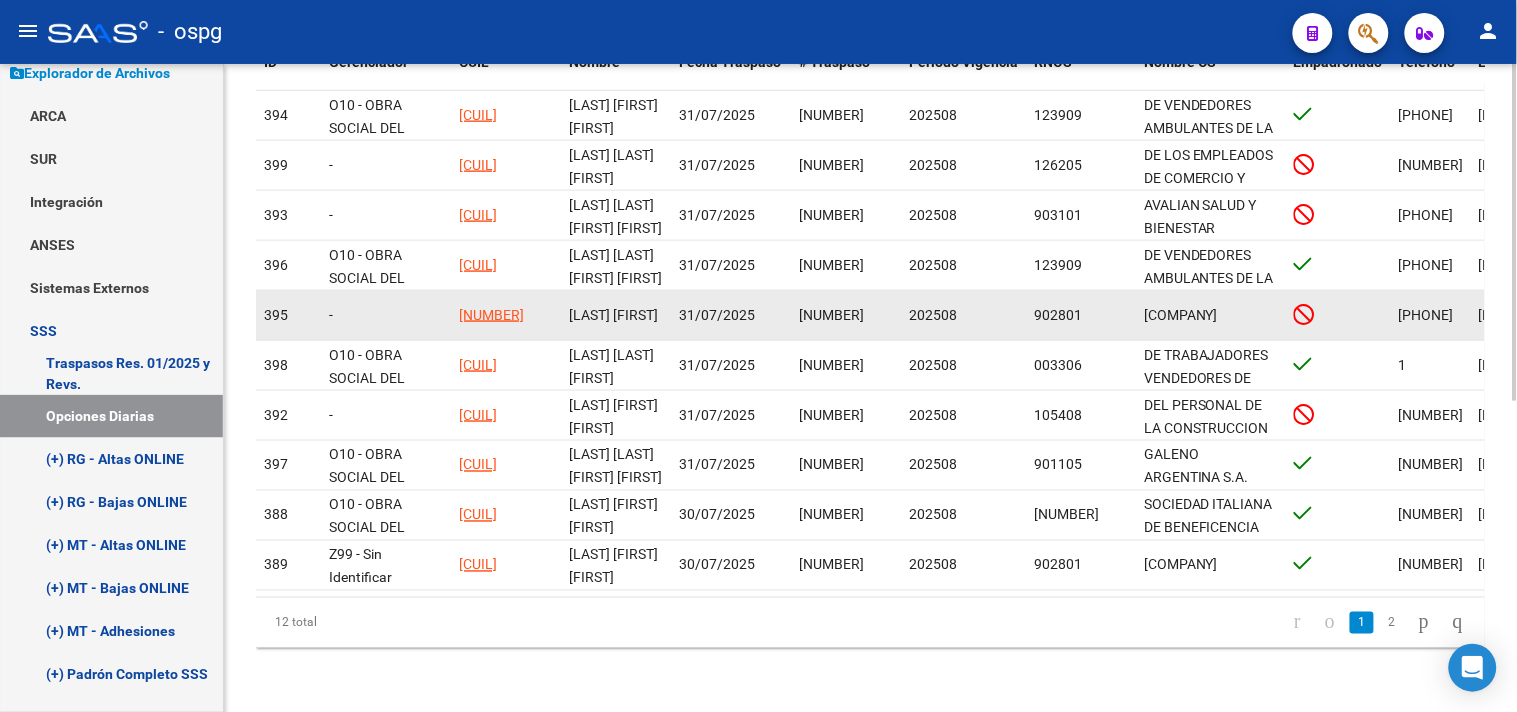 drag, startPoint x: 461, startPoint y: 296, endPoint x: 551, endPoint y: 301, distance: 90.13878 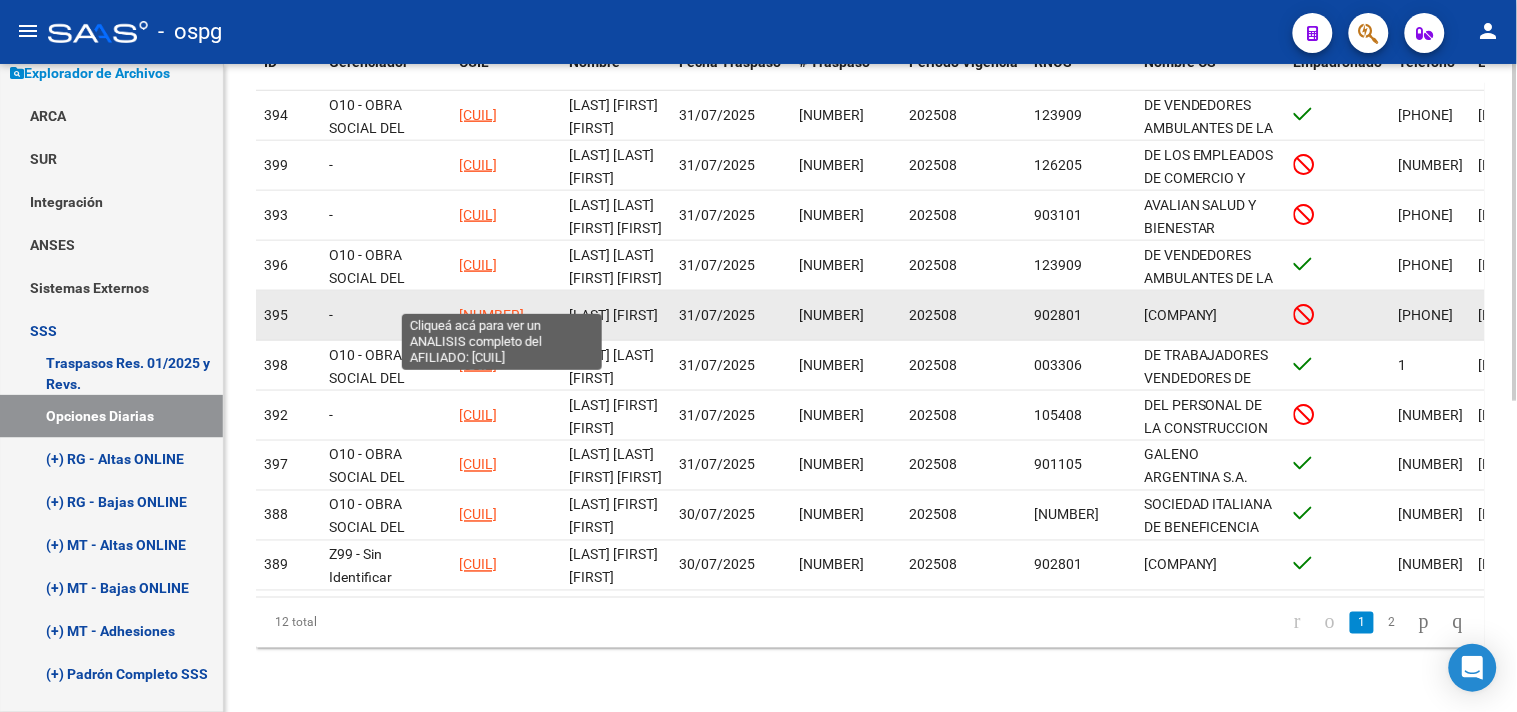 copy on "[NUMBER]" 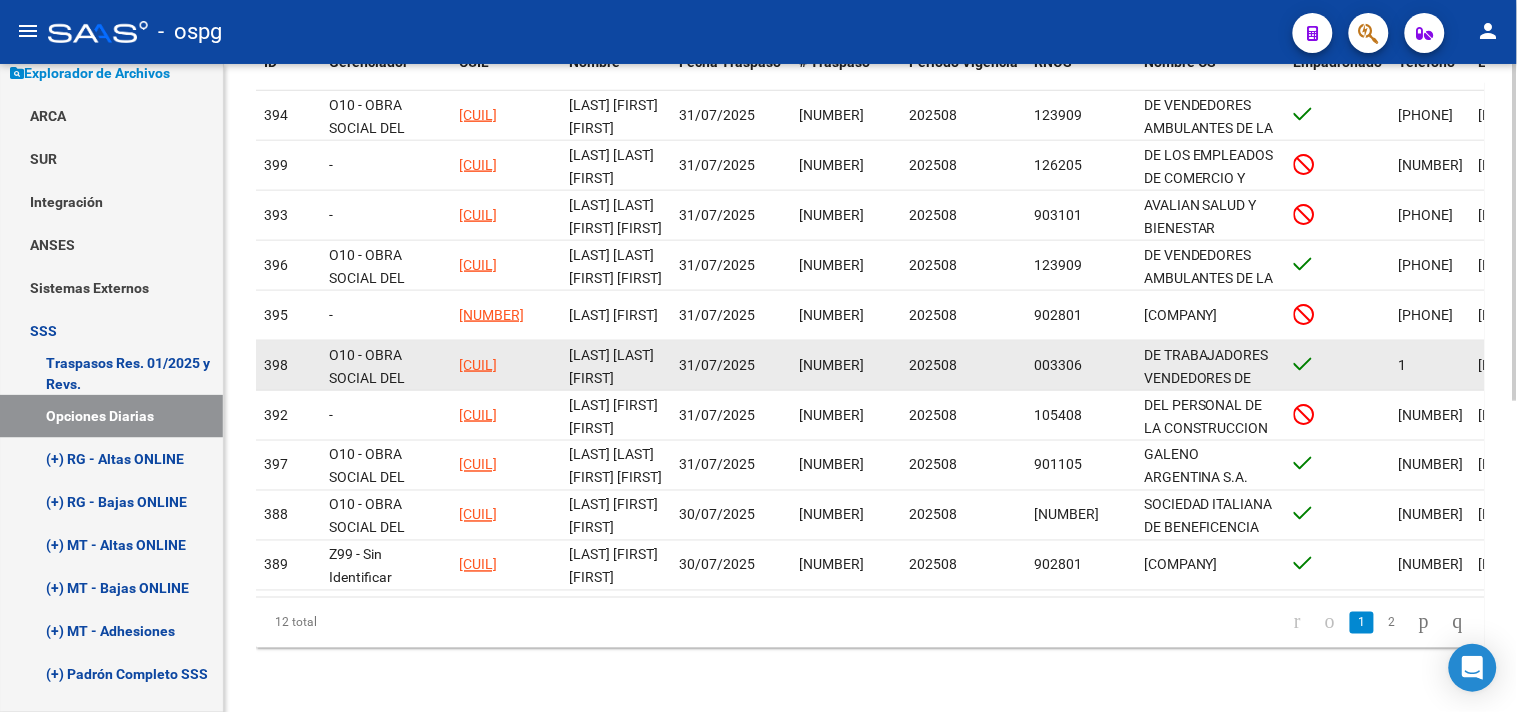 drag, startPoint x: 458, startPoint y: 350, endPoint x: 547, endPoint y: 355, distance: 89.140335 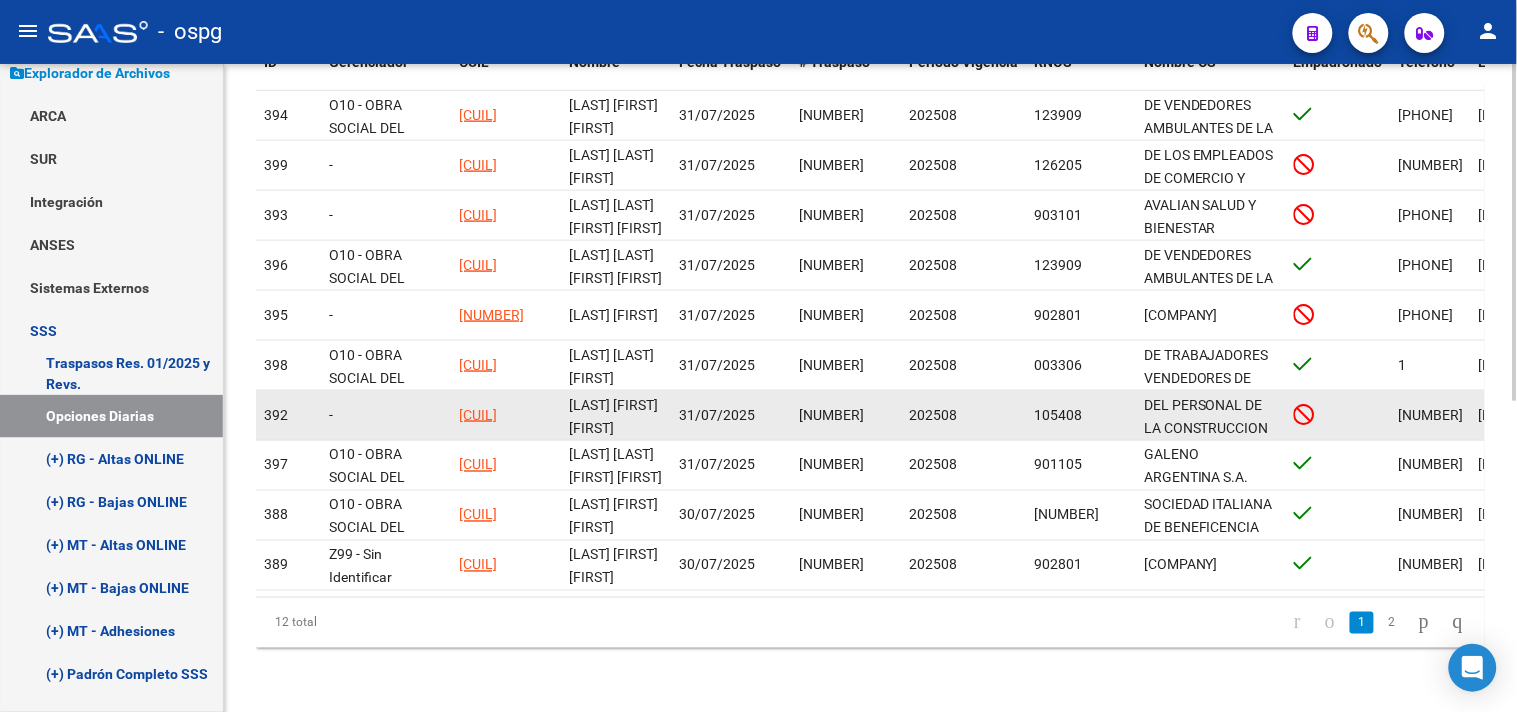 drag, startPoint x: 457, startPoint y: 400, endPoint x: 535, endPoint y: 402, distance: 78.025635 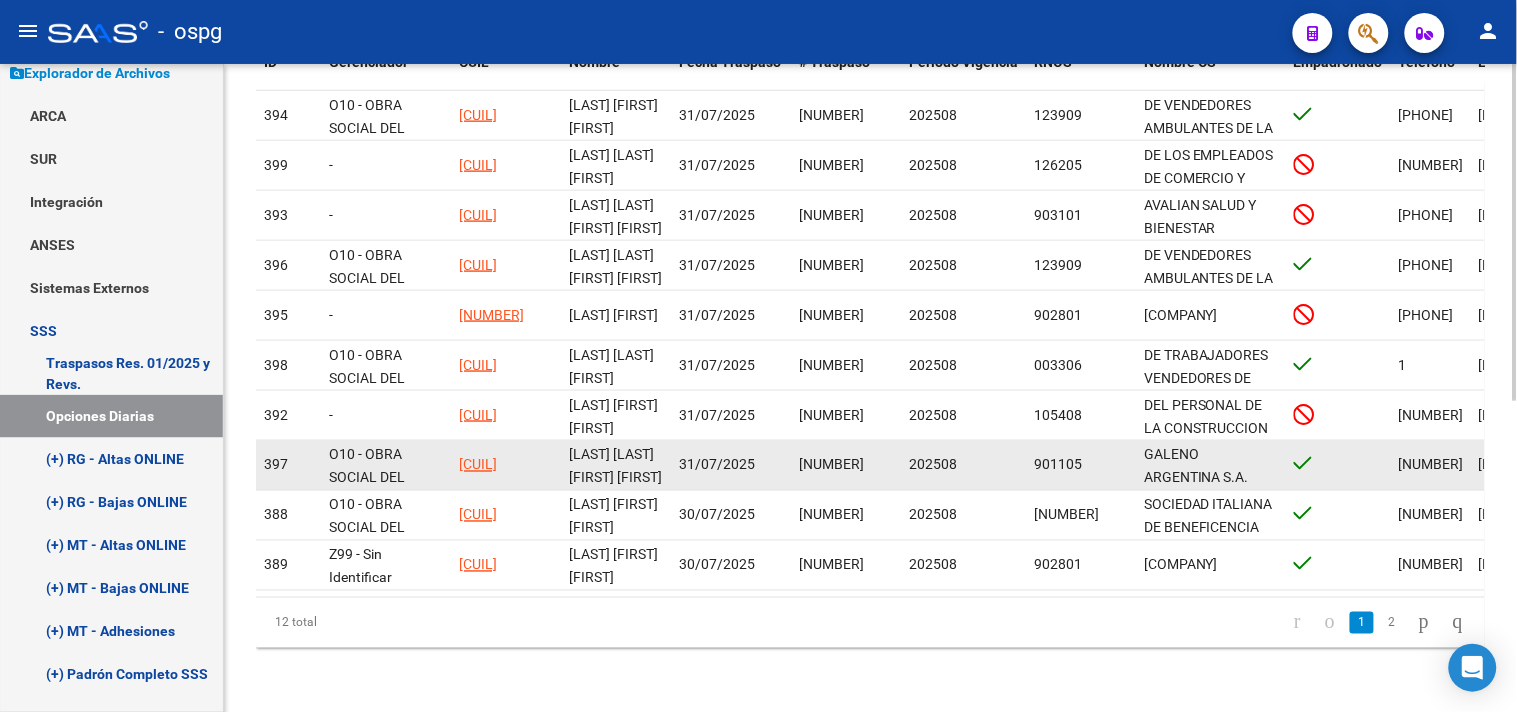 drag, startPoint x: 456, startPoint y: 450, endPoint x: 547, endPoint y: 451, distance: 91.00549 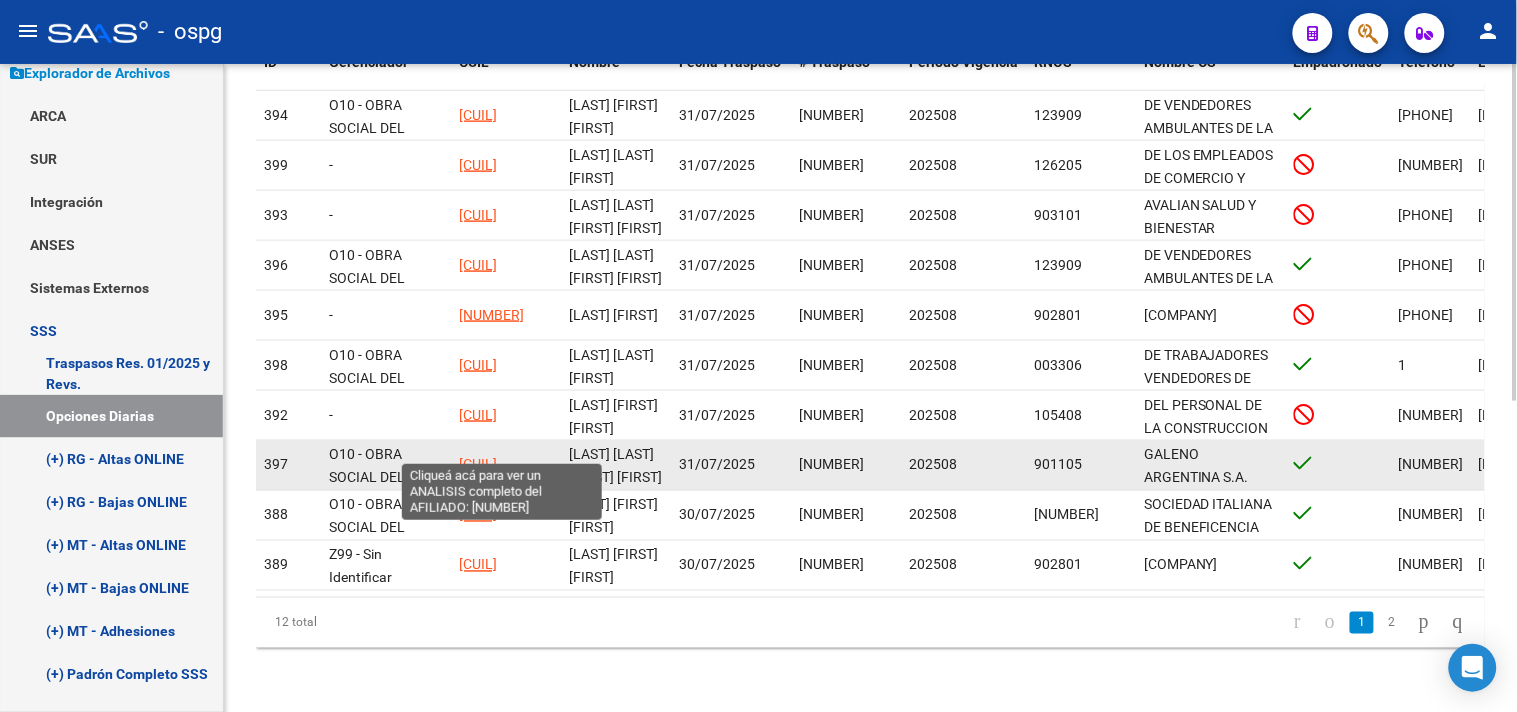 copy on "[CUIL]" 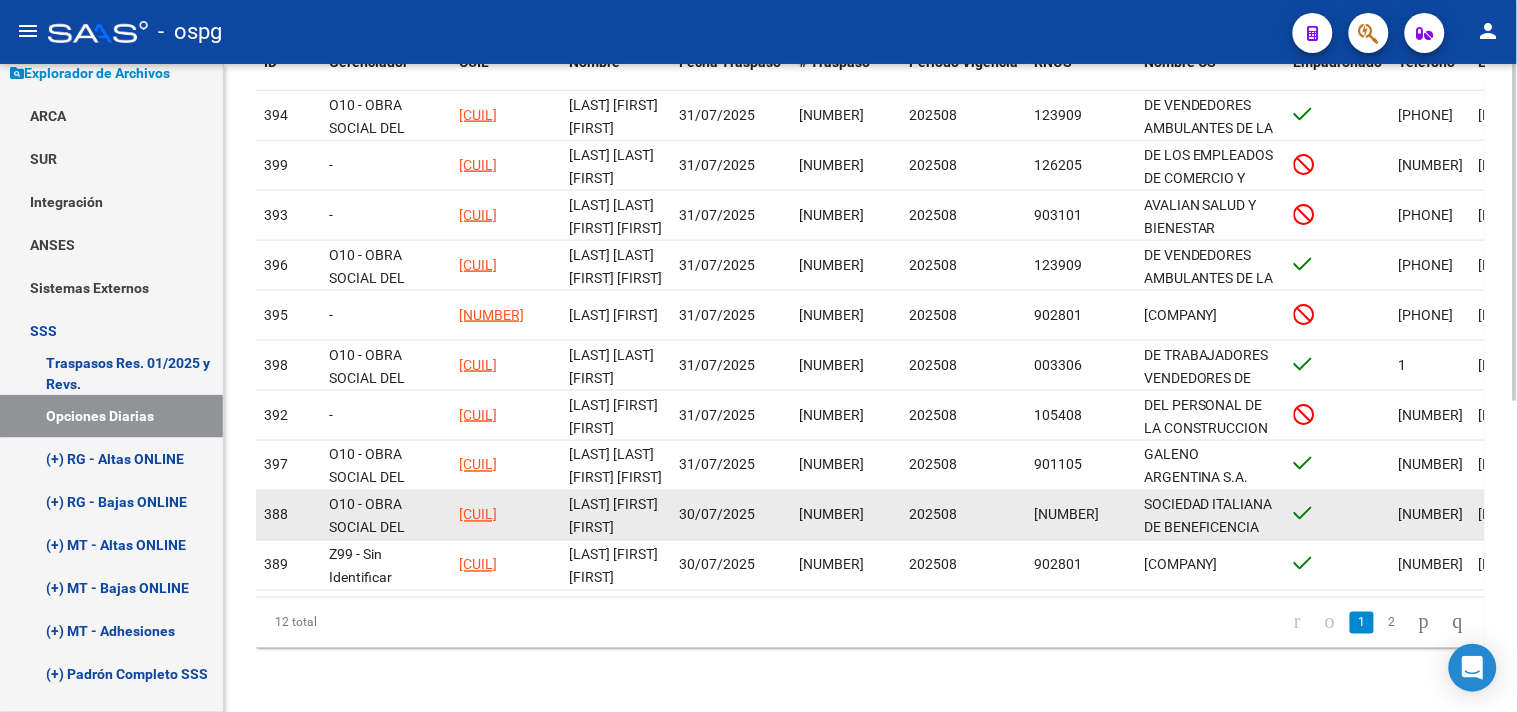 drag, startPoint x: 463, startPoint y: 500, endPoint x: 551, endPoint y: 500, distance: 88 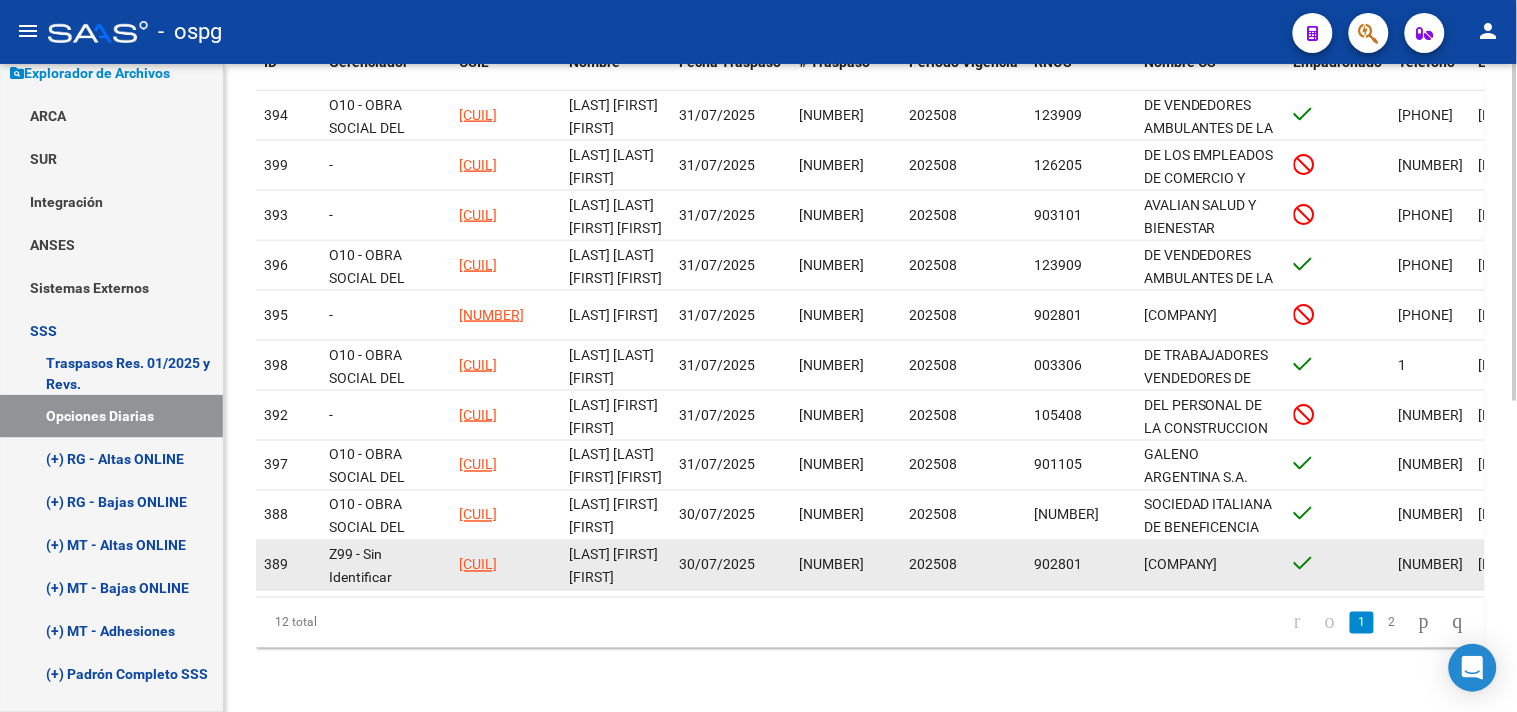 drag, startPoint x: 461, startPoint y: 547, endPoint x: 548, endPoint y: 551, distance: 87.0919 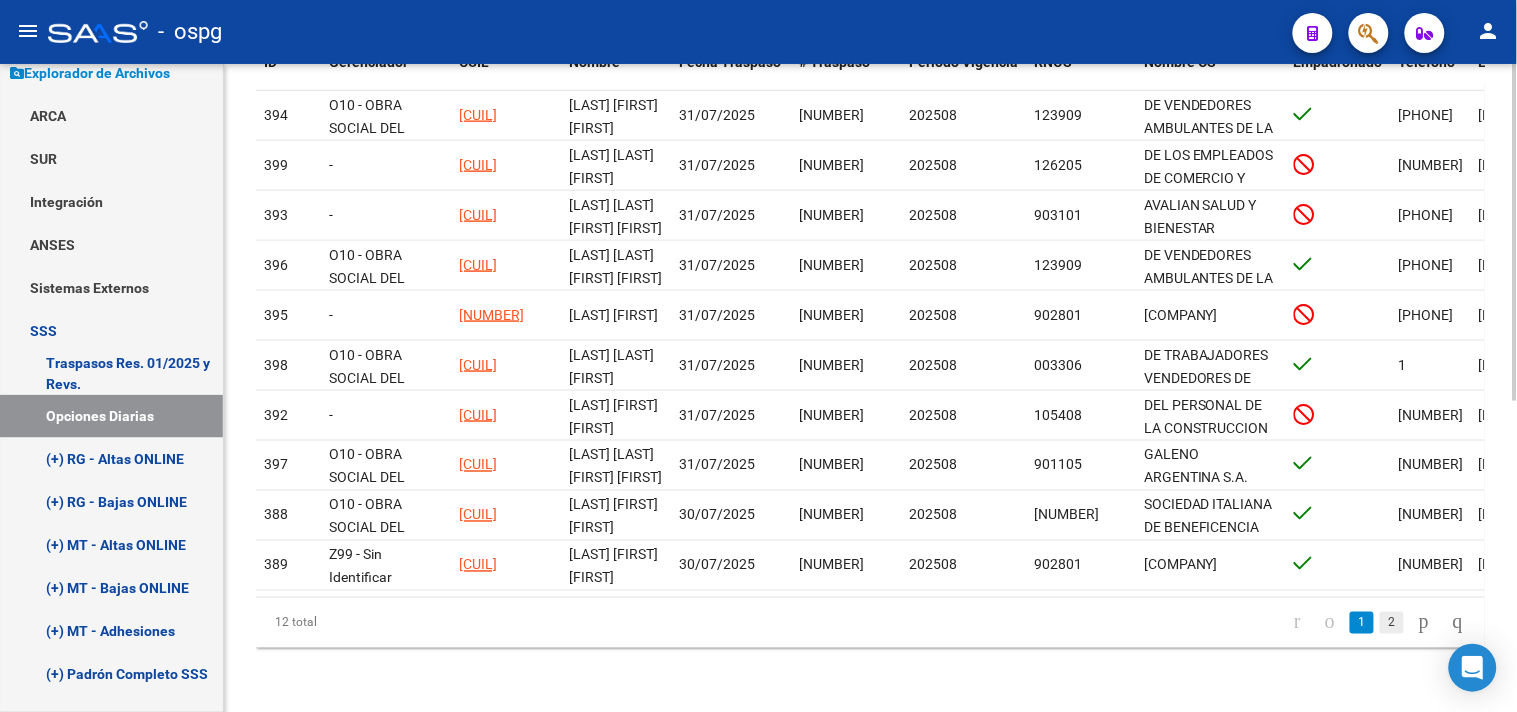 click on "2" 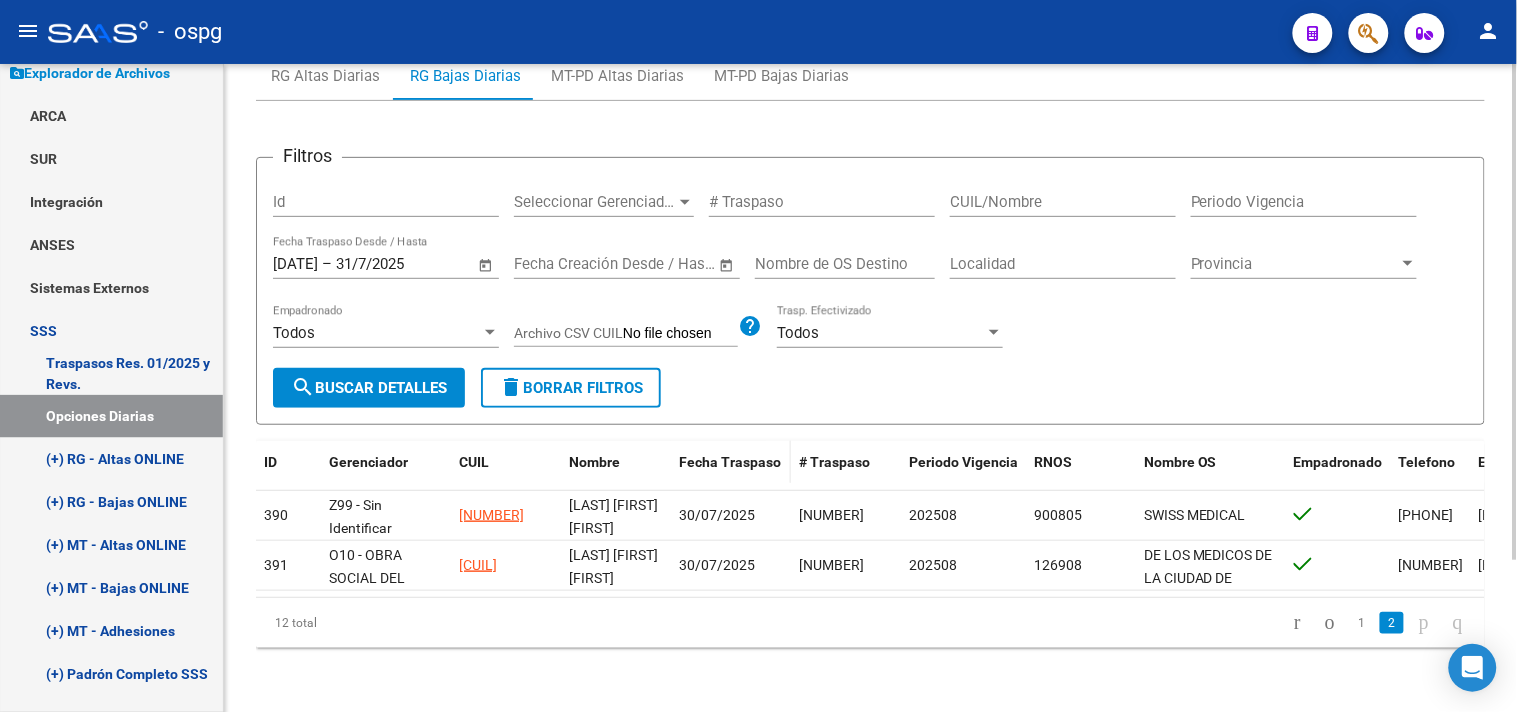 scroll, scrollTop: 87, scrollLeft: 0, axis: vertical 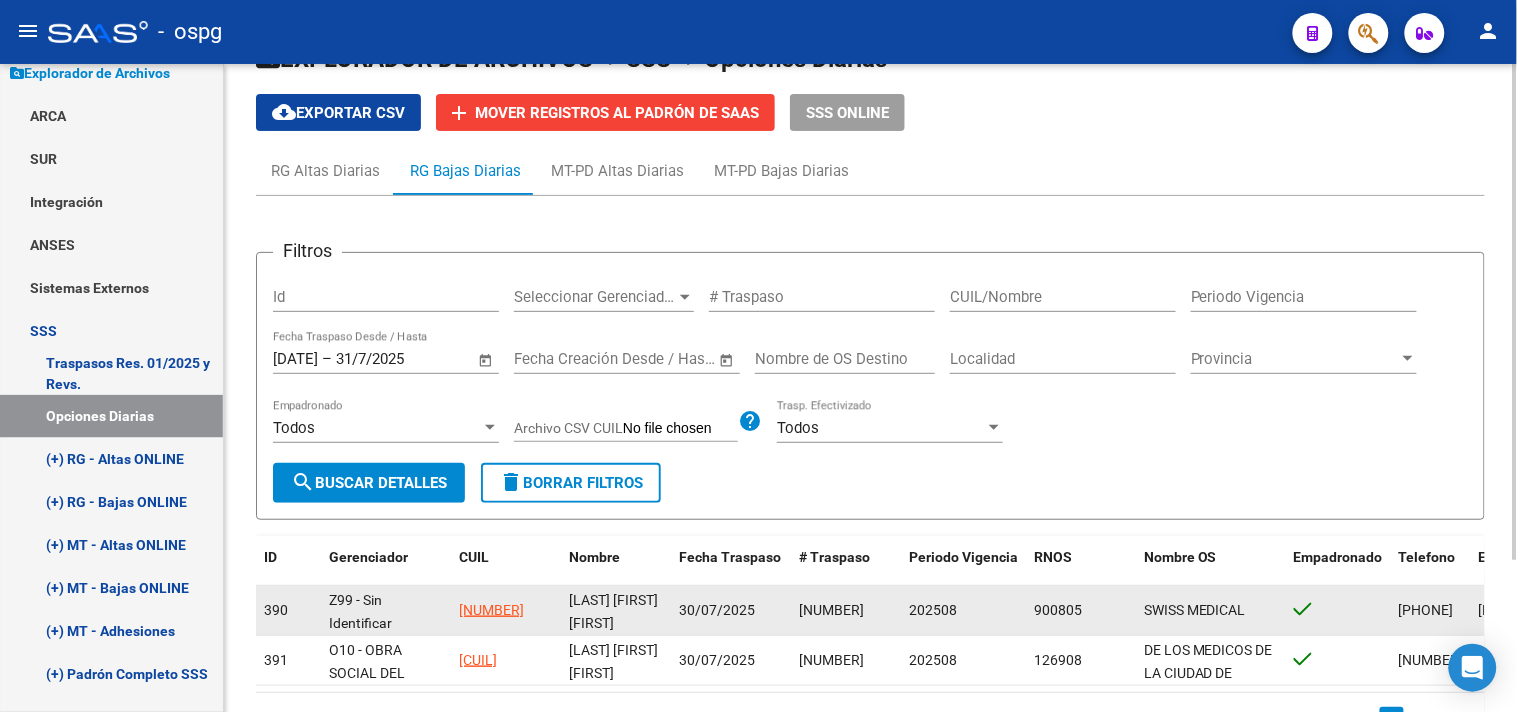 drag, startPoint x: 458, startPoint y: 607, endPoint x: 563, endPoint y: 608, distance: 105.00476 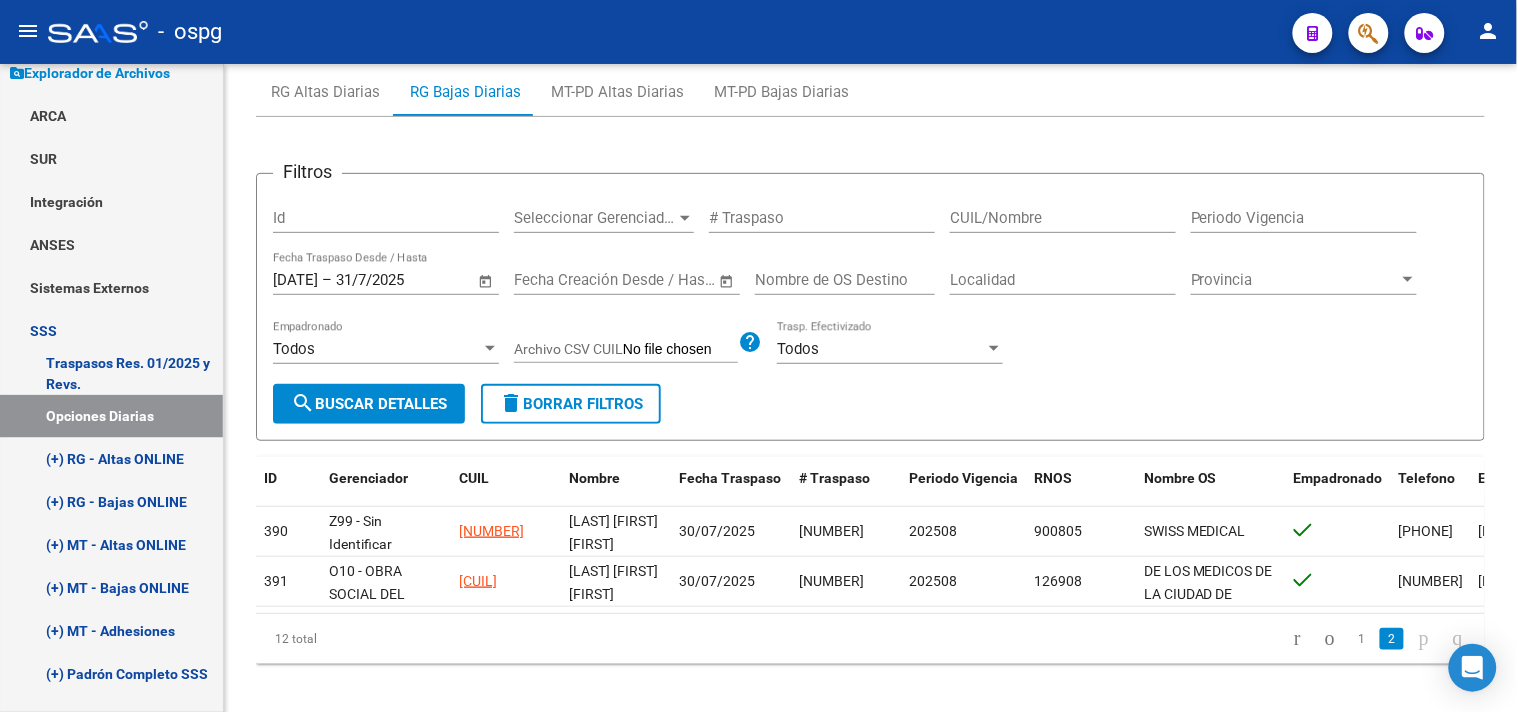 scroll, scrollTop: 198, scrollLeft: 0, axis: vertical 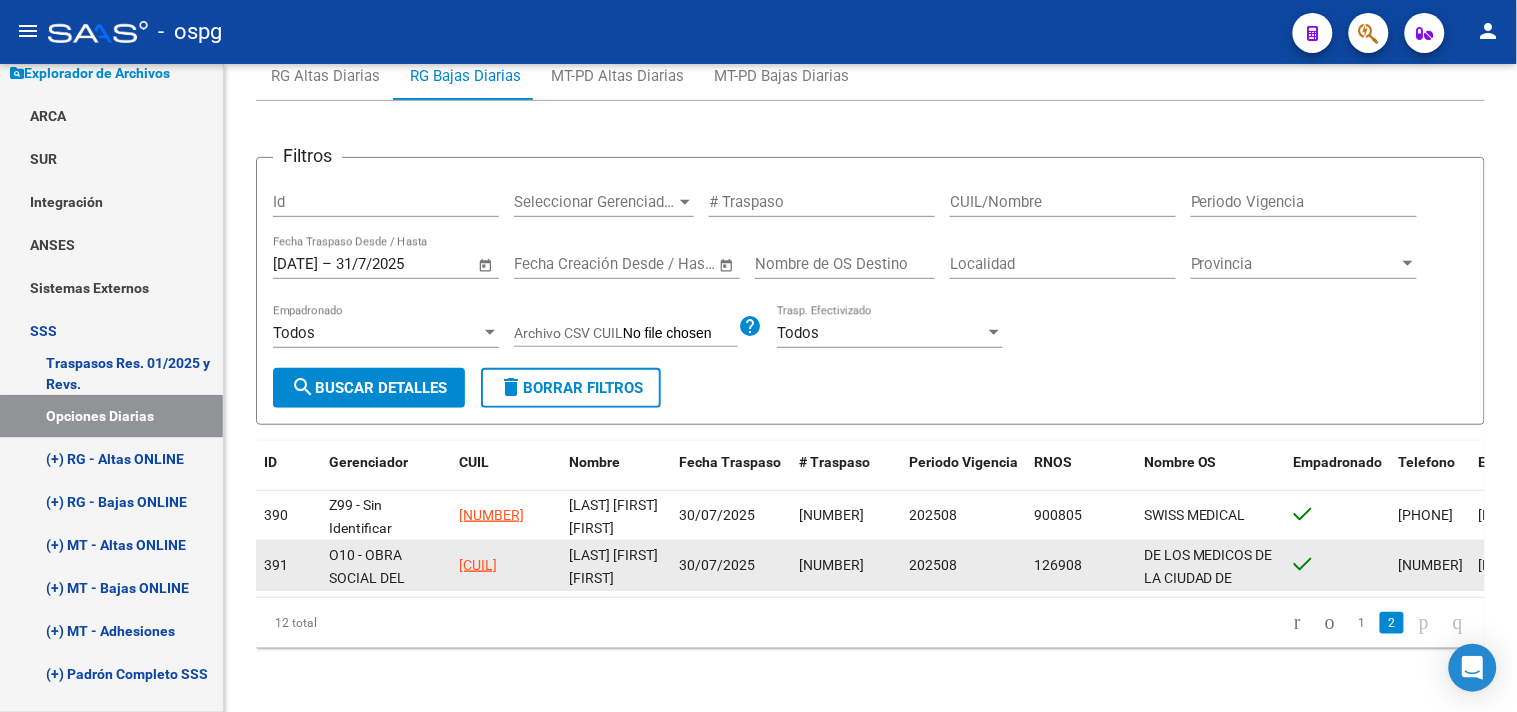 drag, startPoint x: 458, startPoint y: 548, endPoint x: 546, endPoint y: 546, distance: 88.02273 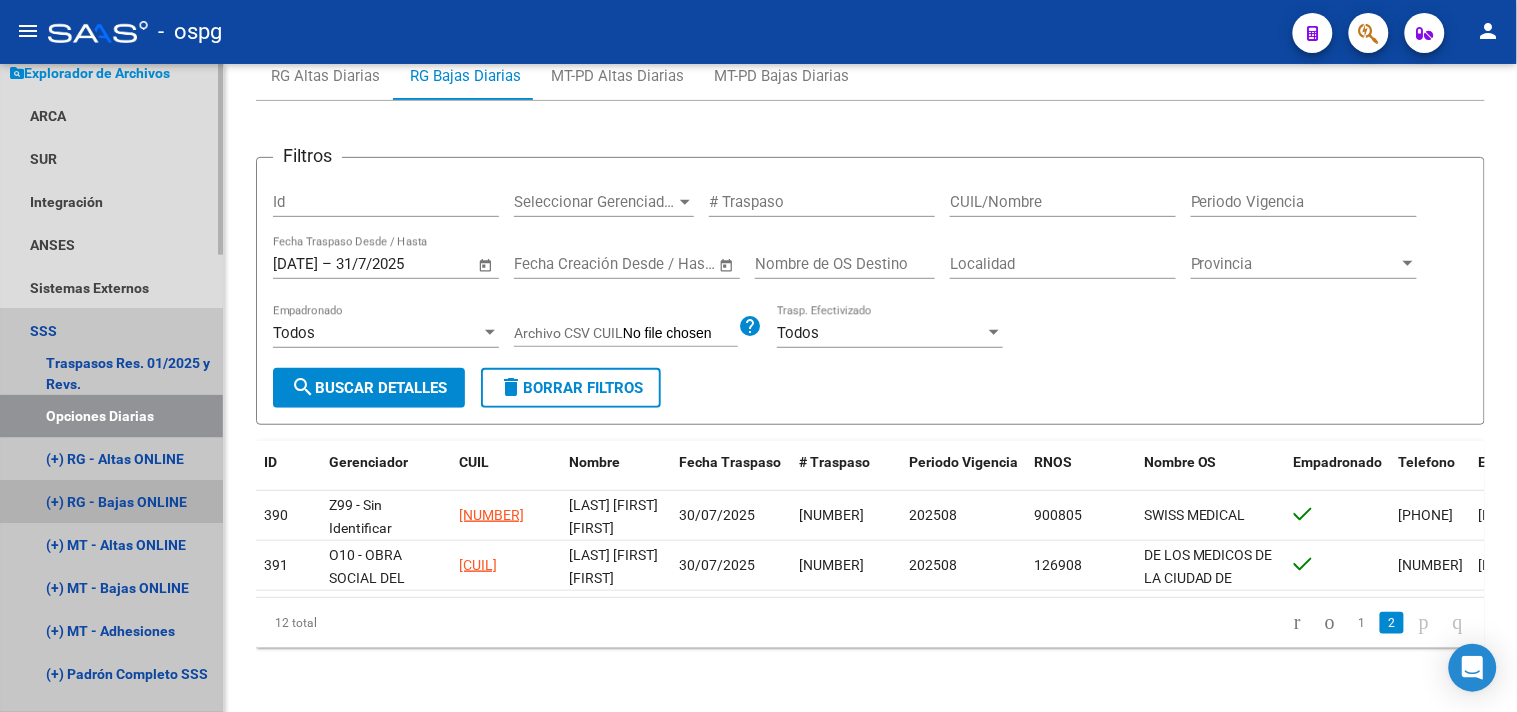 click on "(+) RG - Bajas ONLINE" at bounding box center [111, 502] 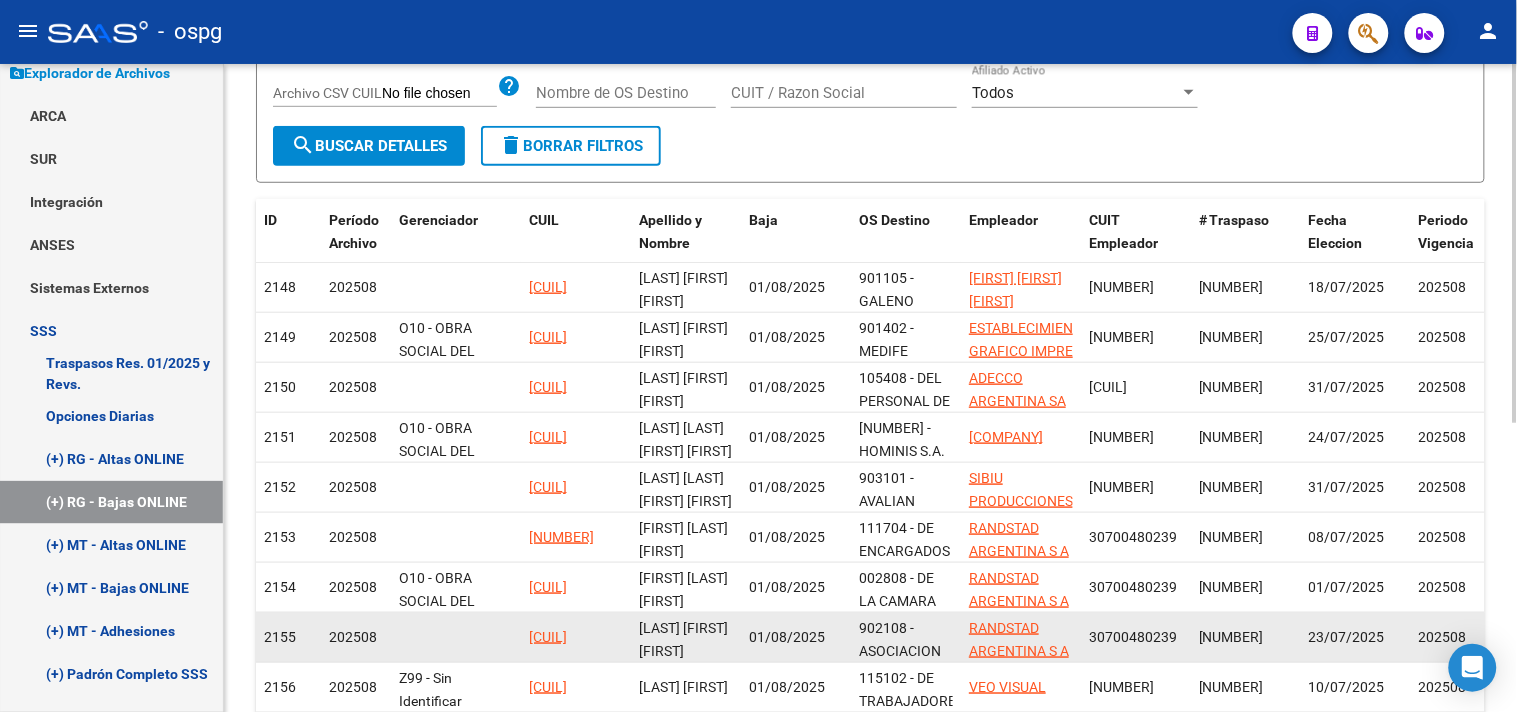 scroll, scrollTop: 521, scrollLeft: 0, axis: vertical 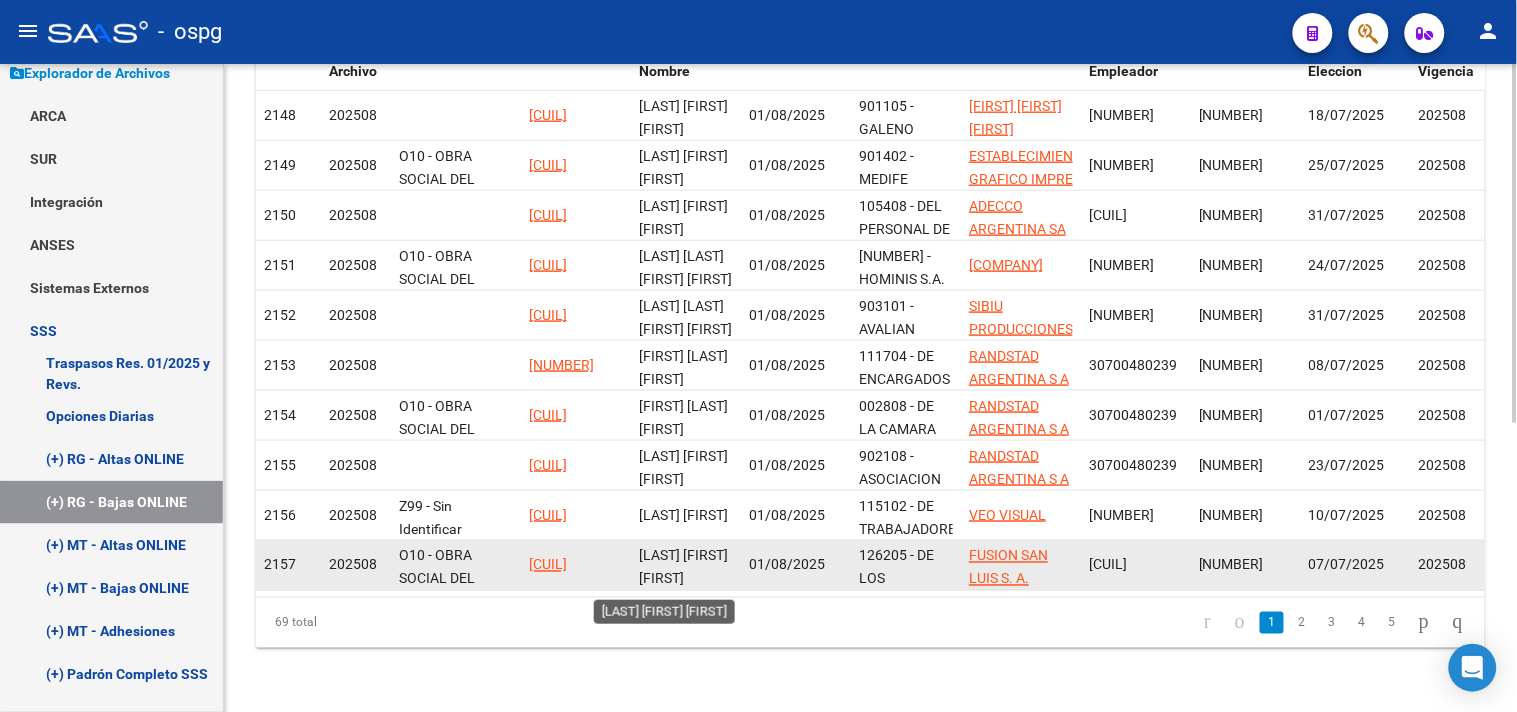 drag, startPoint x: 528, startPoint y: 548, endPoint x: 643, endPoint y: 545, distance: 115.03912 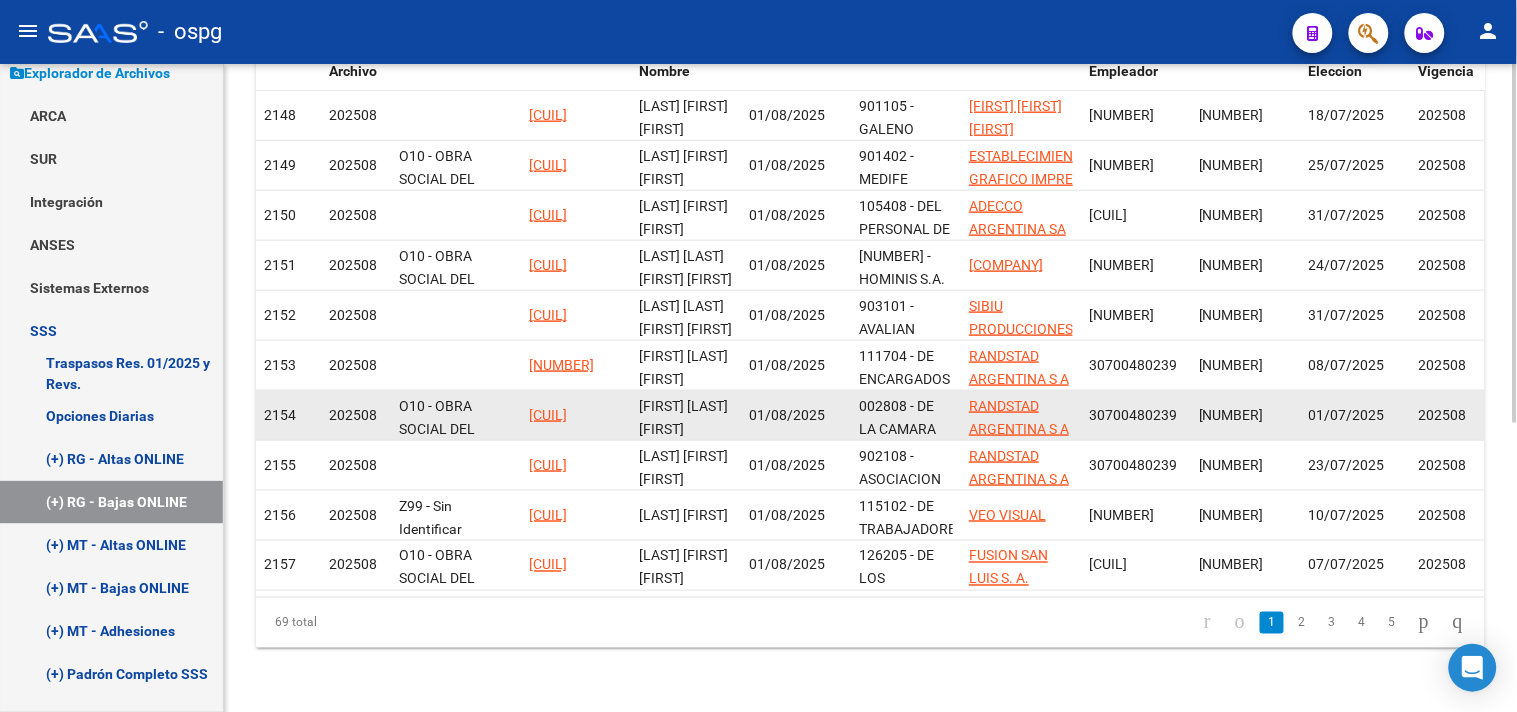 drag, startPoint x: 530, startPoint y: 400, endPoint x: 617, endPoint y: 398, distance: 87.02299 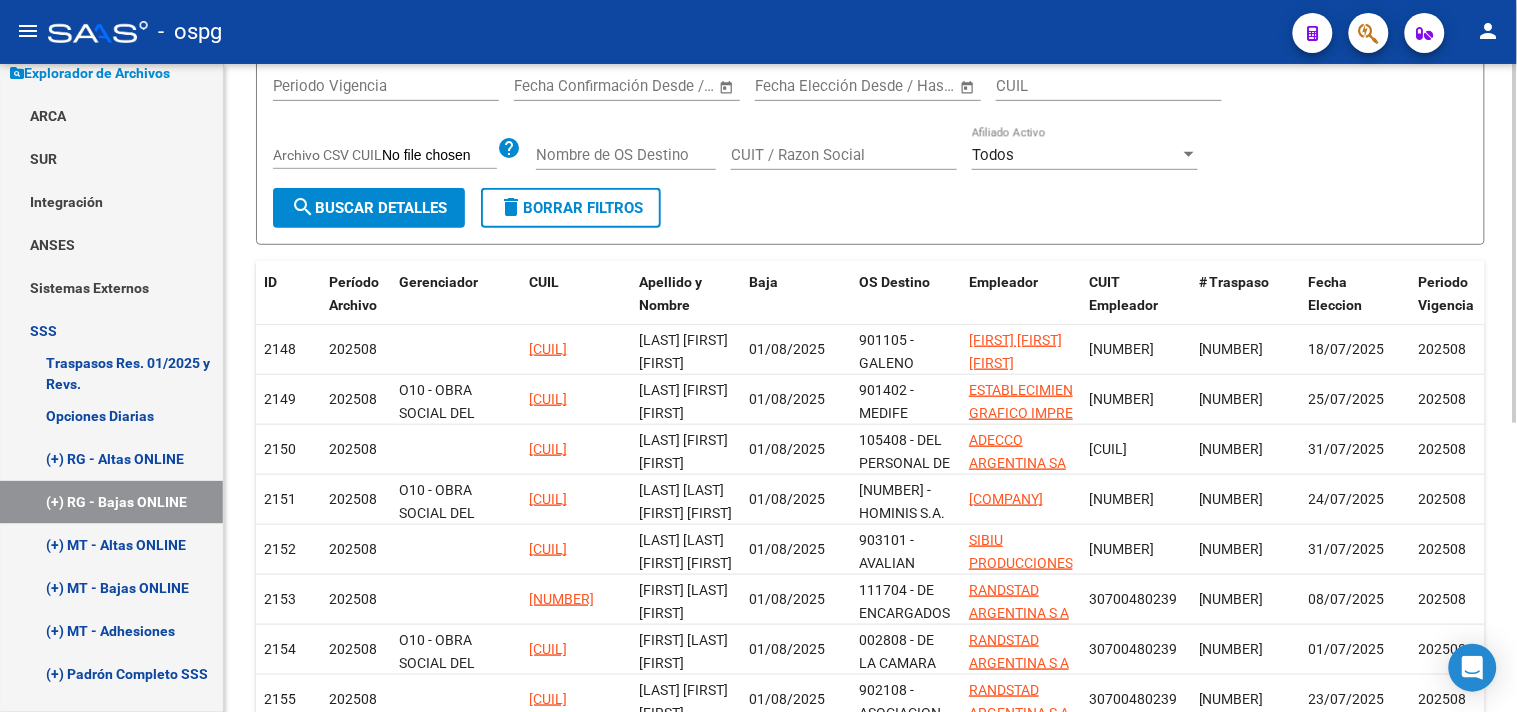 scroll, scrollTop: 76, scrollLeft: 0, axis: vertical 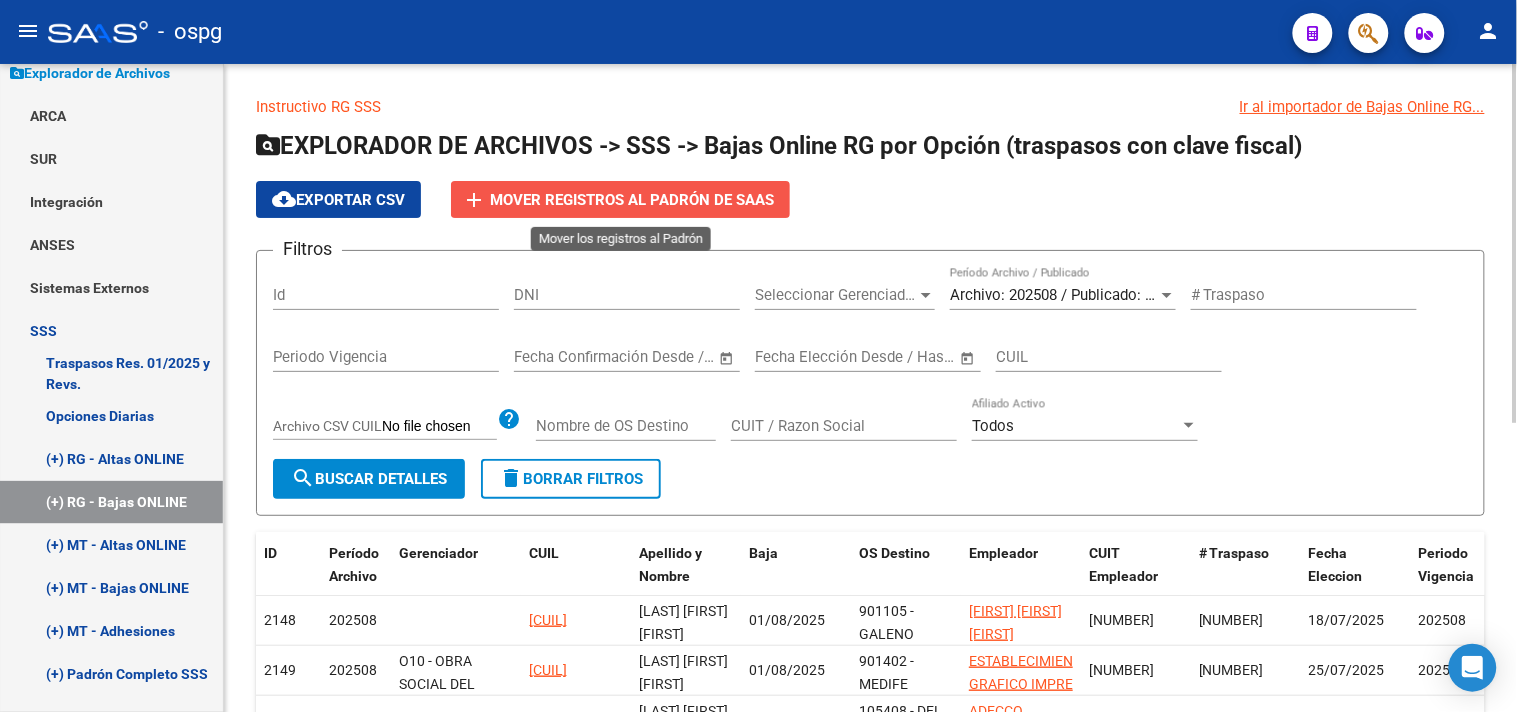 click on "Mover registros al PADRÓN de SAAS" 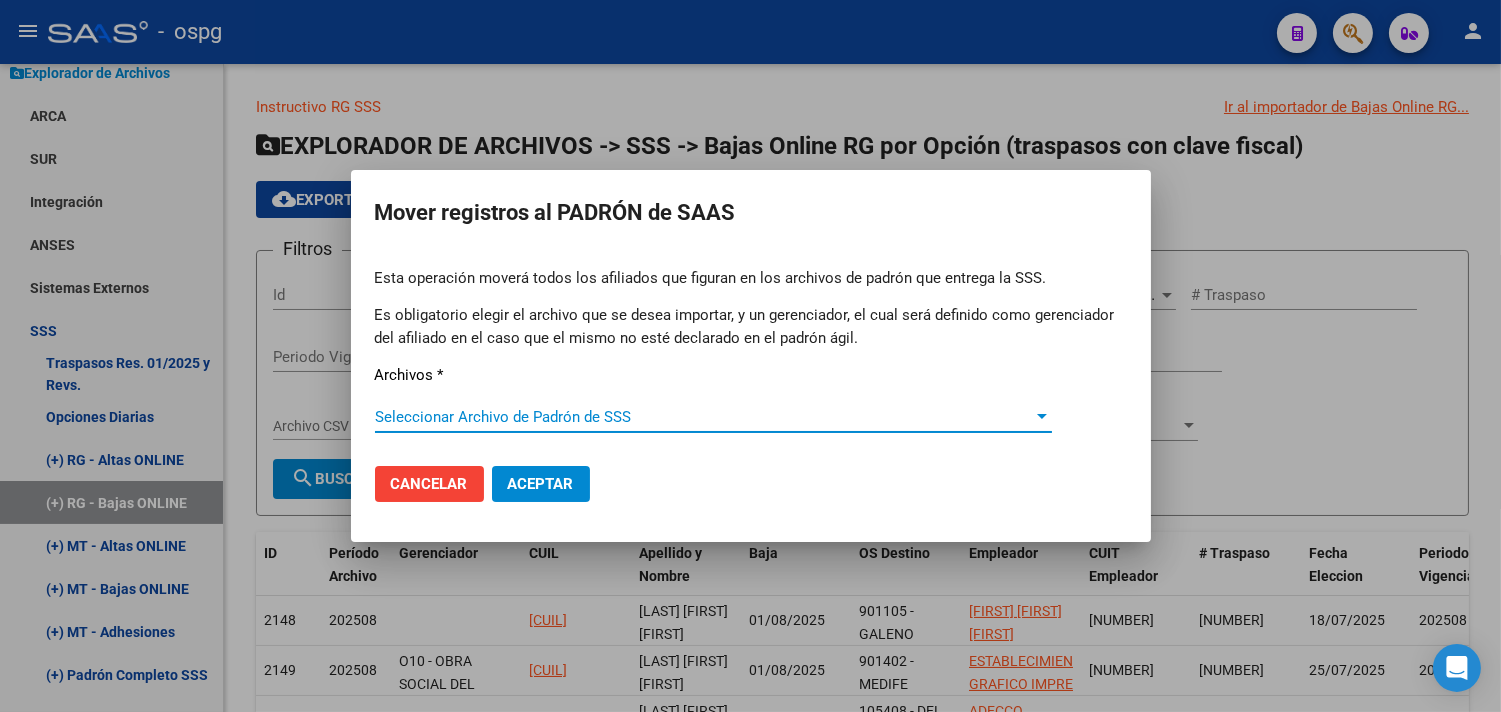 click on "Seleccionar Archivo de Padrón de SSS Seleccionar Archivo de Padrón de SSS" at bounding box center (713, 417) 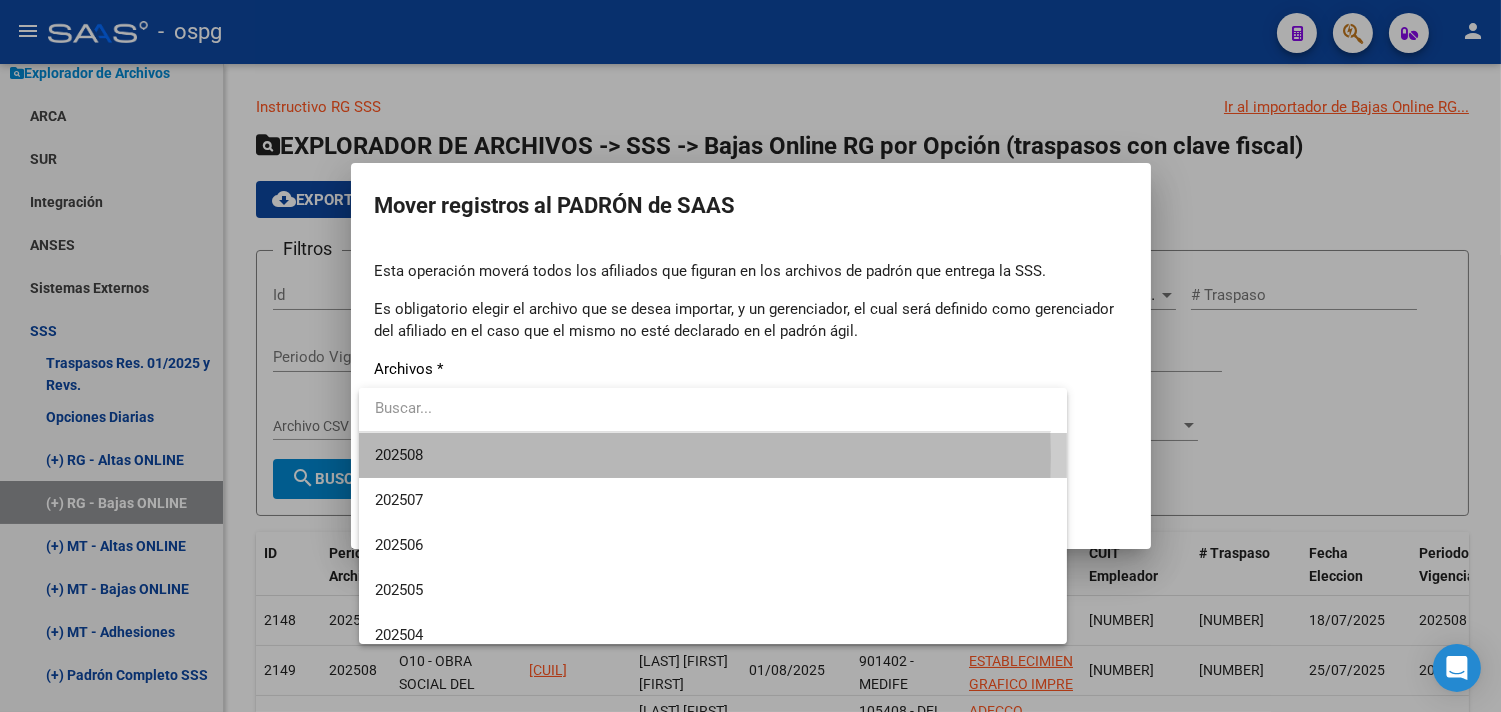 click on "202508" at bounding box center [713, 455] 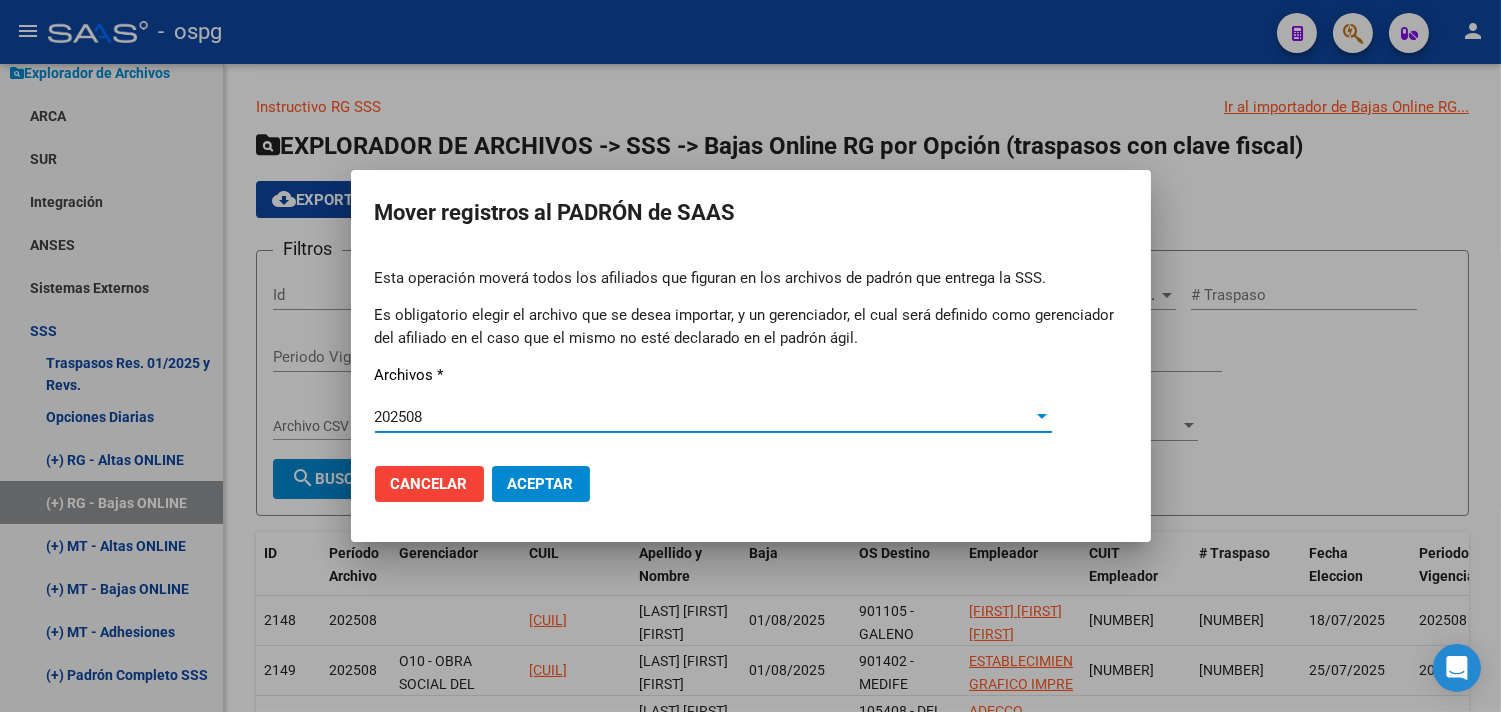 click on "Aceptar" at bounding box center (541, 484) 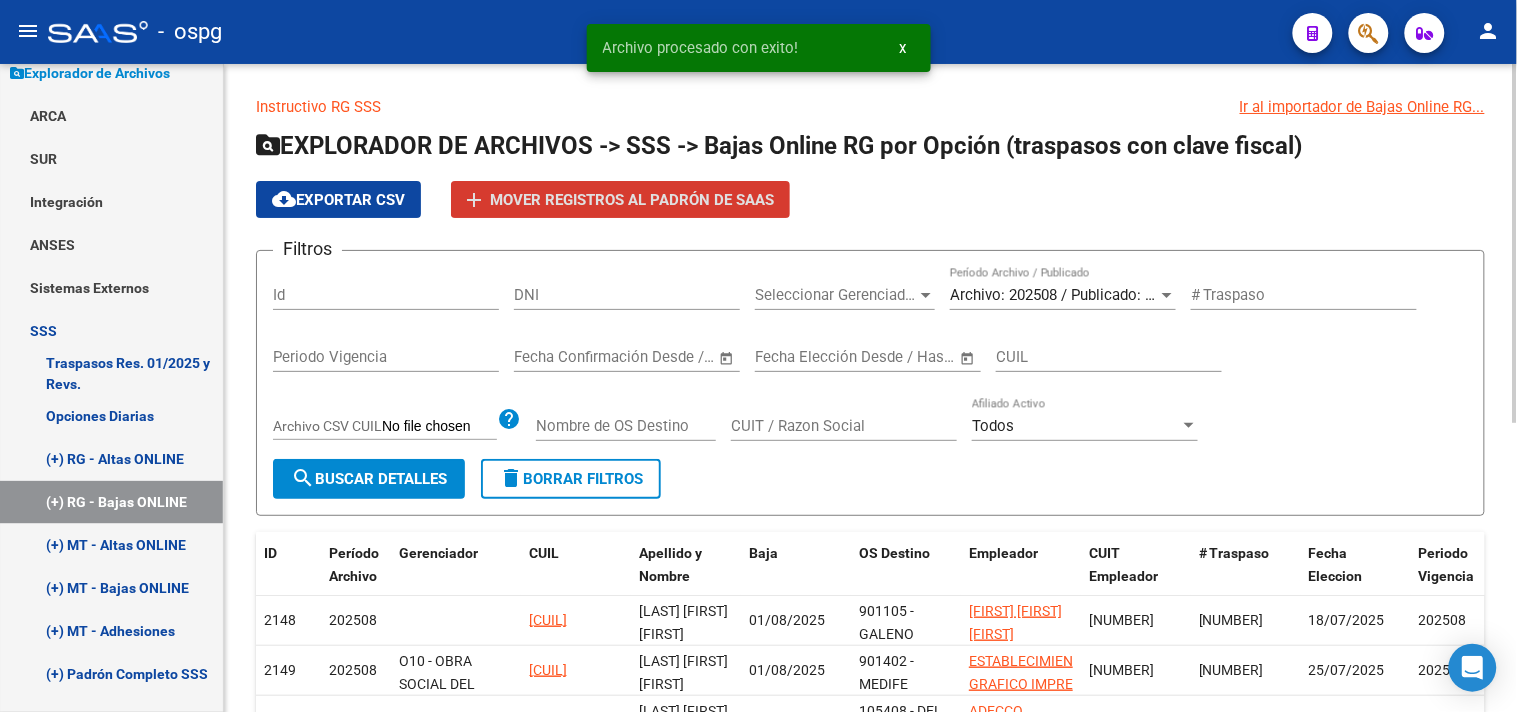 click on "cloud_download  Exportar CSV" 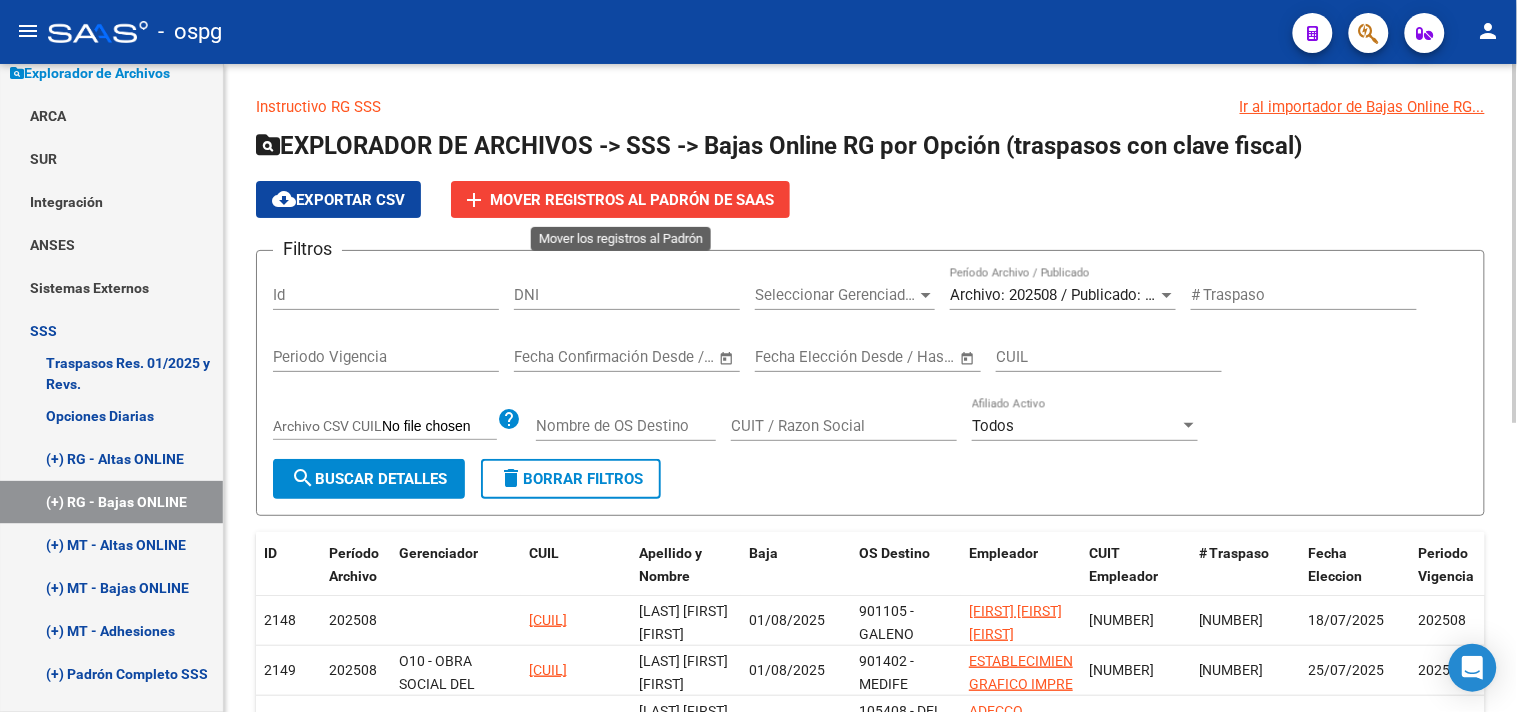 click on "Mover registros al PADRÓN de SAAS" 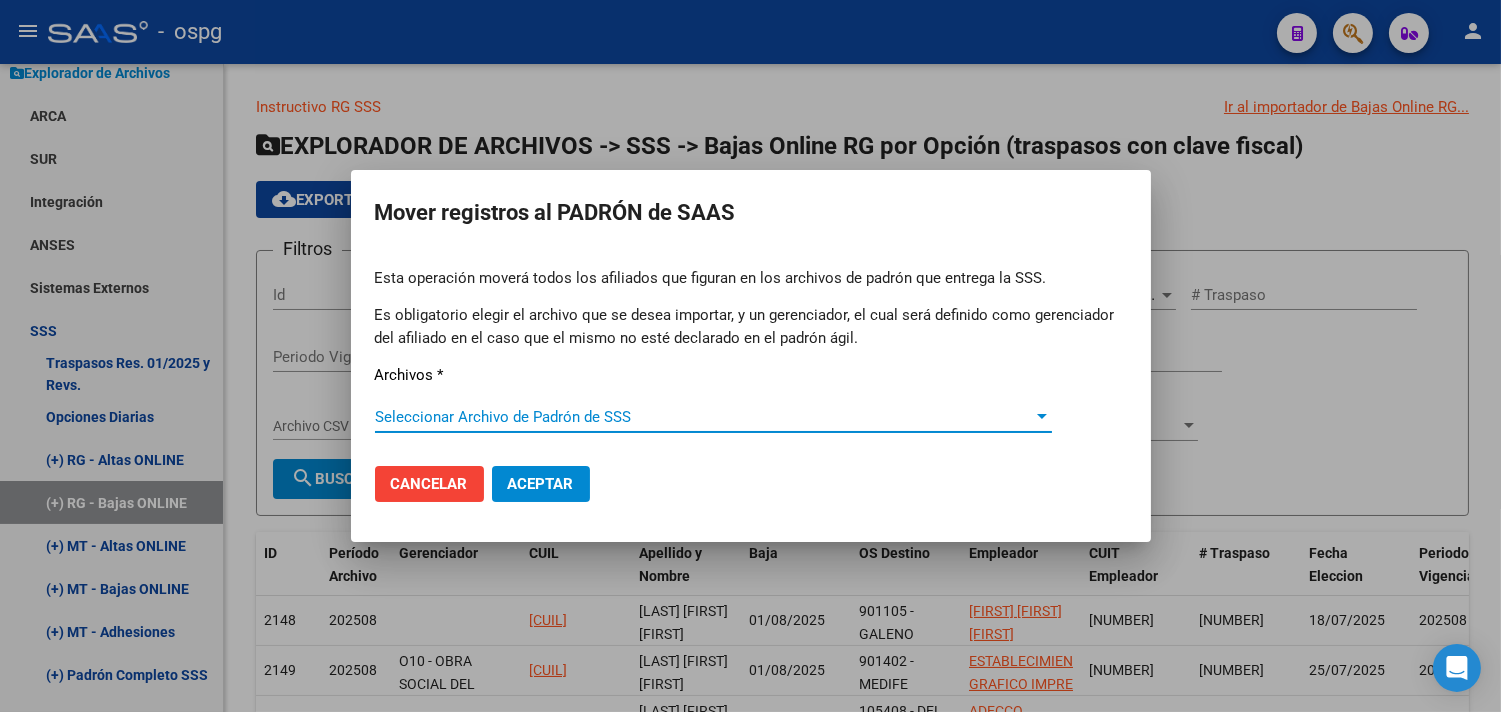click on "Seleccionar Archivo de Padrón de SSS" at bounding box center (704, 417) 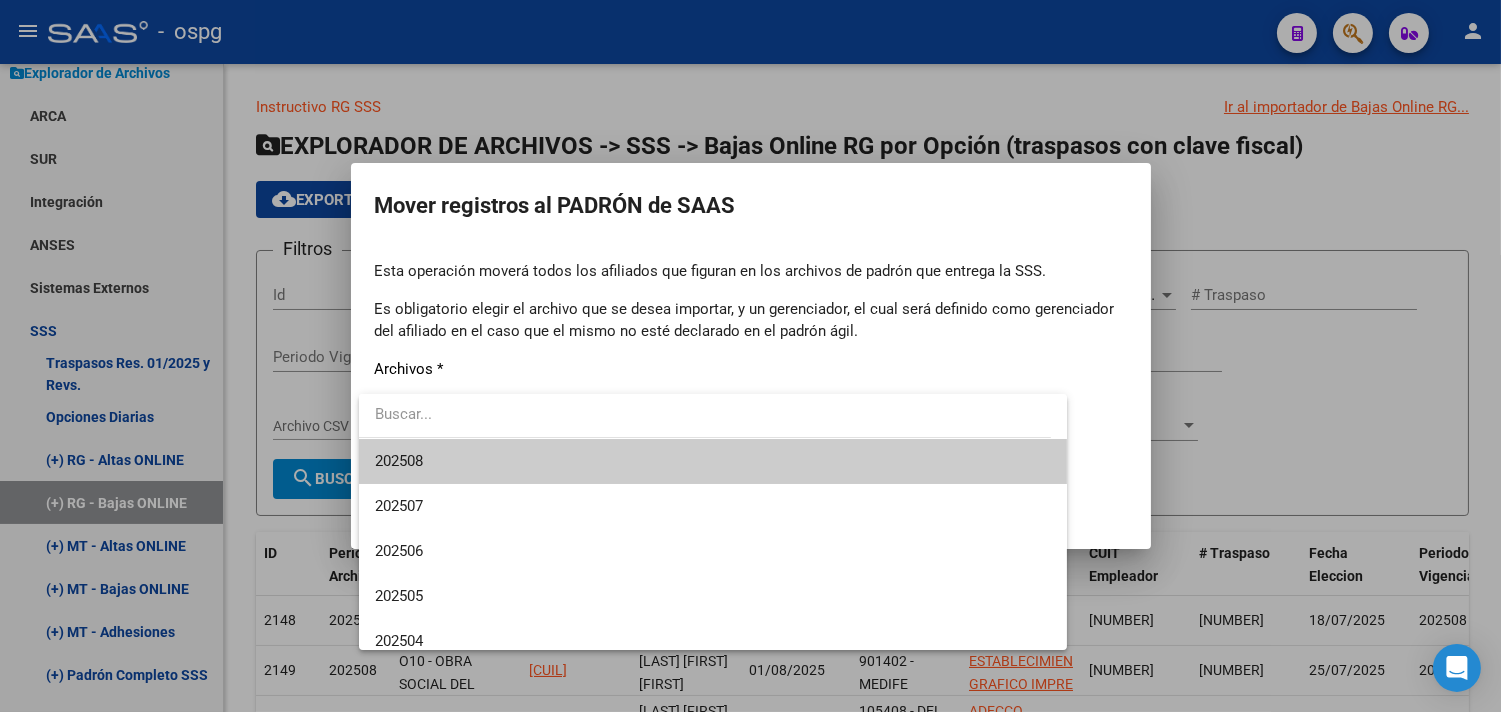 click on "202508" at bounding box center [713, 461] 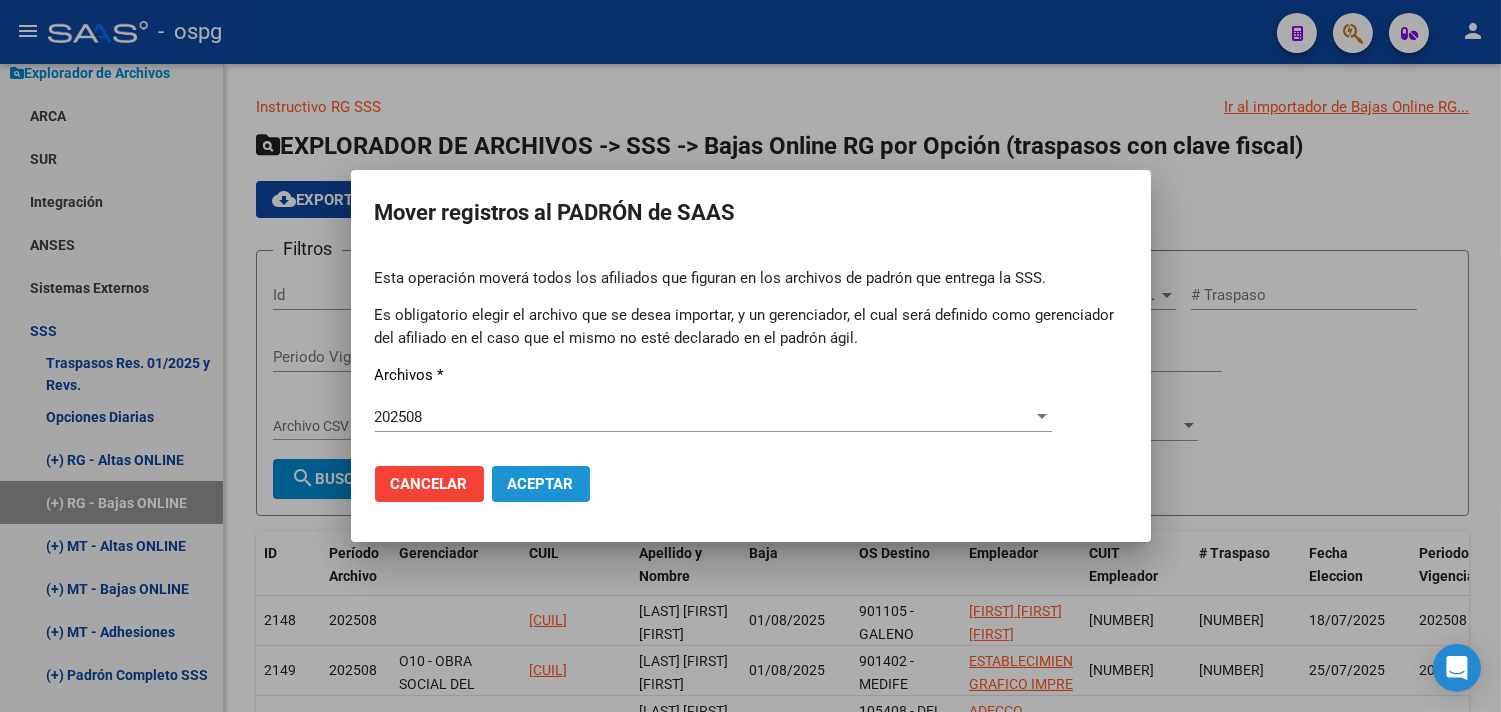 click on "Aceptar" at bounding box center [541, 484] 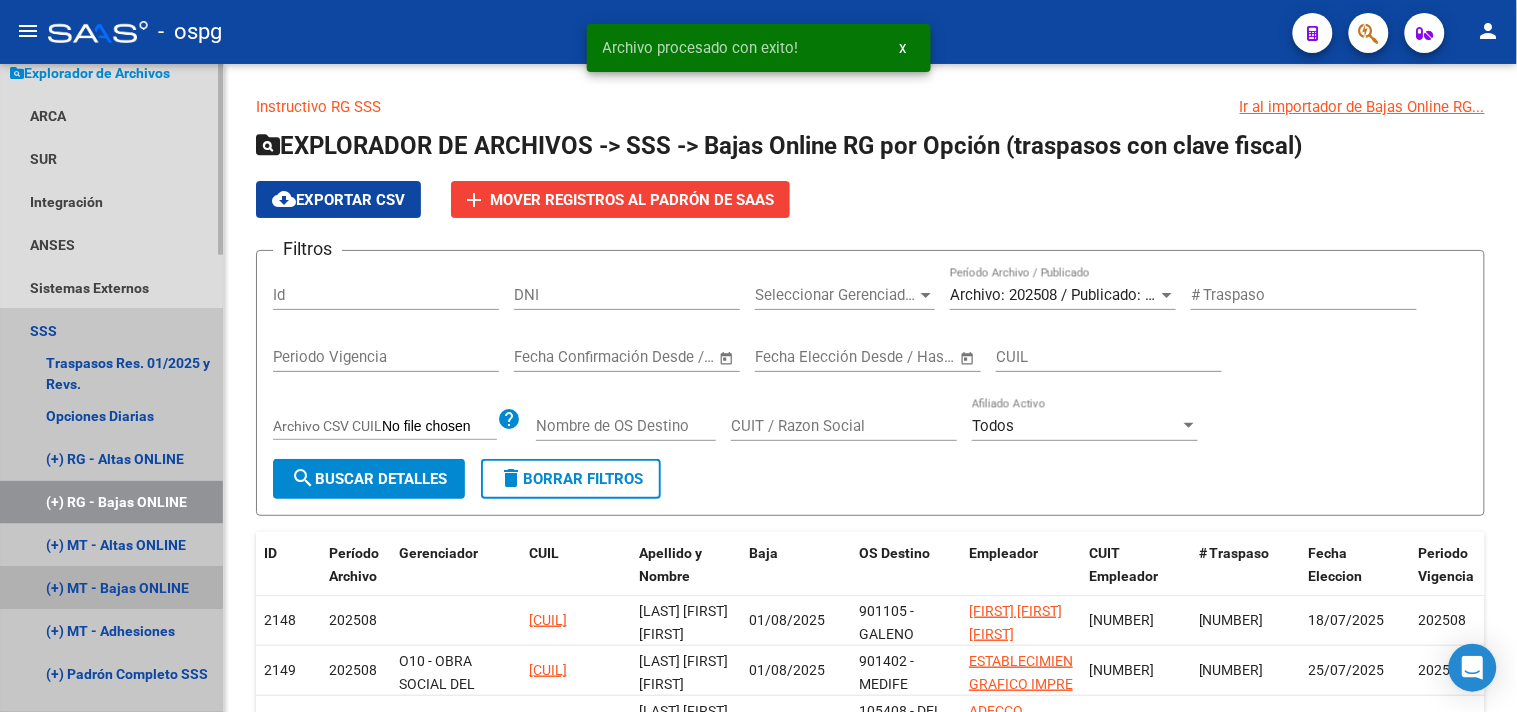 click on "(+) MT - Bajas ONLINE" at bounding box center [111, 588] 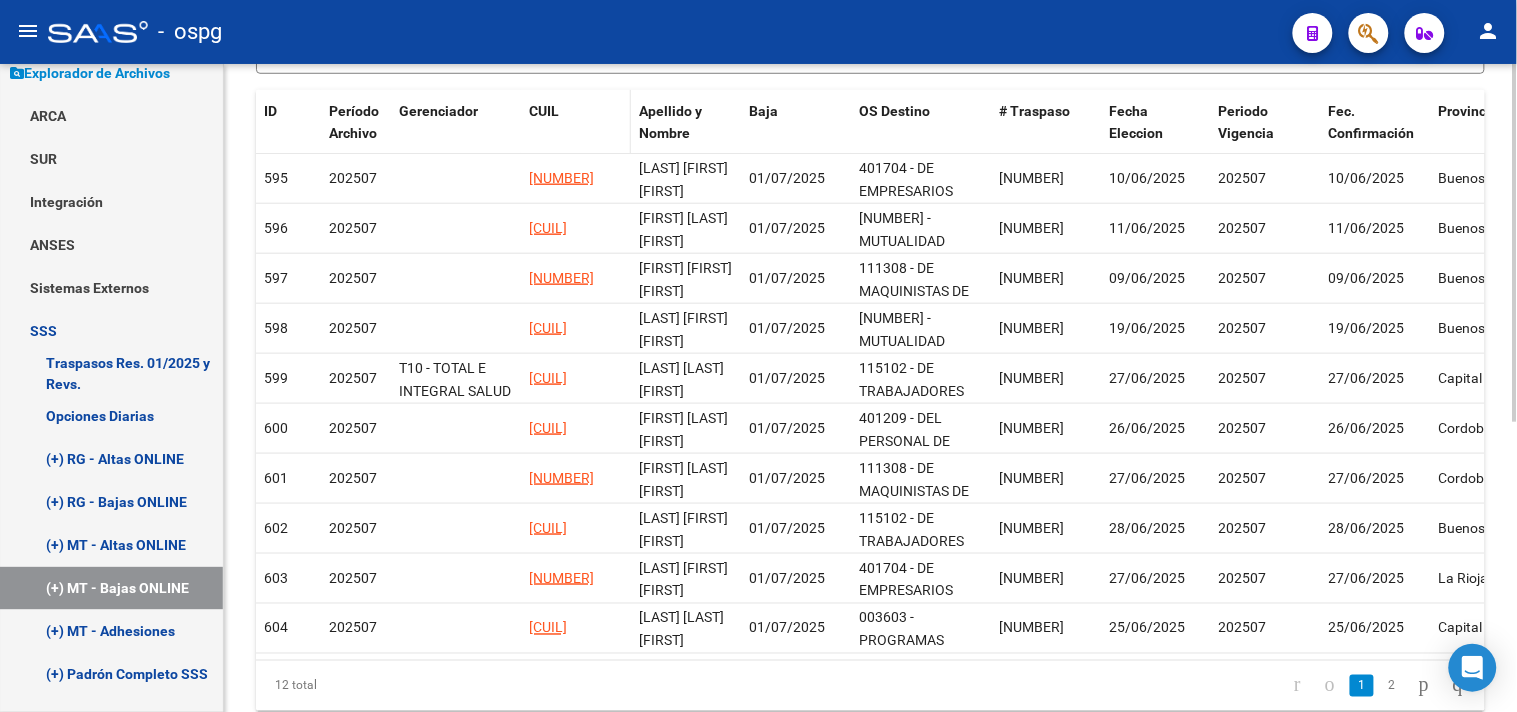 scroll, scrollTop: 412, scrollLeft: 0, axis: vertical 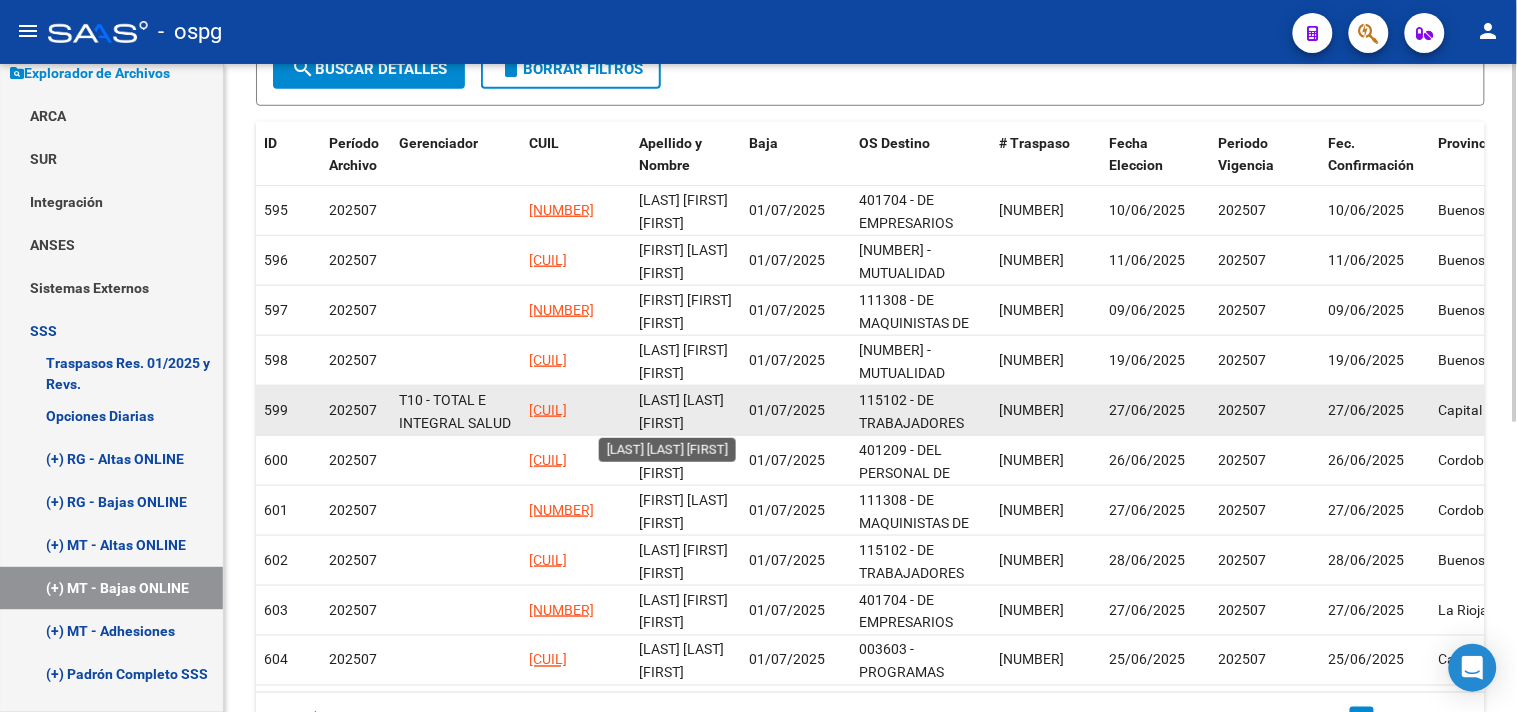 drag, startPoint x: 530, startPoint y: 408, endPoint x: 652, endPoint y: 414, distance: 122.14745 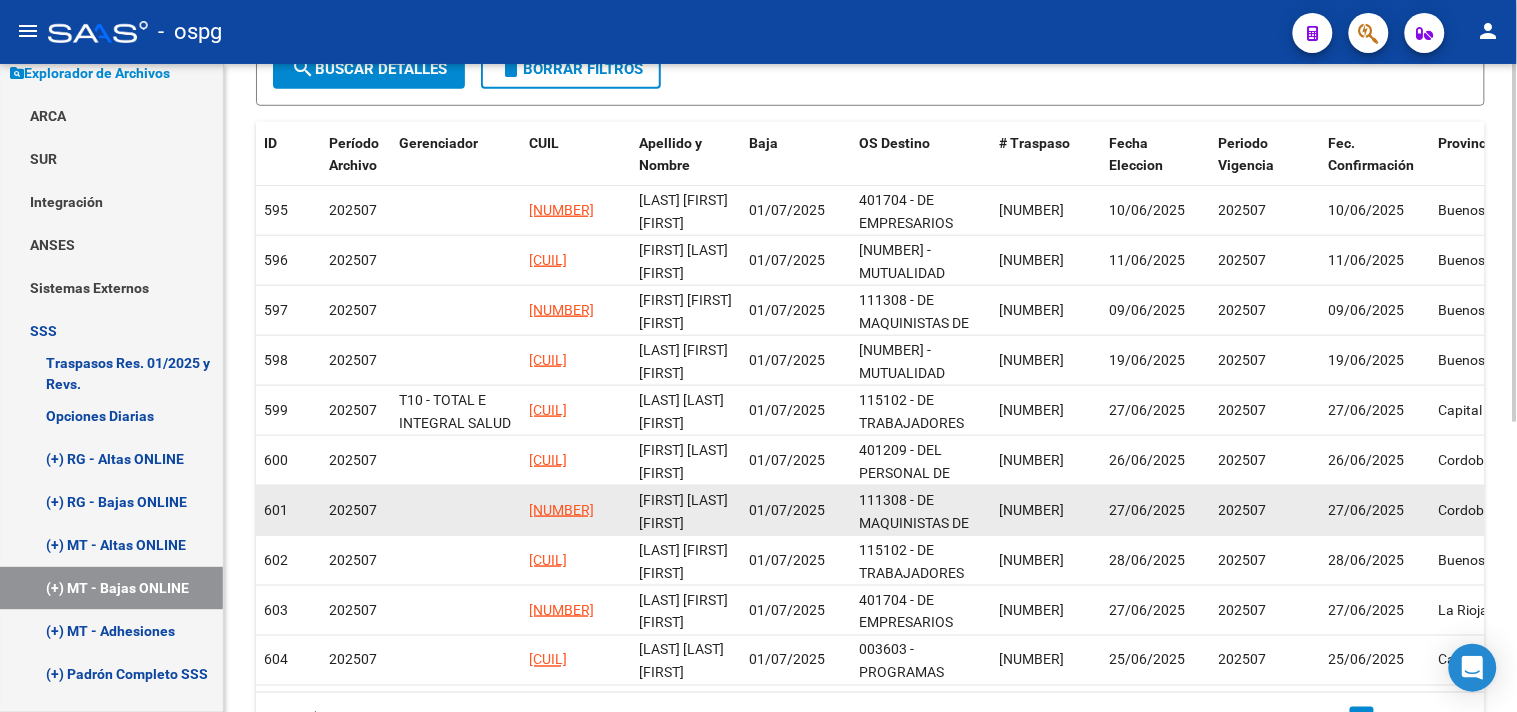 click 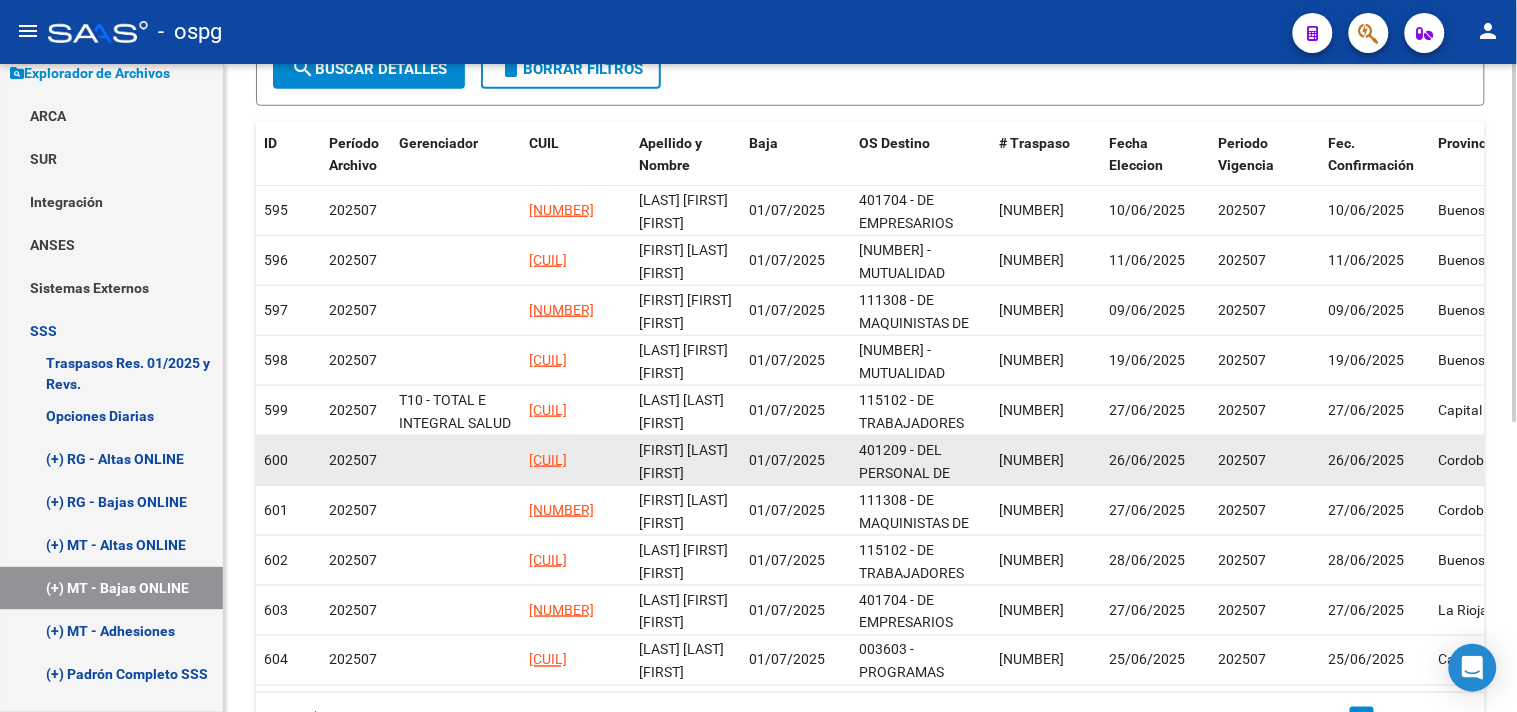 scroll, scrollTop: 0, scrollLeft: 0, axis: both 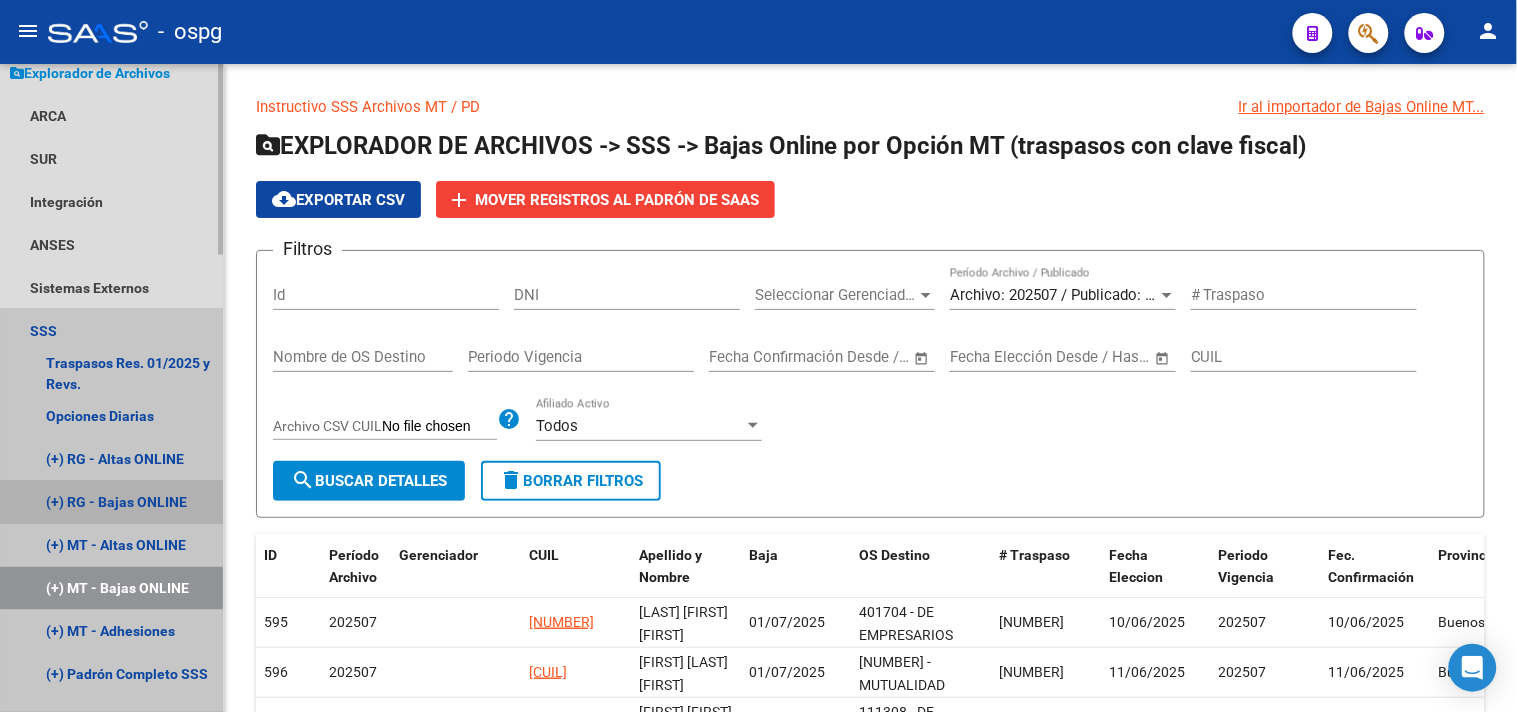 click on "(+) RG - Bajas ONLINE" at bounding box center [111, 502] 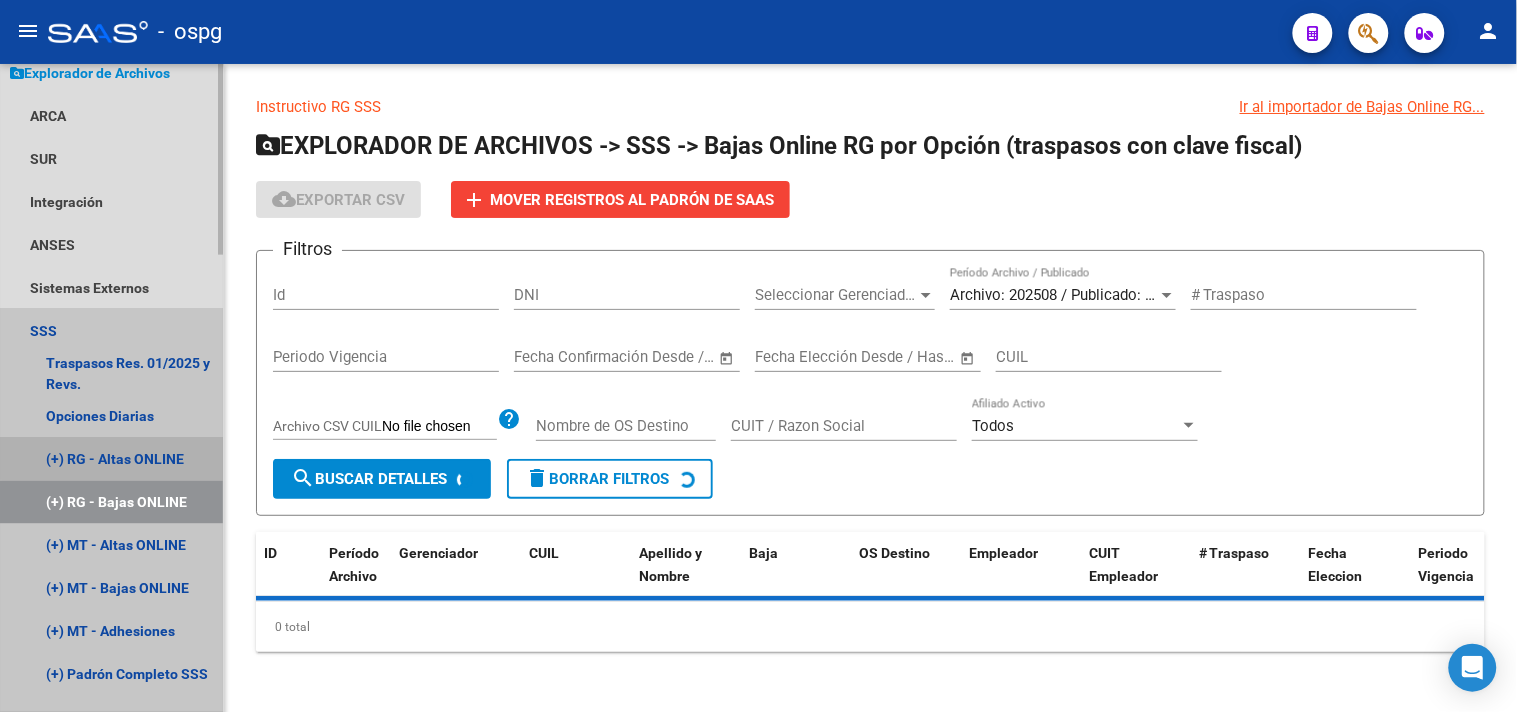 click on "(+) RG - Altas ONLINE" at bounding box center [111, 459] 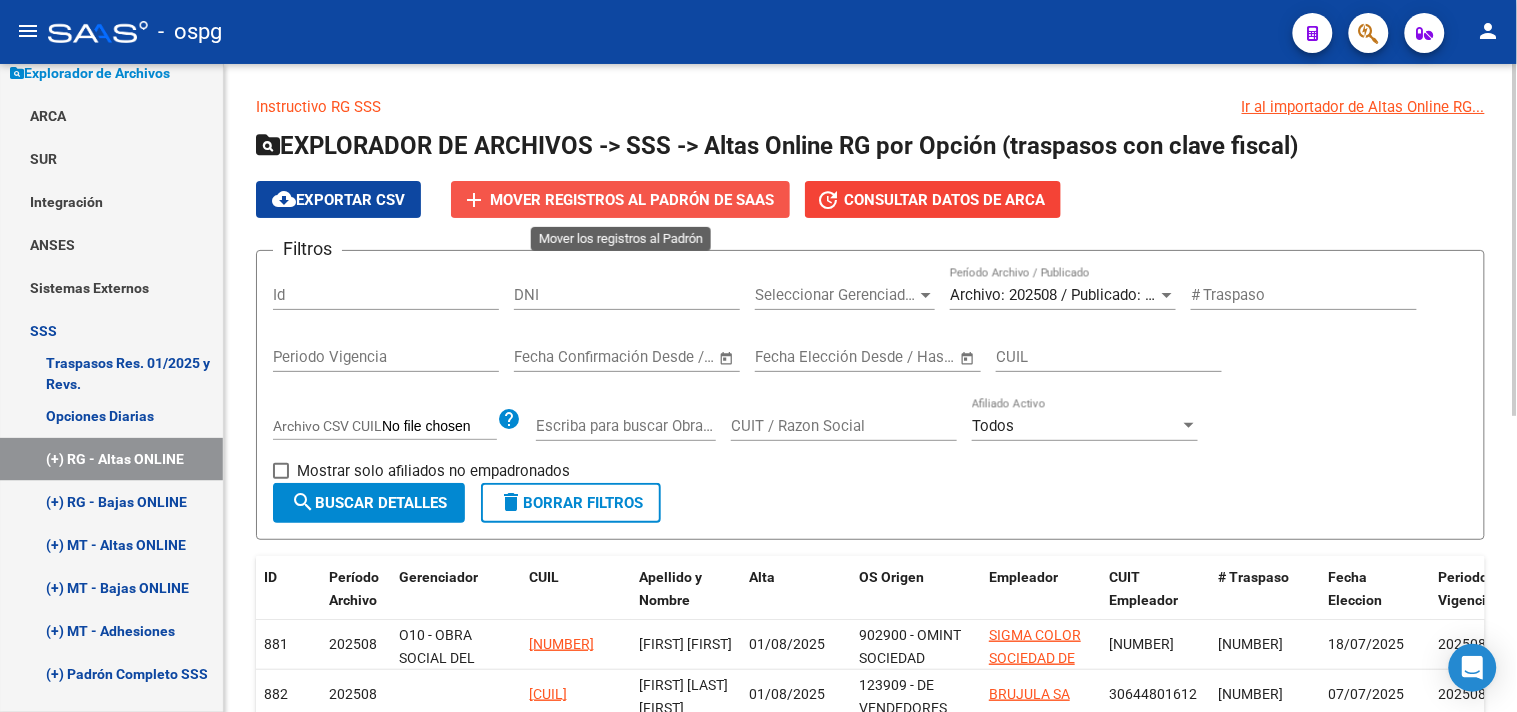click on "add Mover registros al PADRÓN de SAAS" 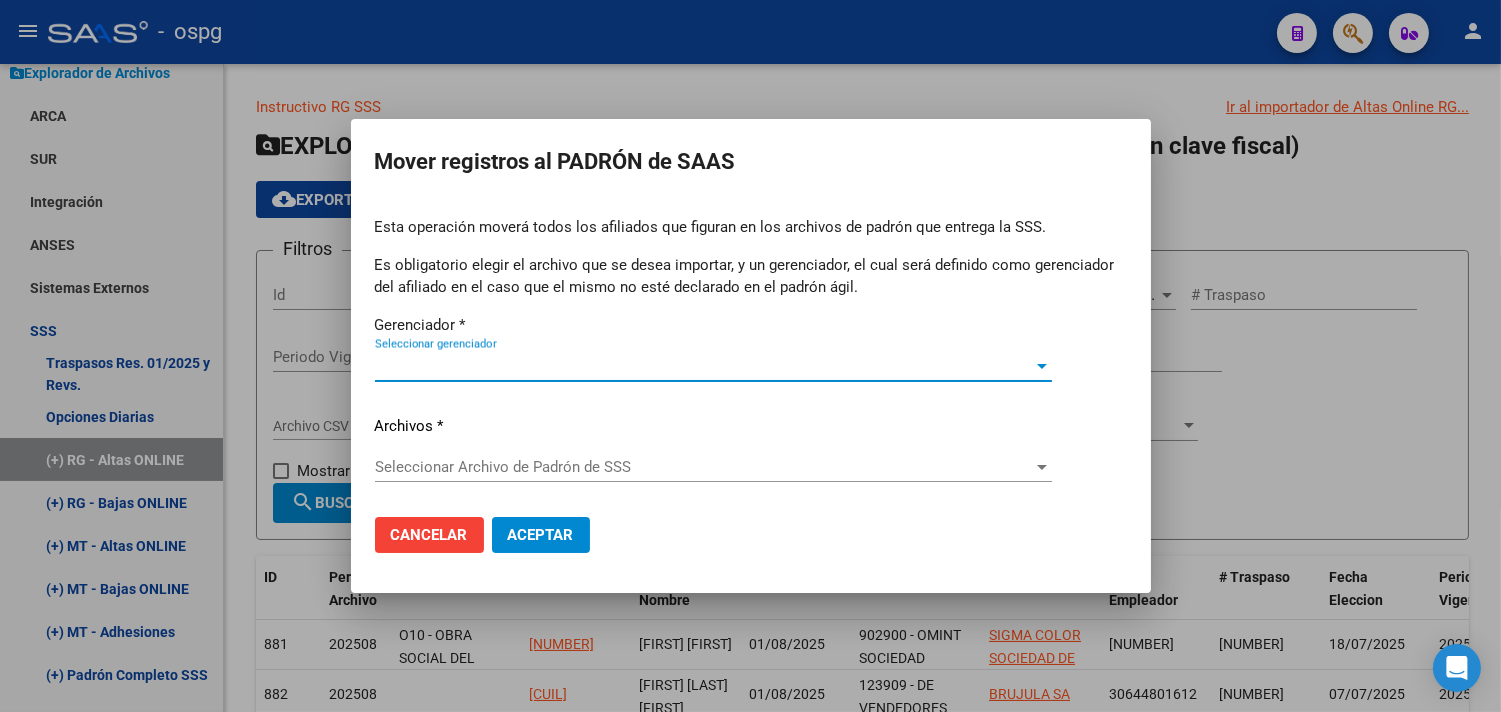 click on "Seleccionar gerenciador" at bounding box center (704, 366) 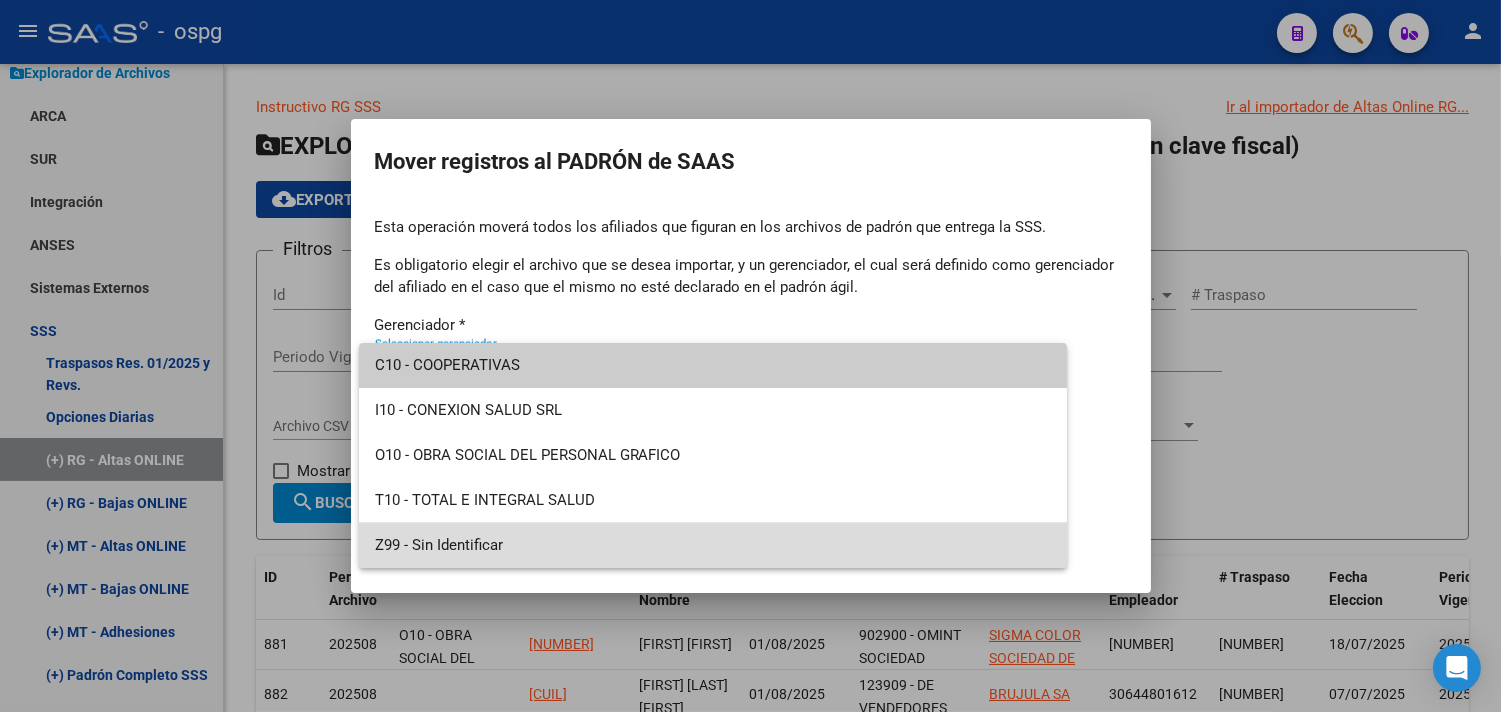 click on "Z99 - Sin Identificar" at bounding box center (713, 545) 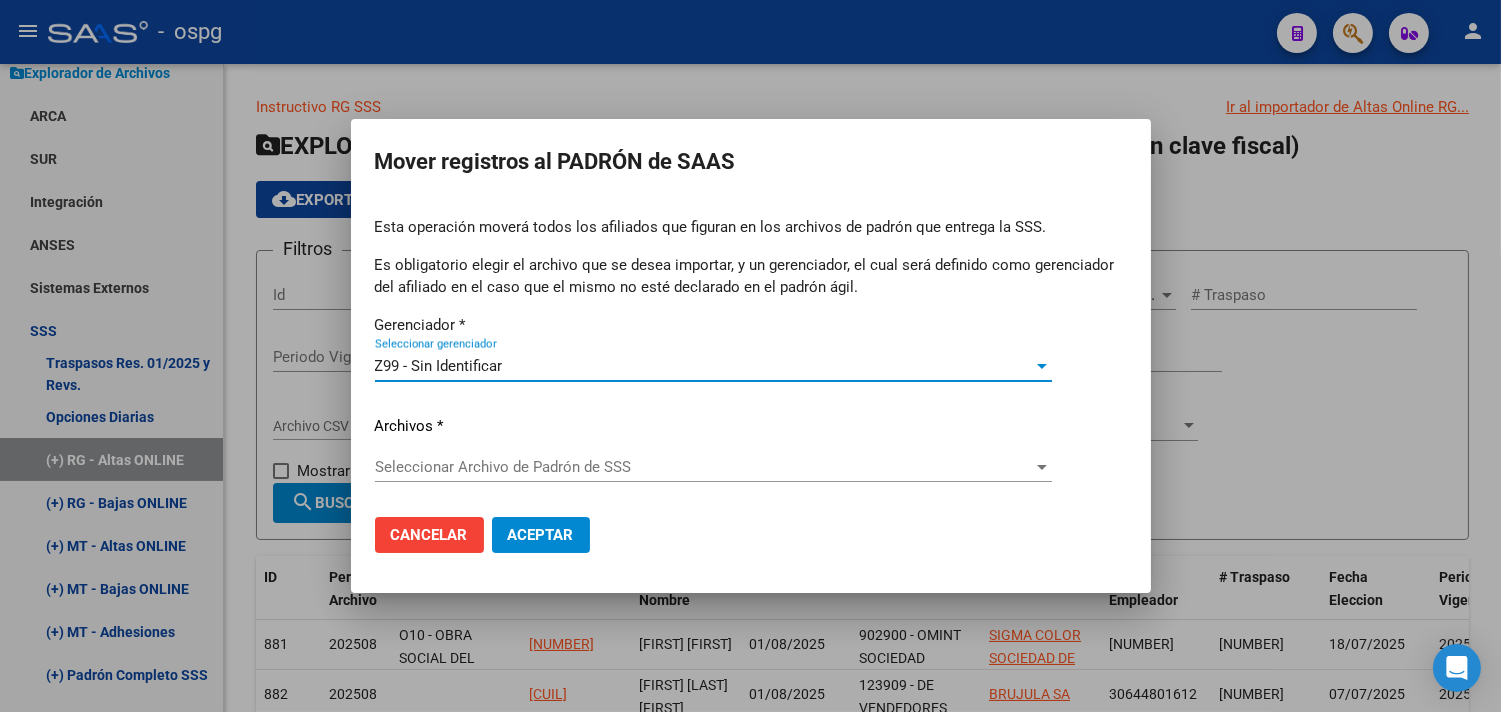 click on "Seleccionar Archivo de Padrón de SSS Seleccionar Archivo de Padrón de SSS" 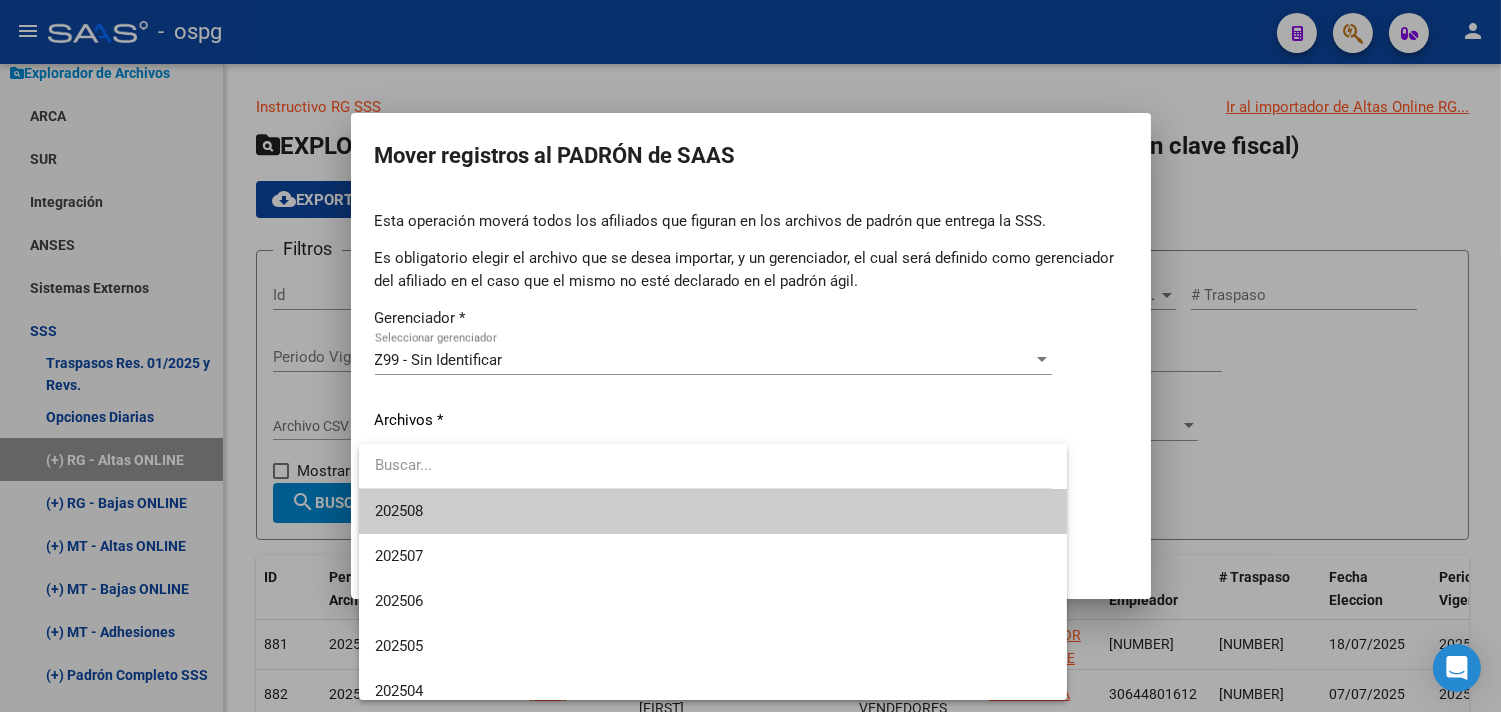 click on "202508" at bounding box center [713, 511] 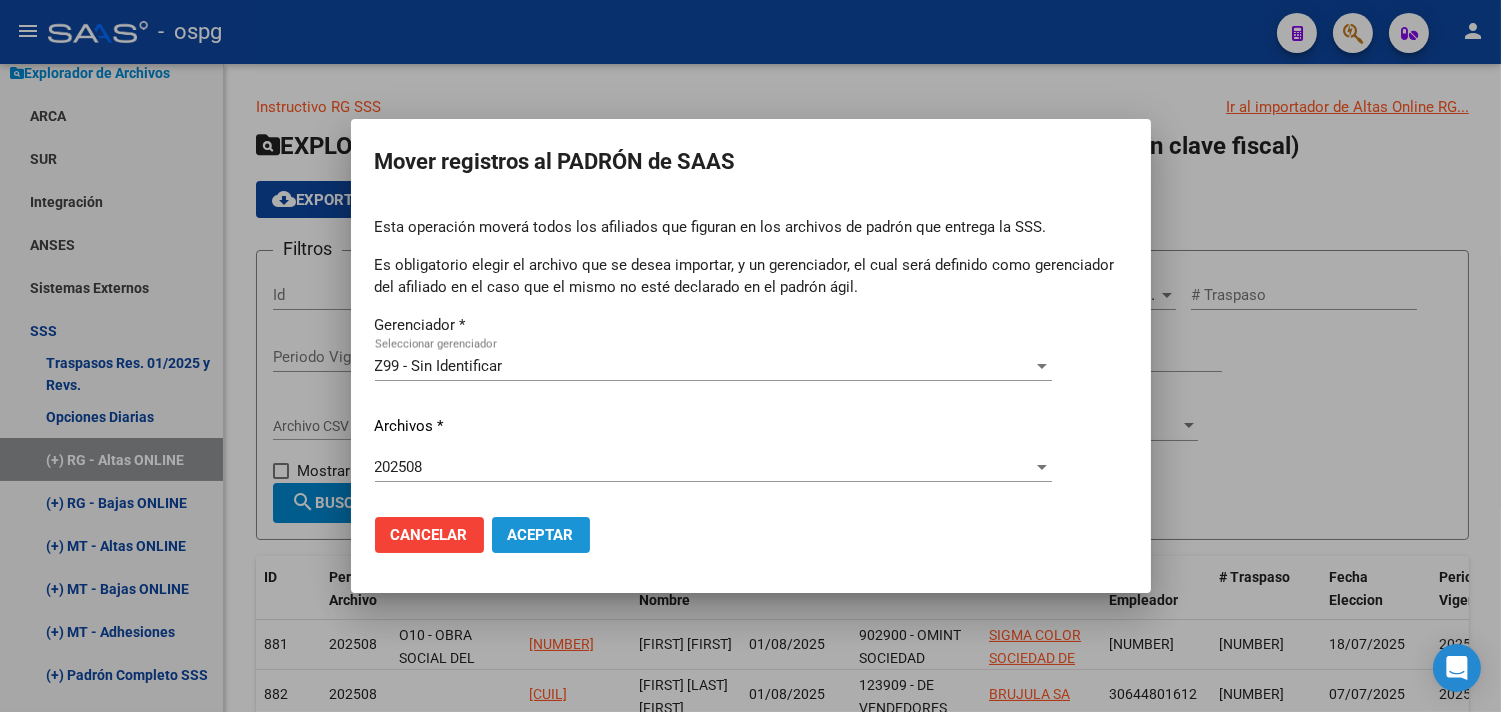 click on "Aceptar" at bounding box center [541, 535] 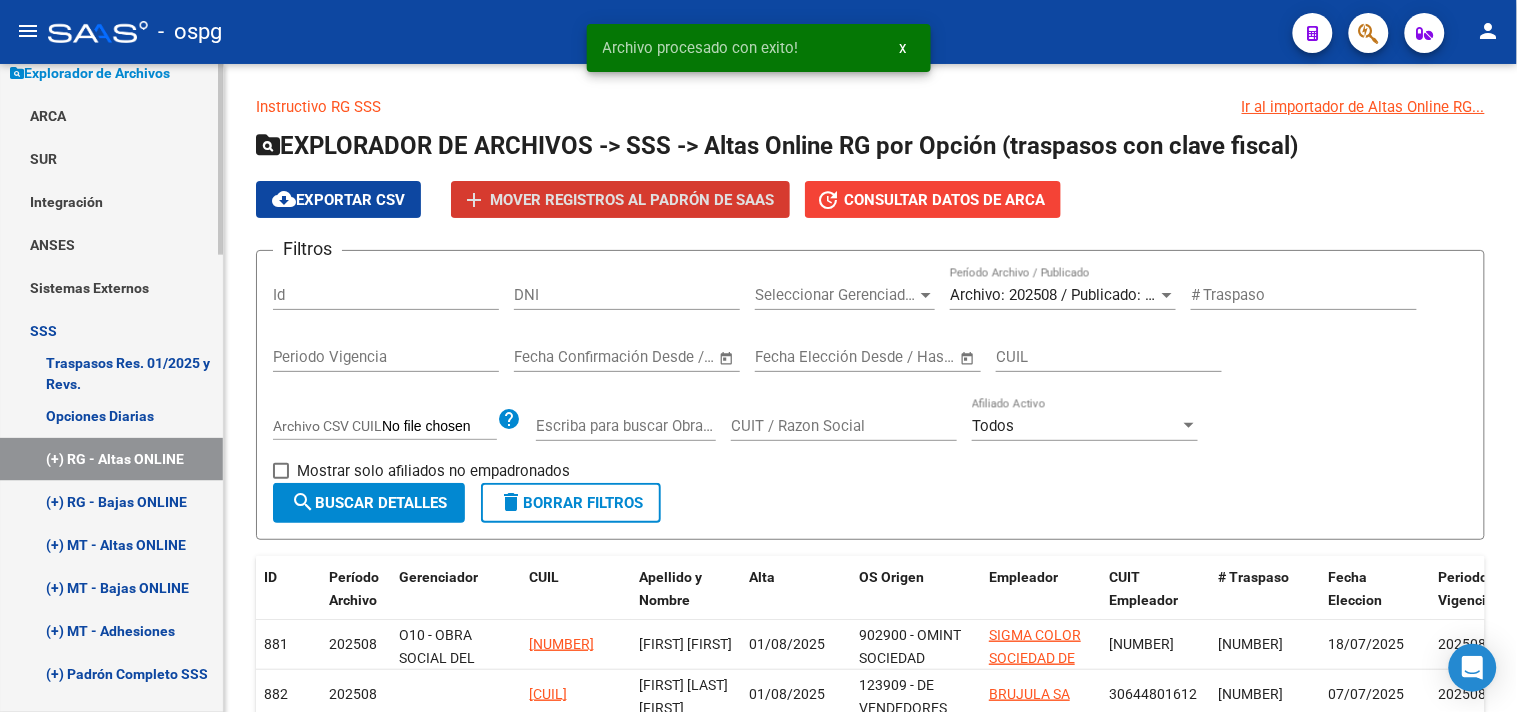 click on "(+) MT - Bajas ONLINE" at bounding box center [111, 588] 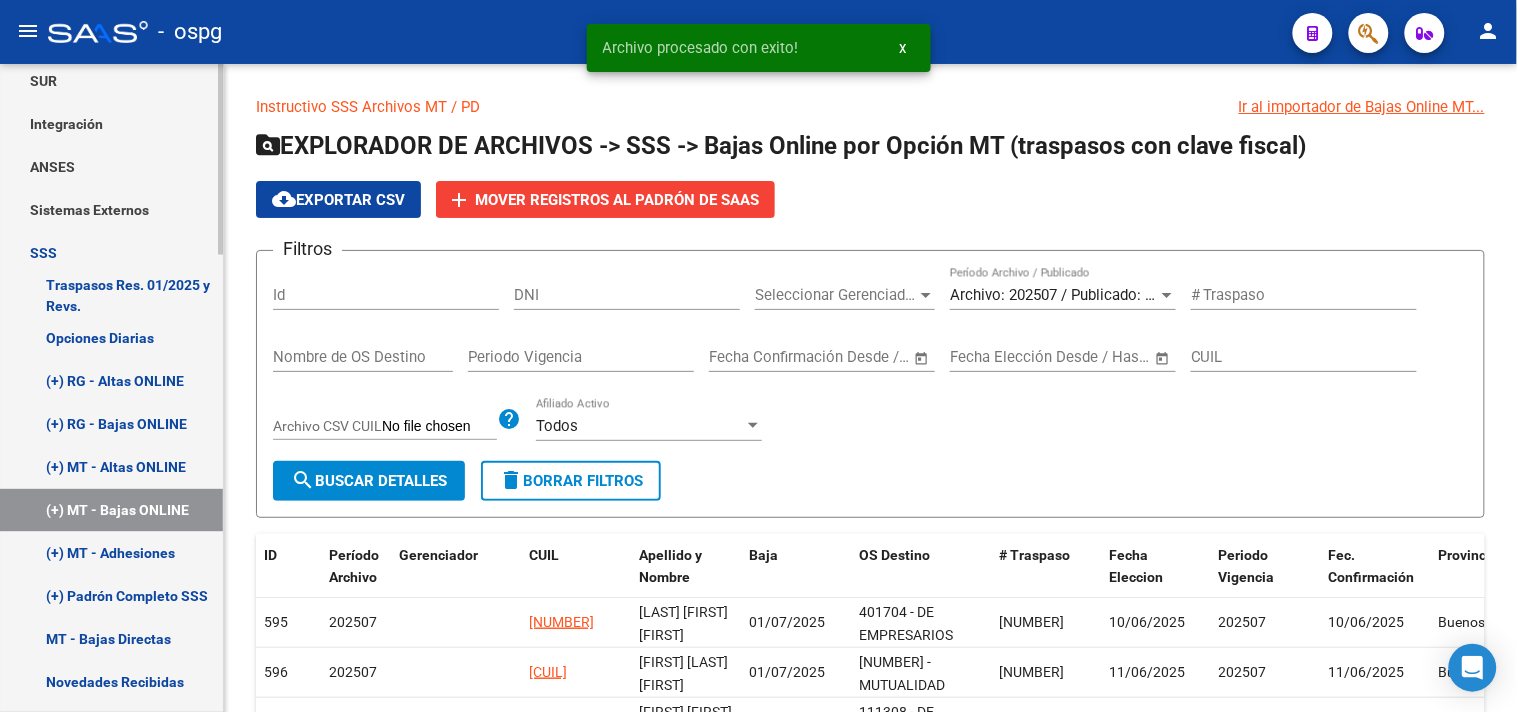 scroll, scrollTop: 777, scrollLeft: 0, axis: vertical 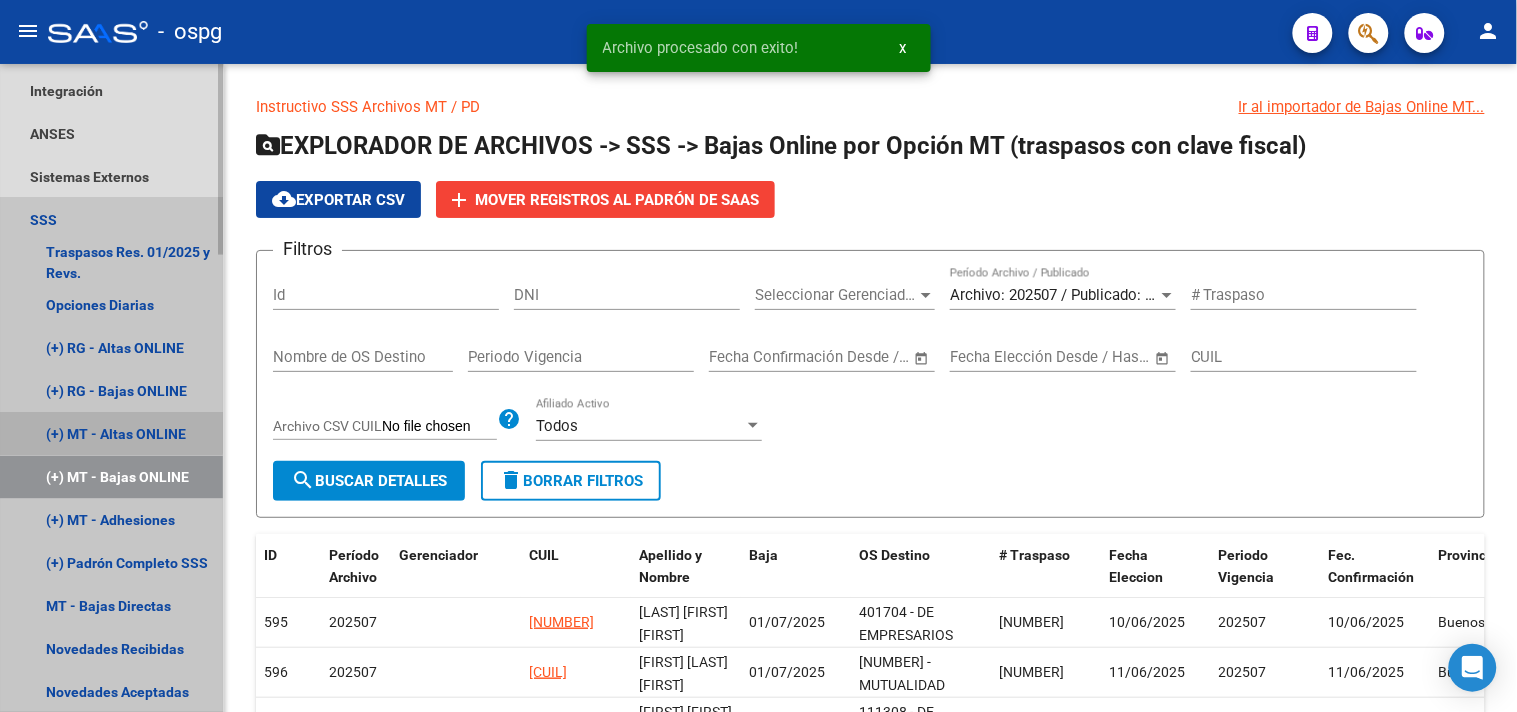 click on "(+) MT - Altas ONLINE" at bounding box center (111, 434) 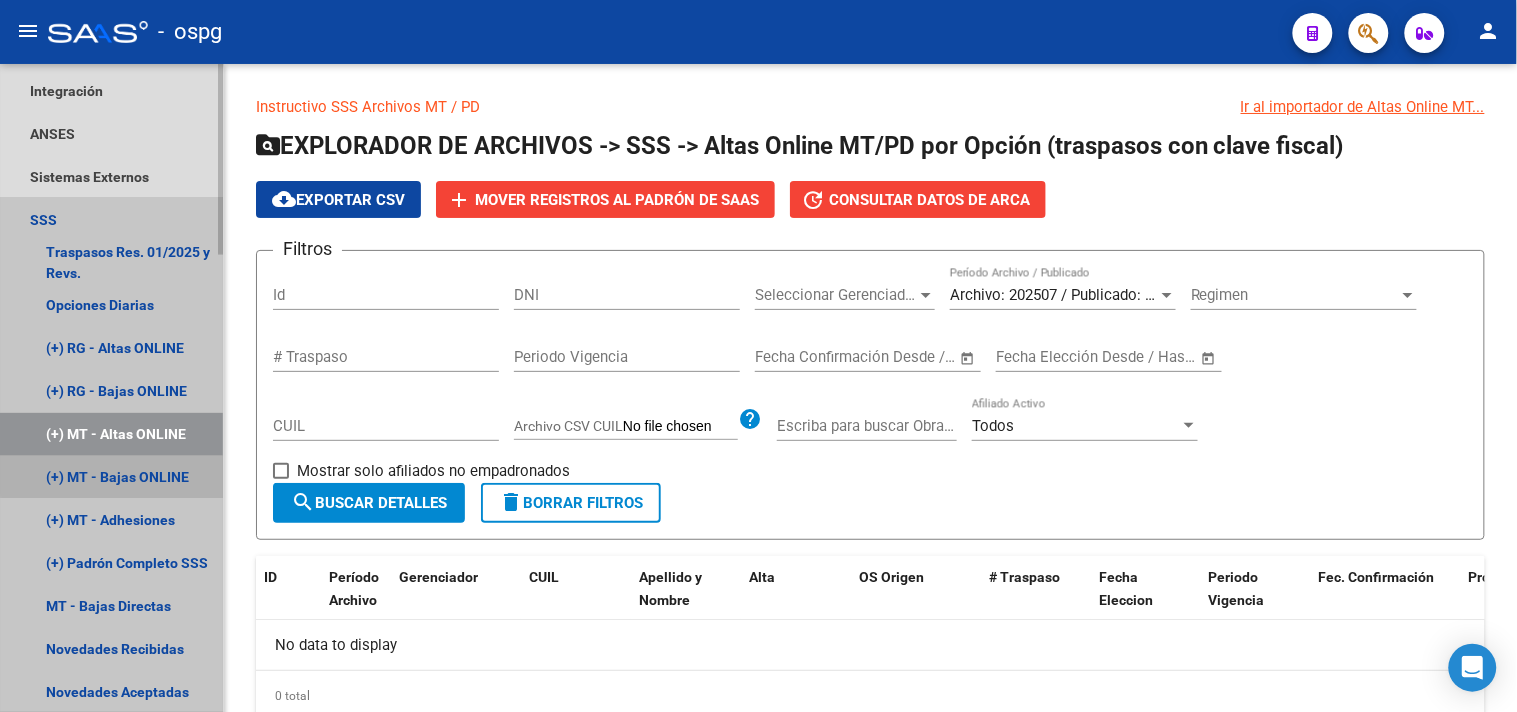 click on "(+) MT - Bajas ONLINE" at bounding box center [111, 477] 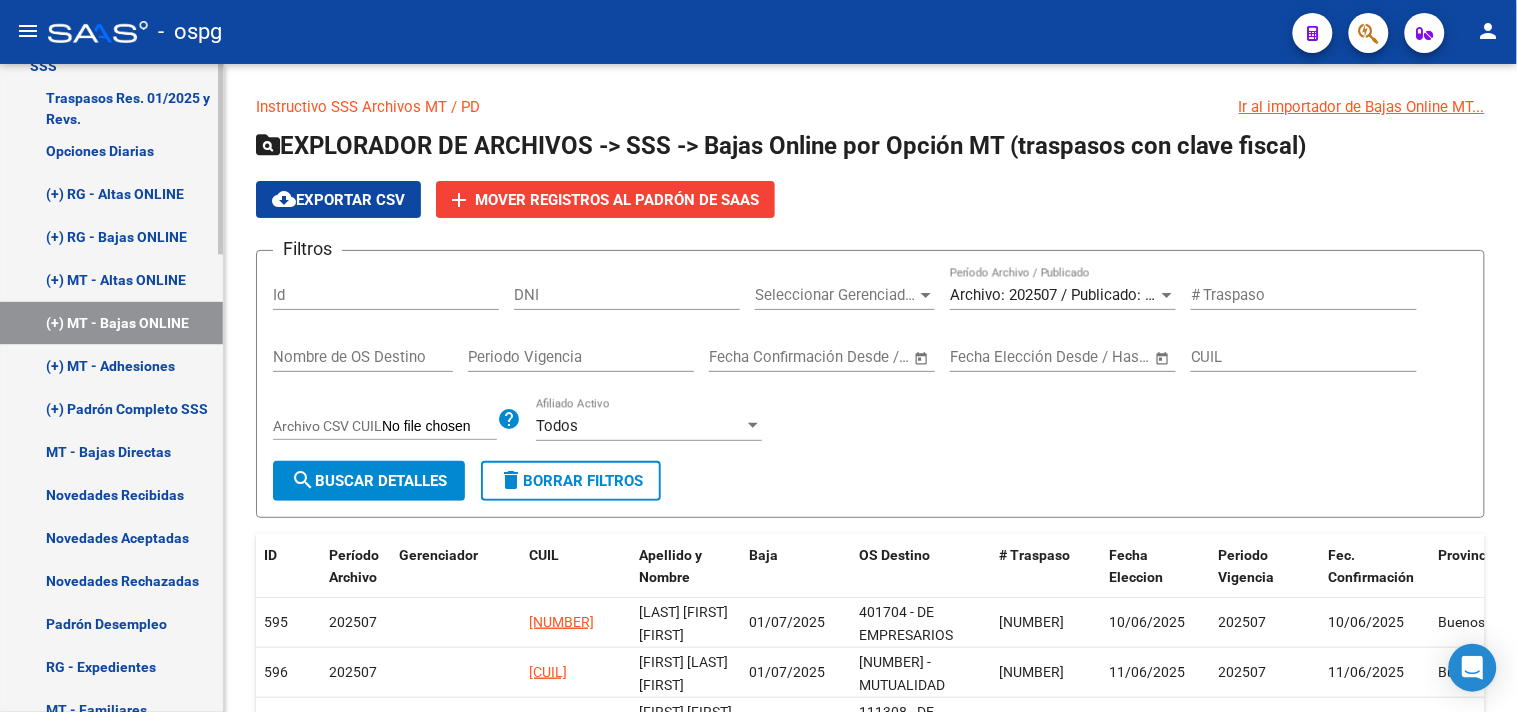 scroll, scrollTop: 1000, scrollLeft: 0, axis: vertical 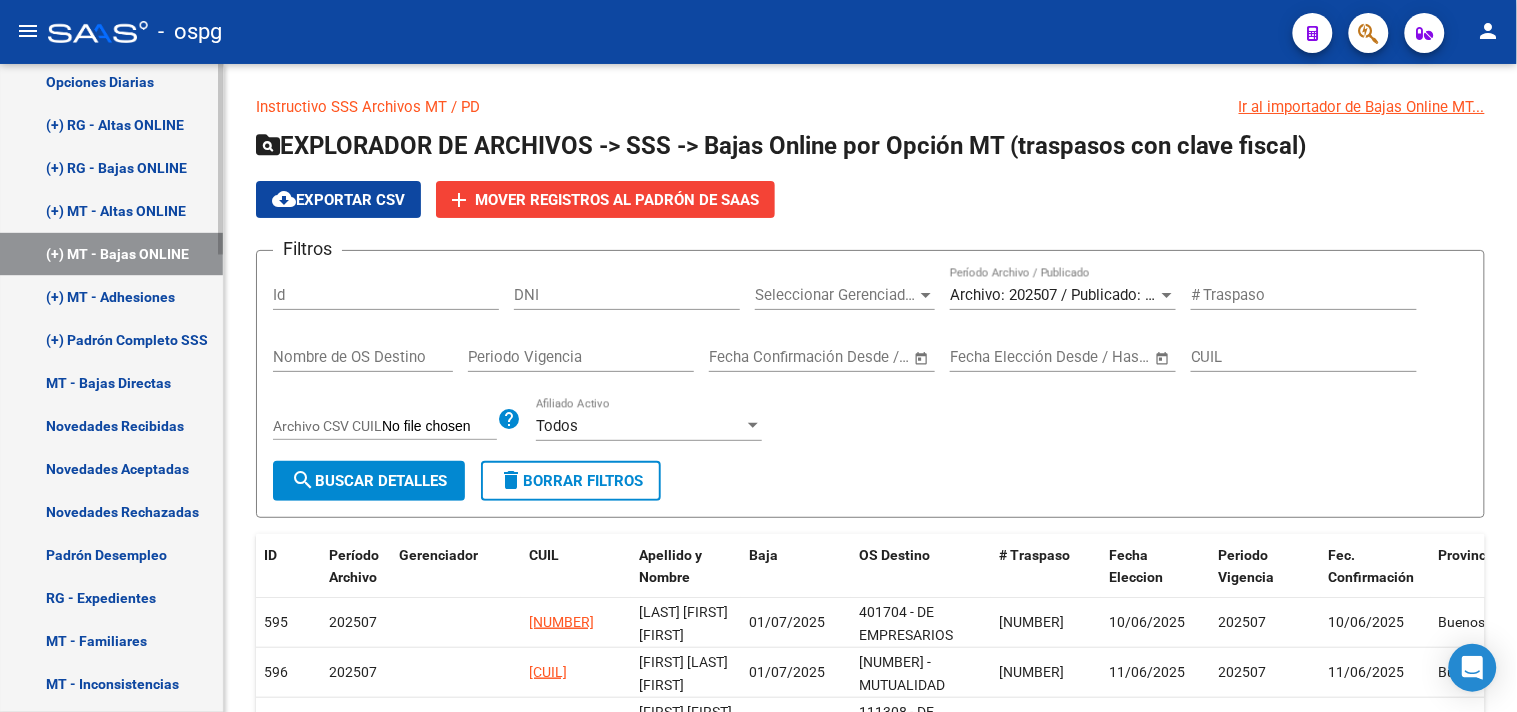 click on "(+) MT - Adhesiones" at bounding box center [111, 297] 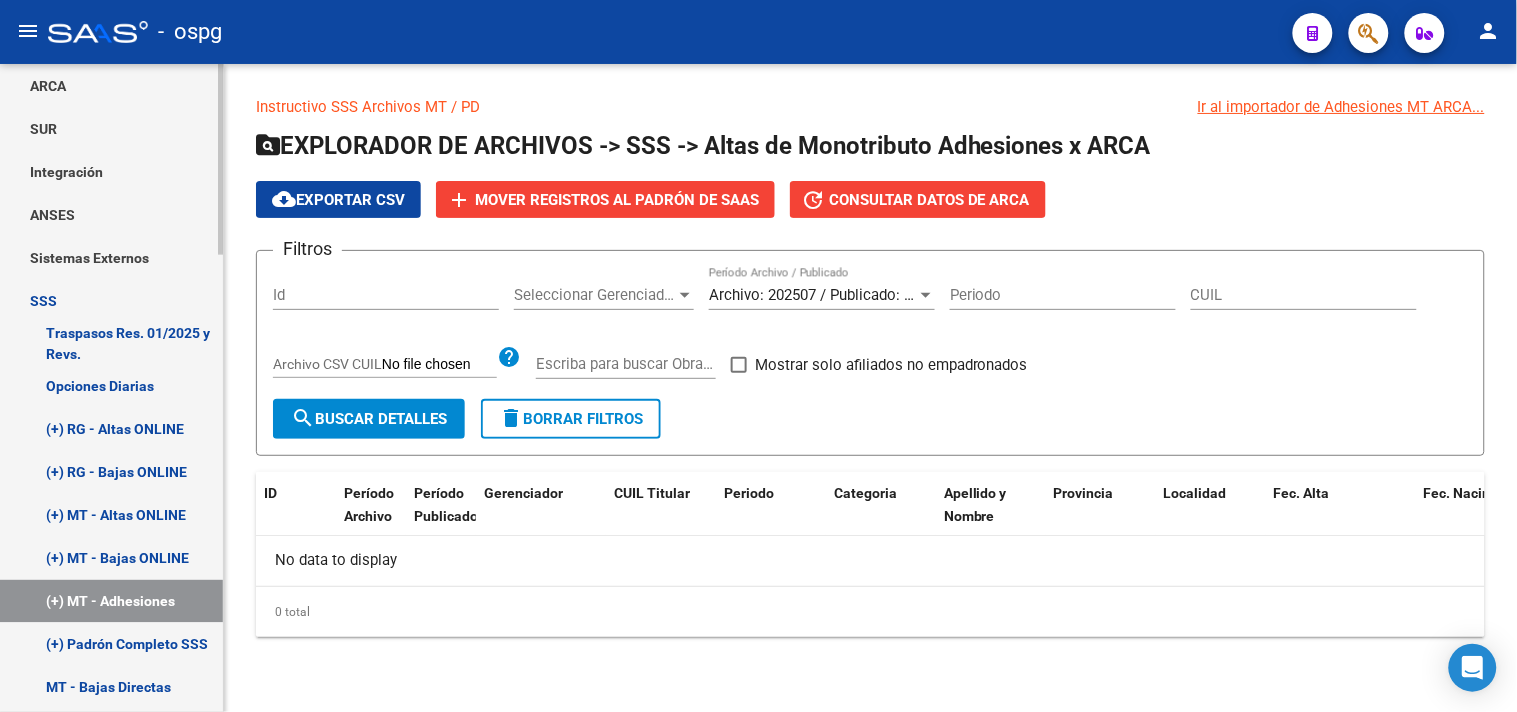 scroll, scrollTop: 666, scrollLeft: 0, axis: vertical 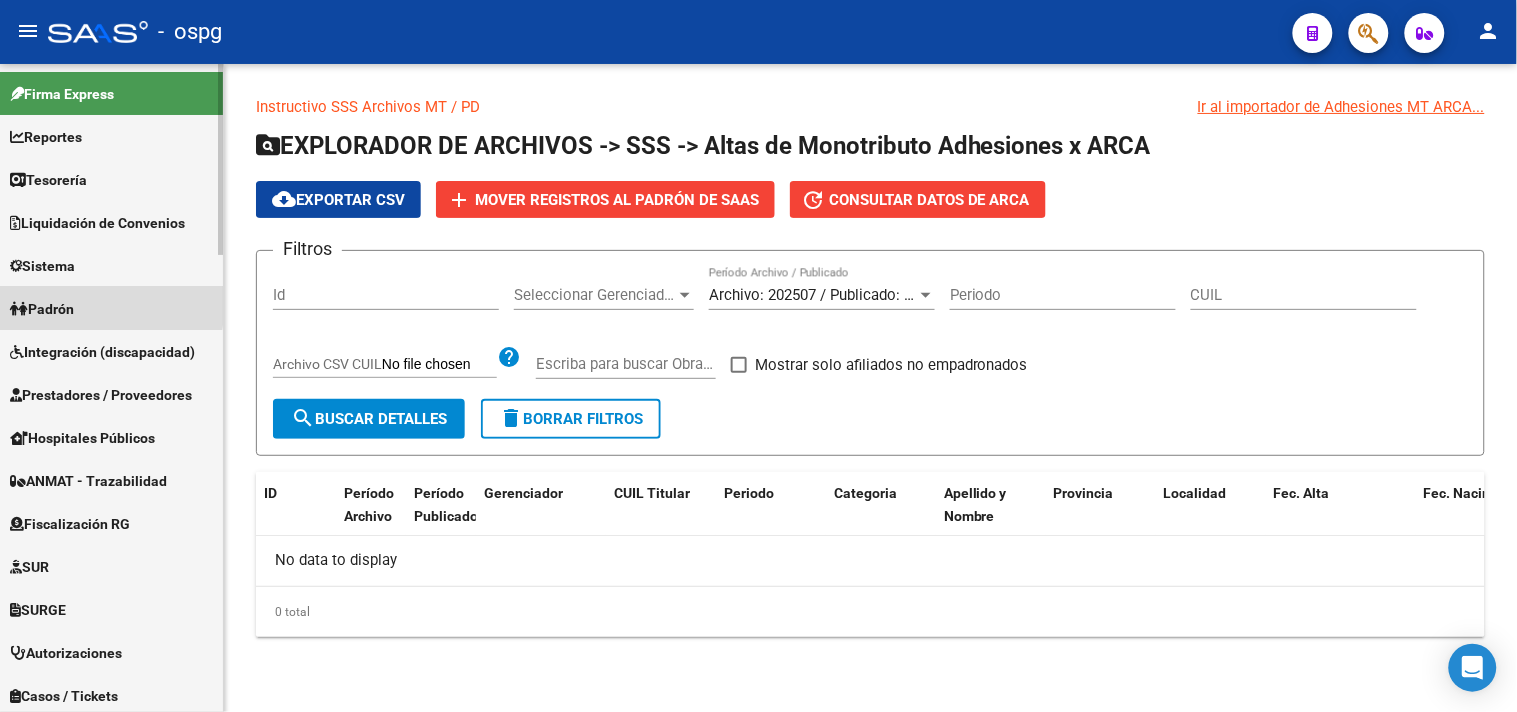 click on "Padrón" at bounding box center [42, 309] 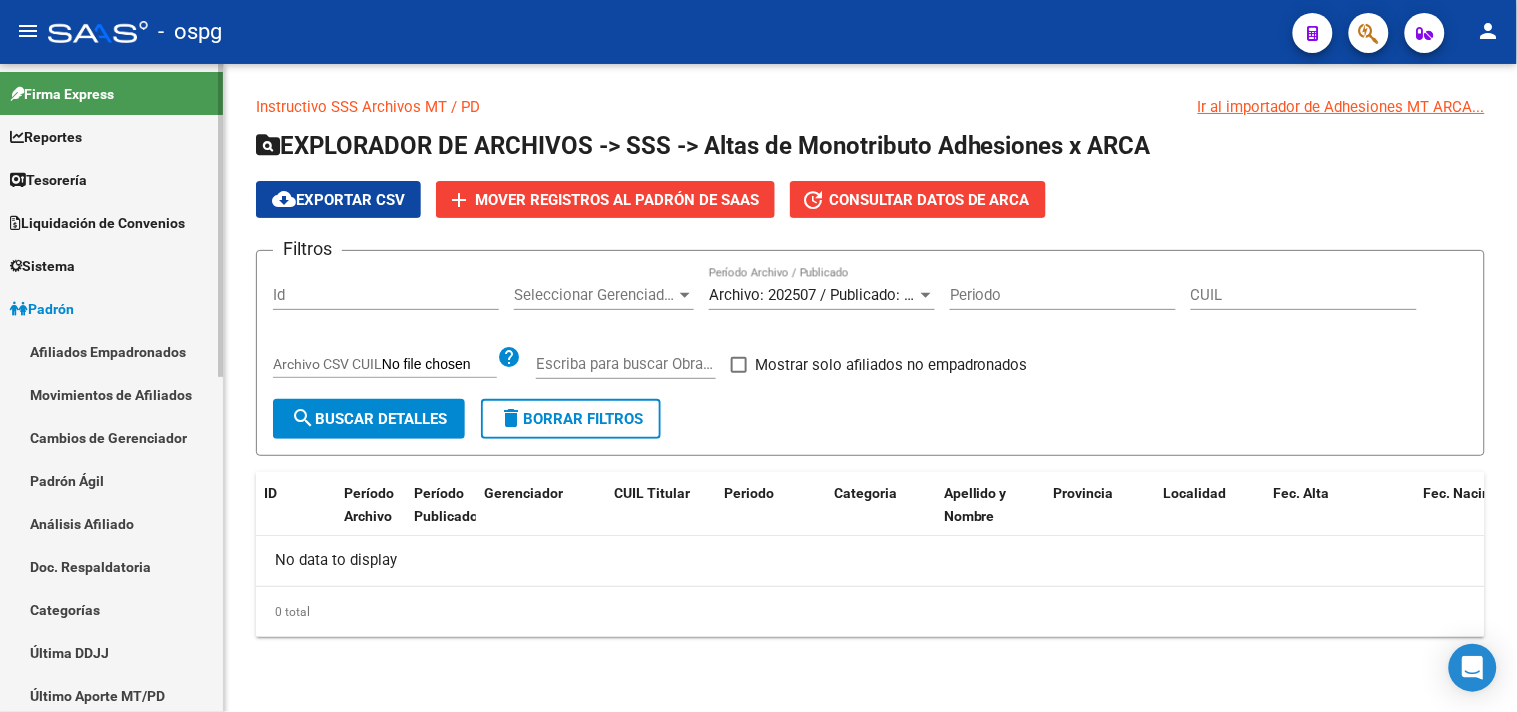 click on "Análisis Afiliado" at bounding box center [111, 523] 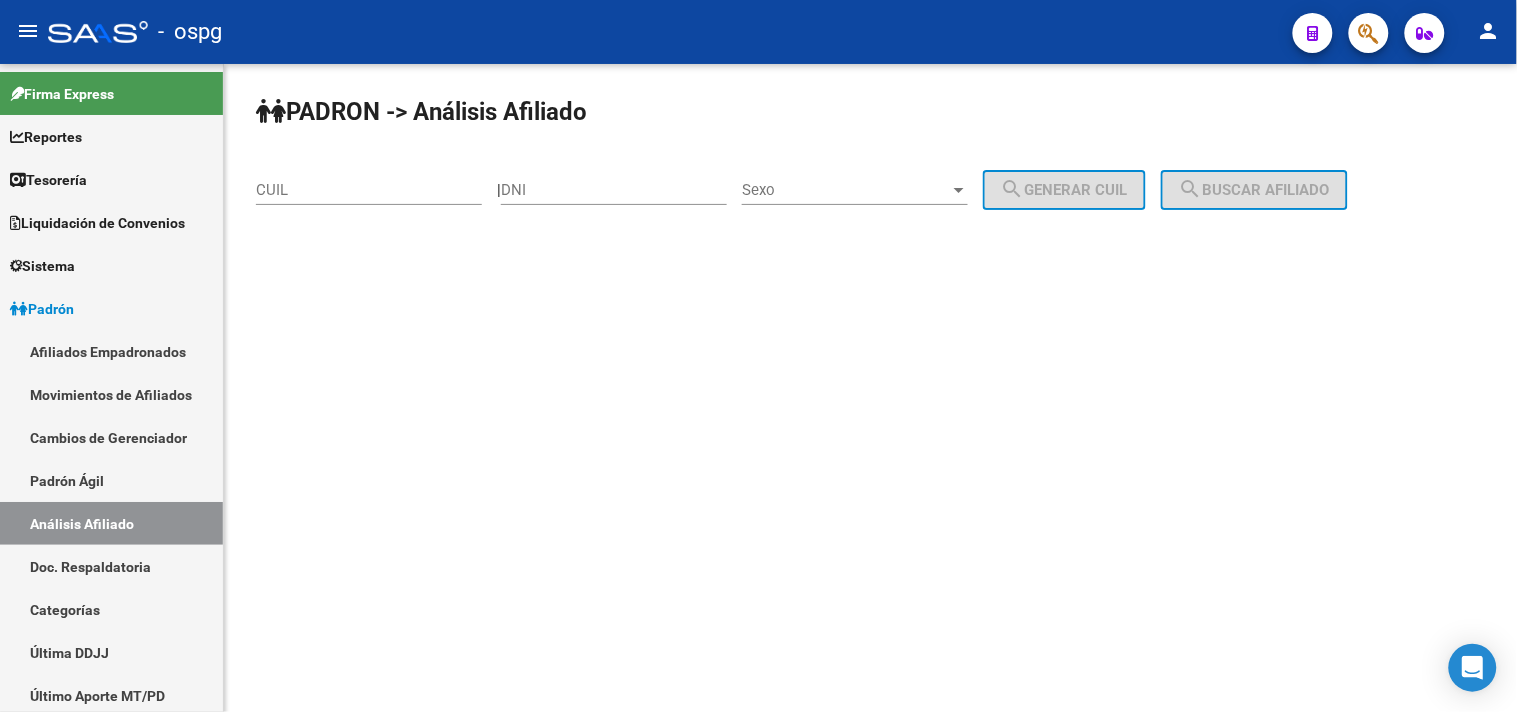 click on "CUIL" 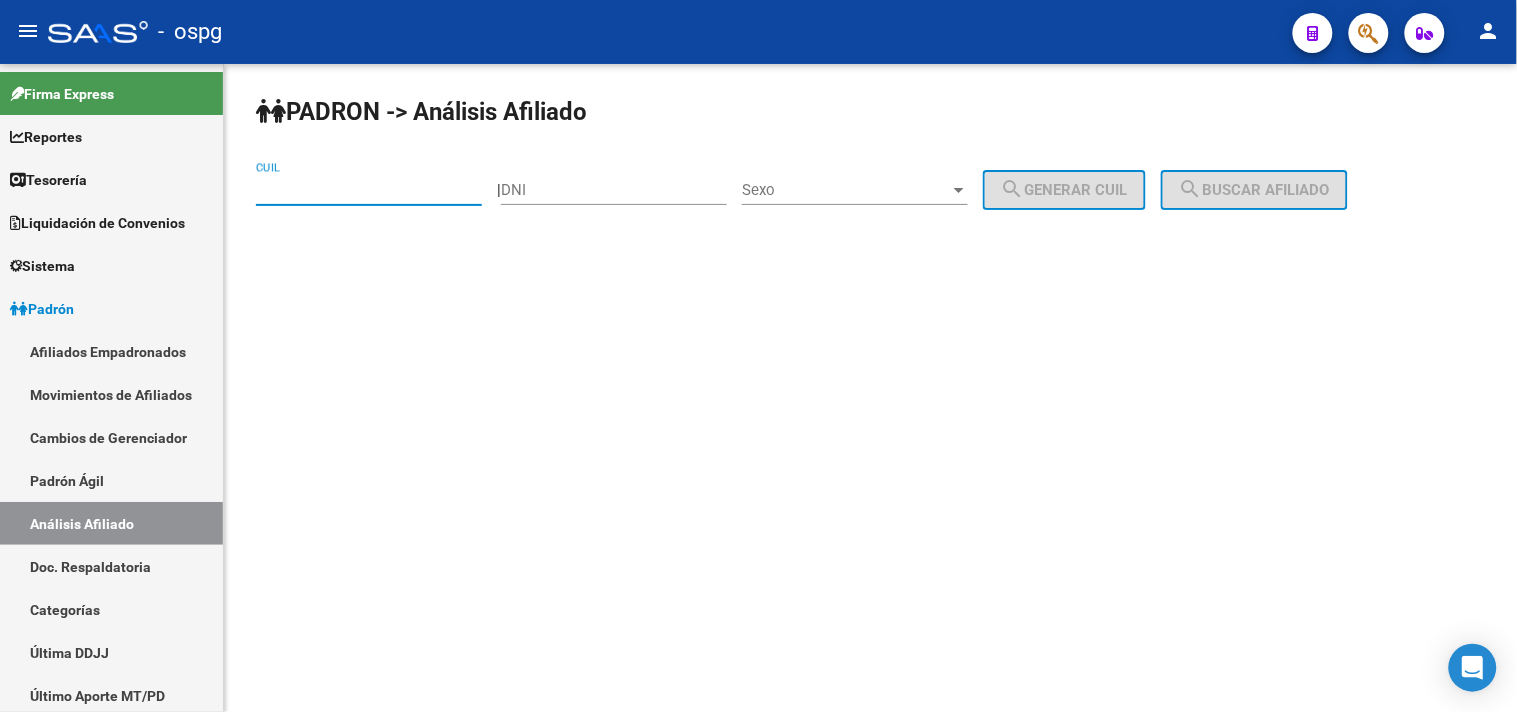 click on "CUIL" 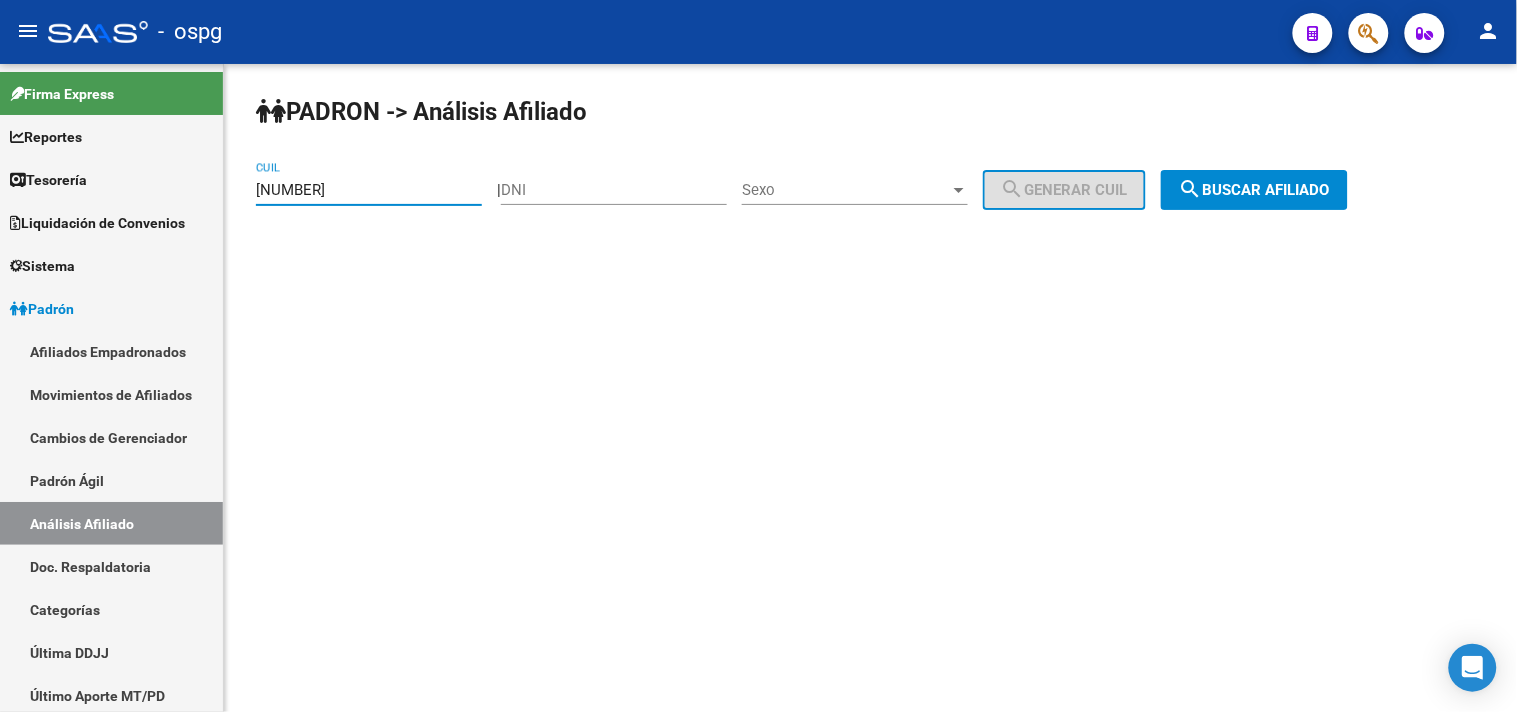 type on "[NUMBER]" 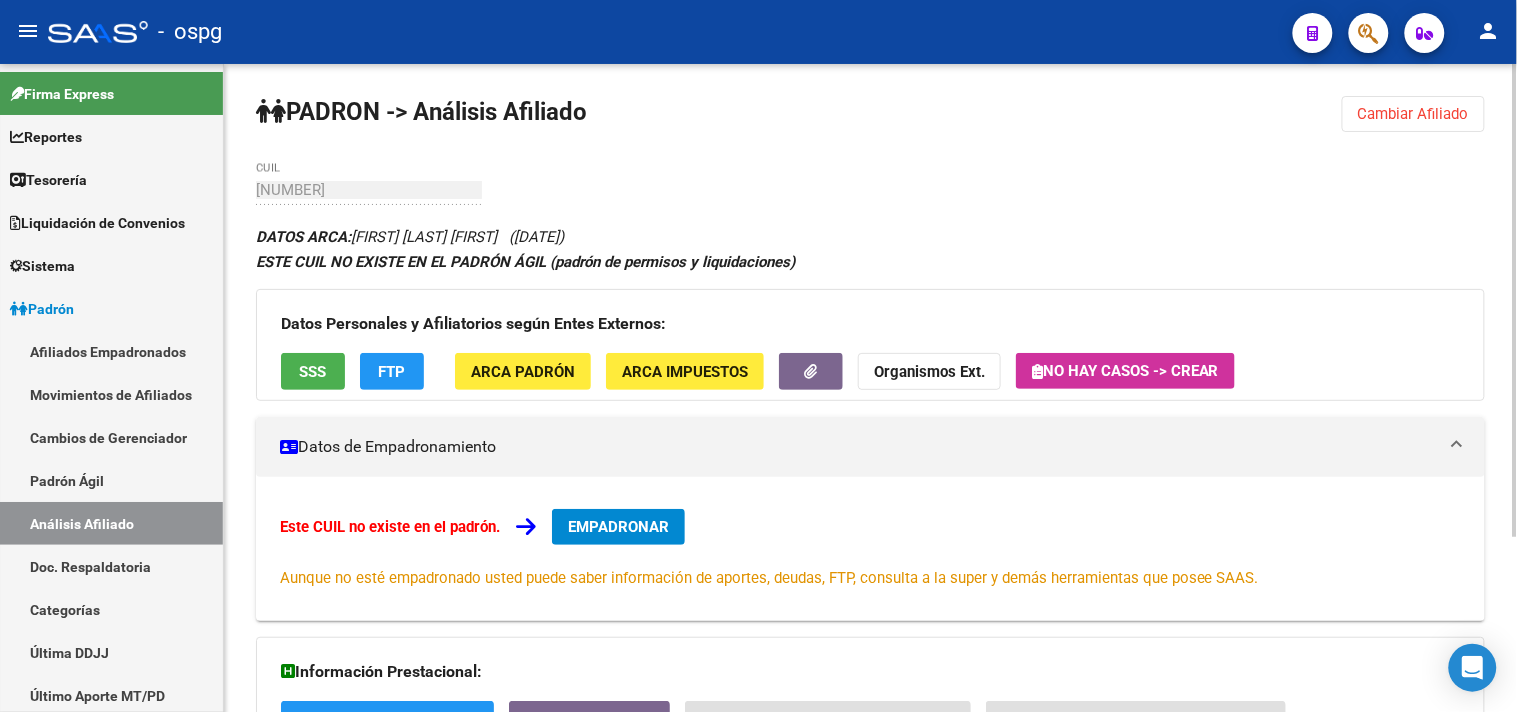 click on "SSS" 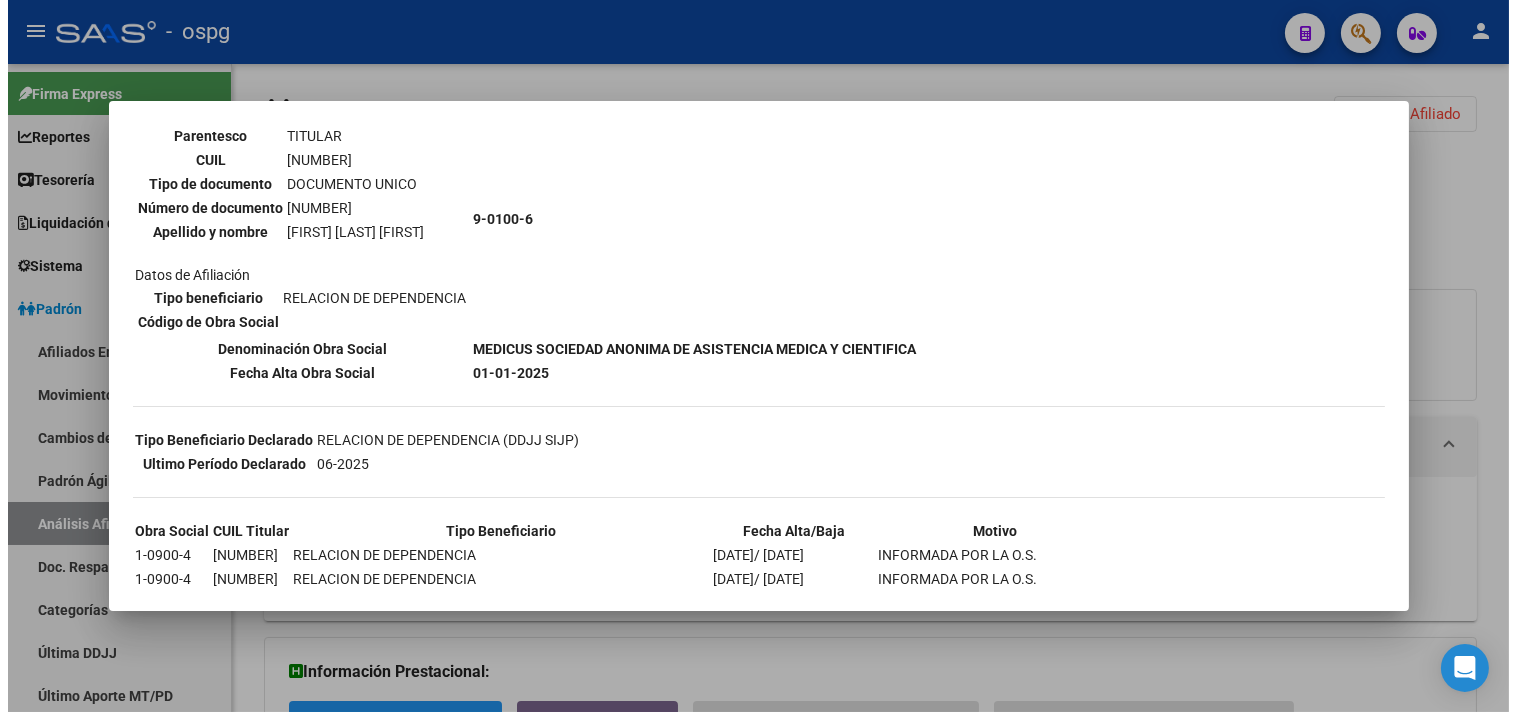 scroll, scrollTop: 35, scrollLeft: 0, axis: vertical 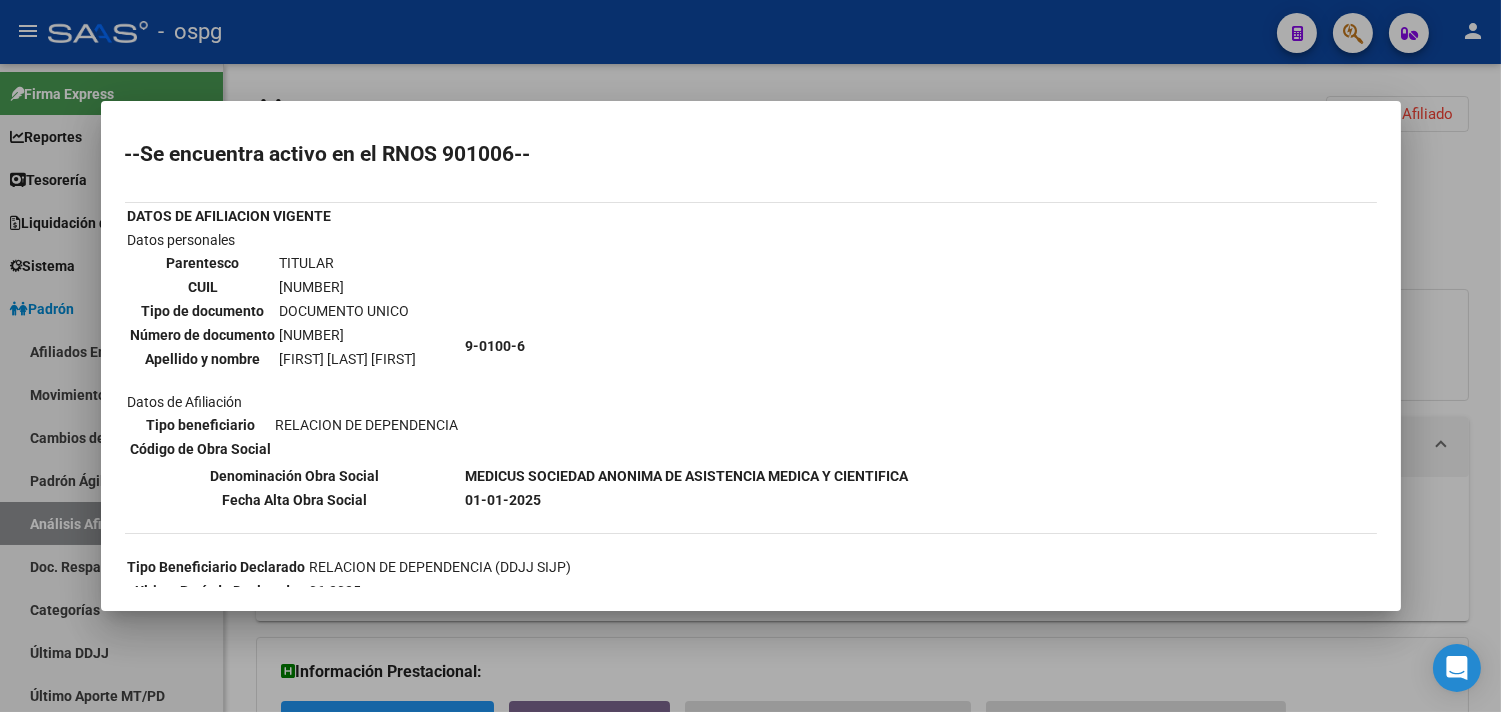 click on "[NUMBER]" at bounding box center (348, 287) 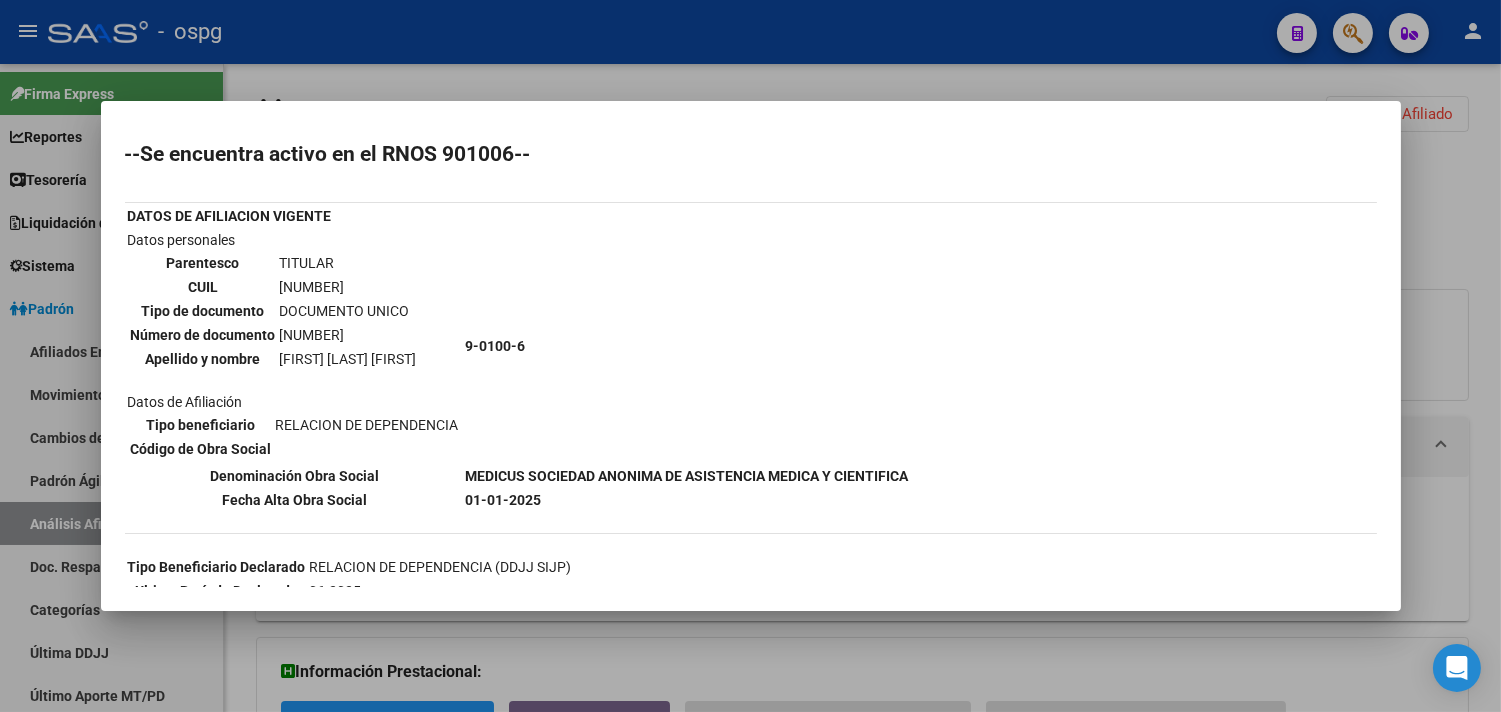 drag, startPoint x: 295, startPoint y: 281, endPoint x: 353, endPoint y: 282, distance: 58.00862 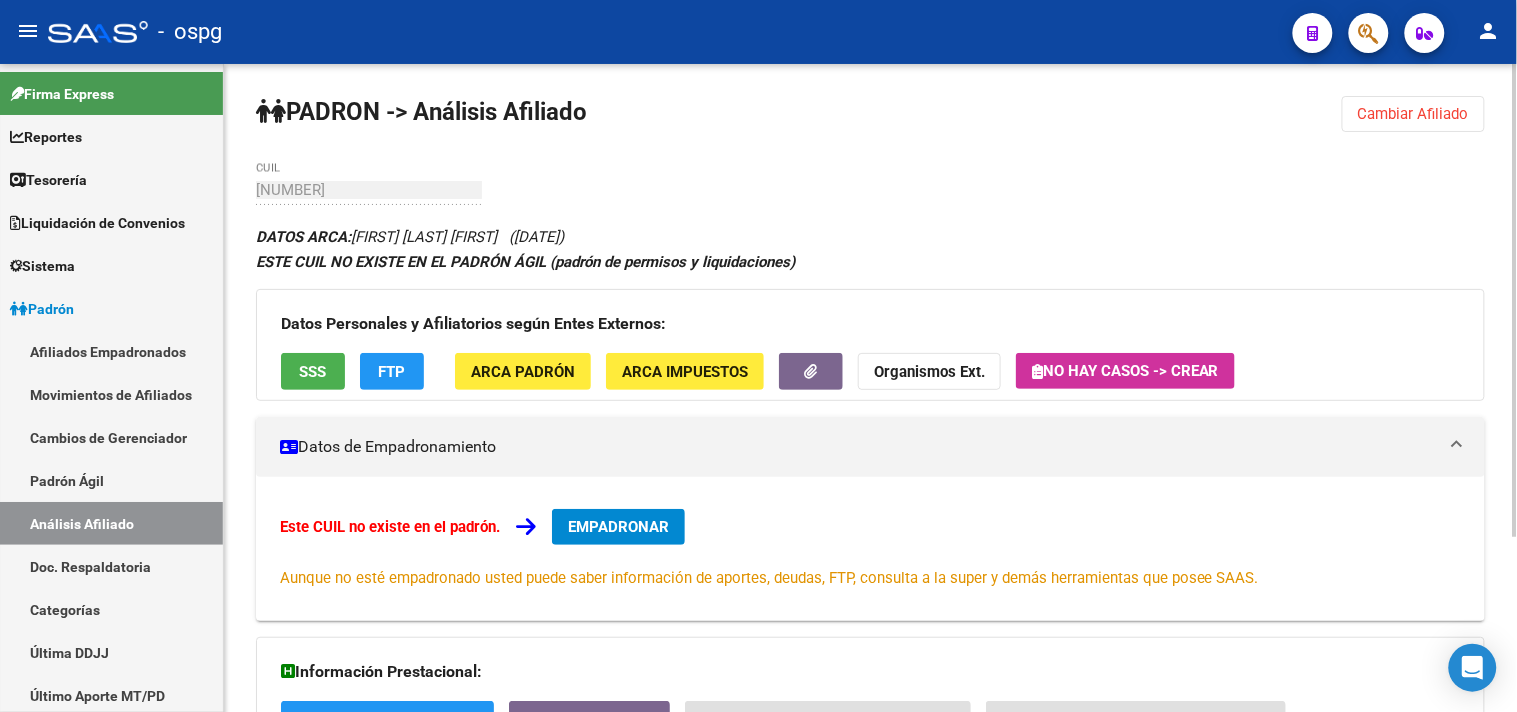 click on "Organismos Ext." 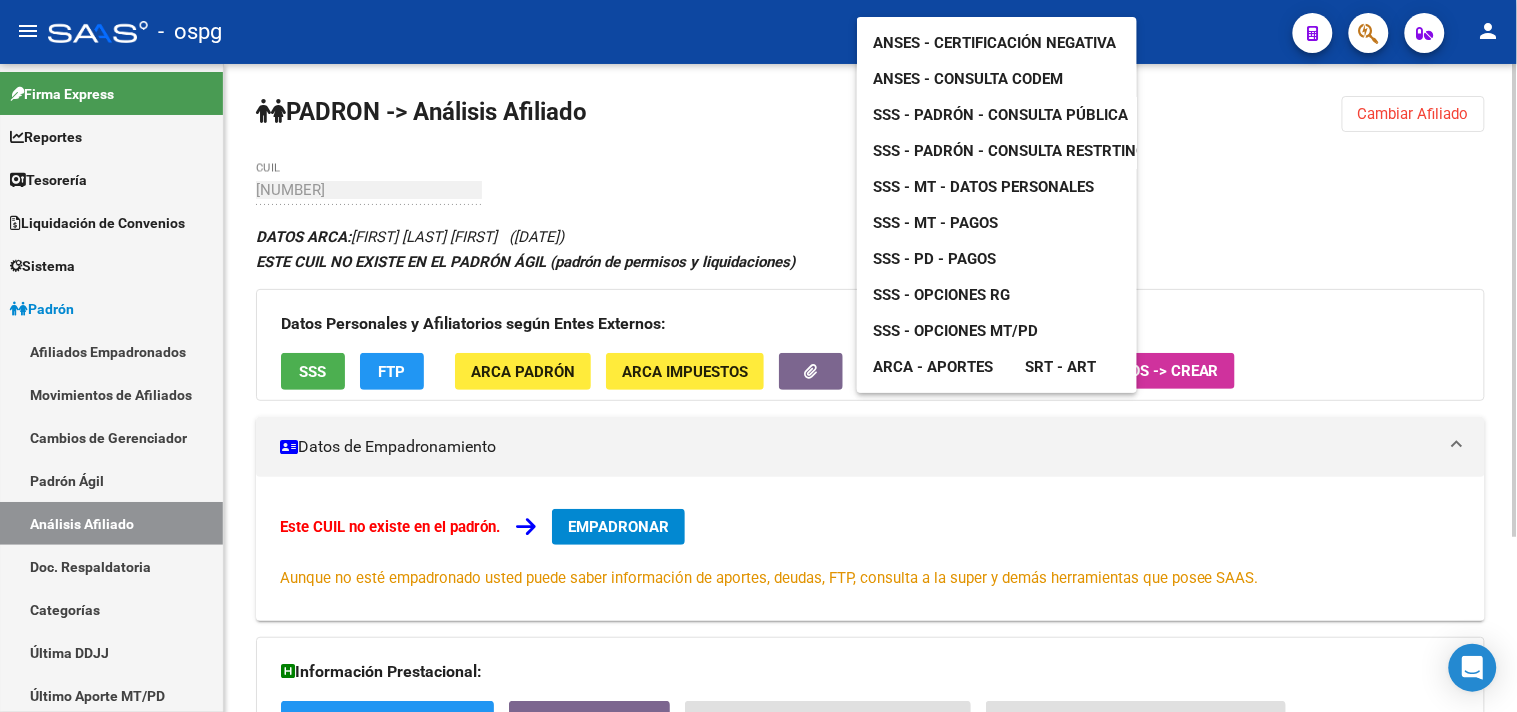 click on "ARCA - Aportes" at bounding box center [933, 367] 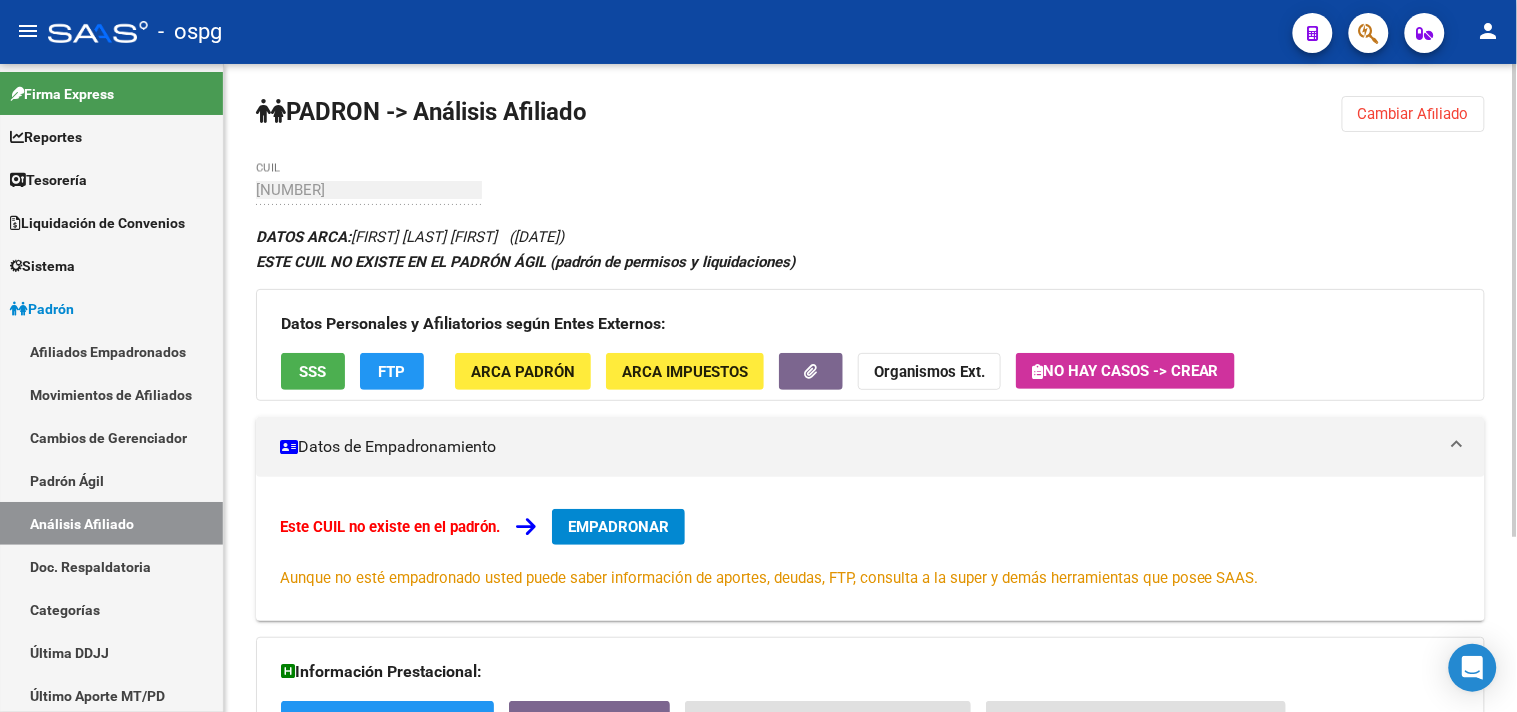 click on "Organismos Ext." 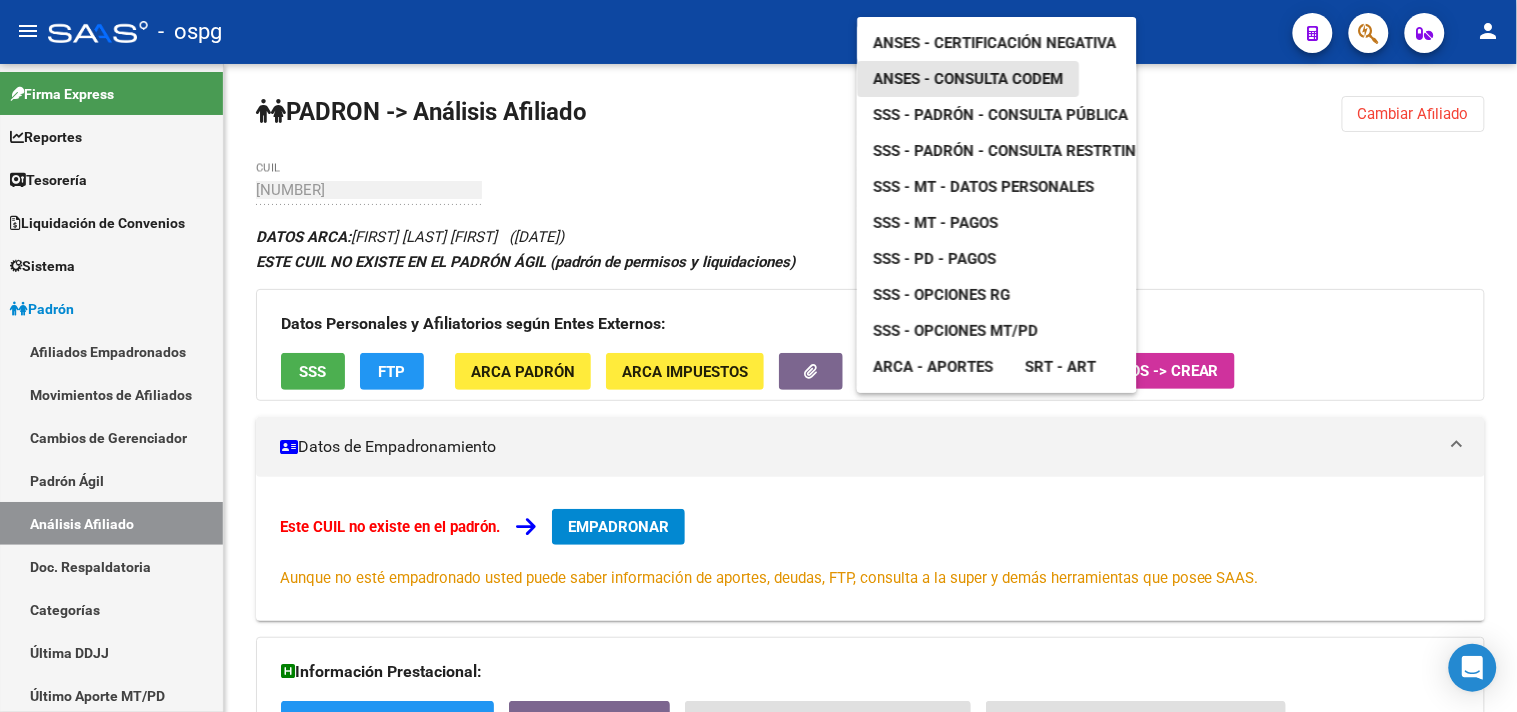 click on "ANSES - Consulta CODEM" at bounding box center [968, 79] 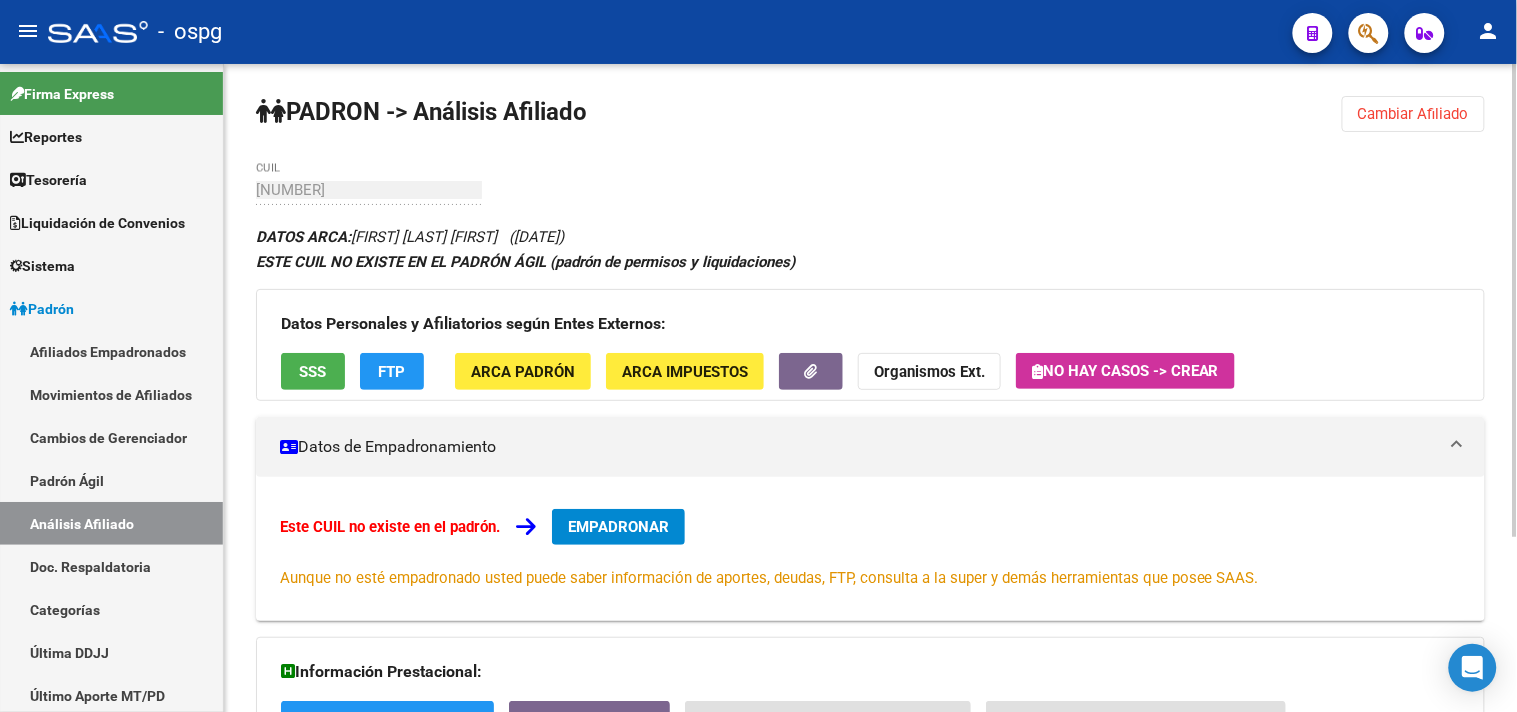 click on "Organismos Ext." 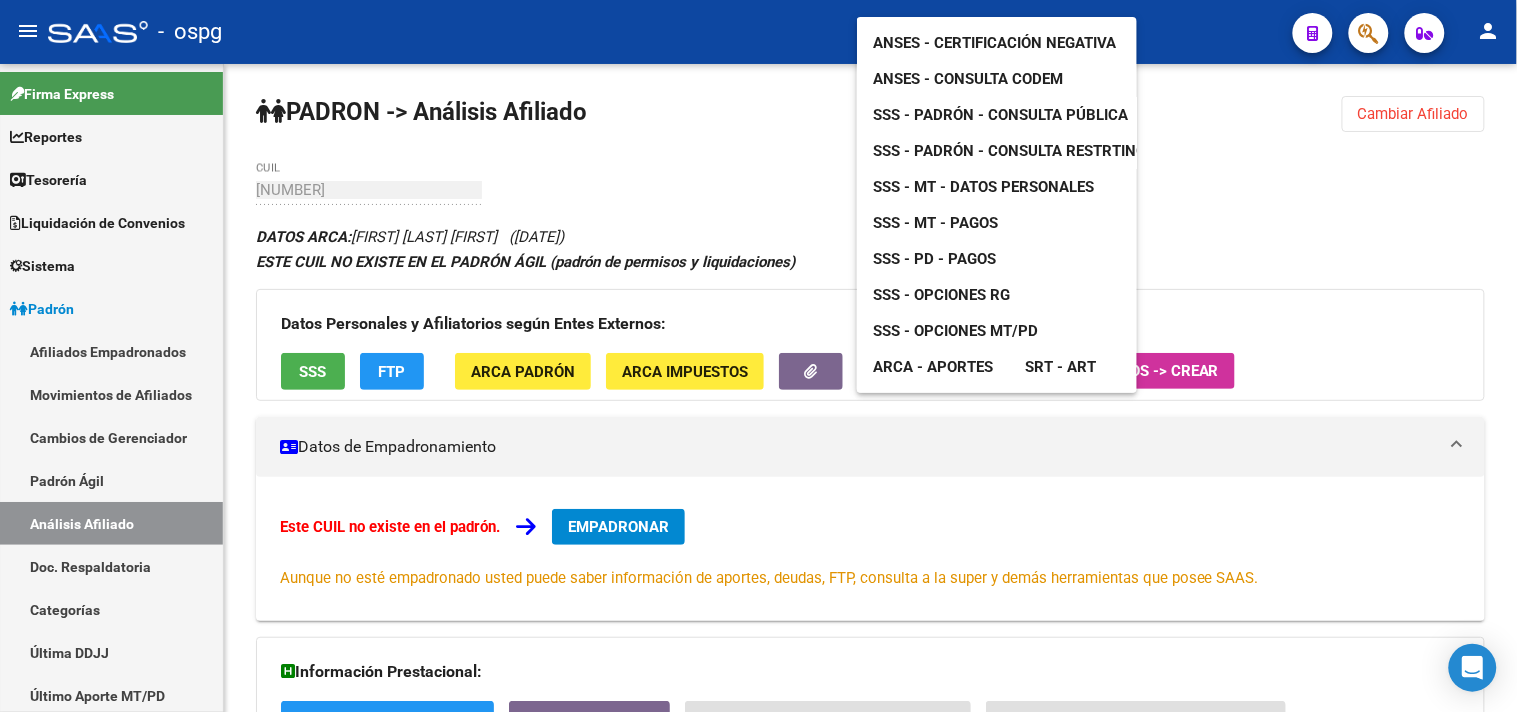drag, startPoint x: 363, startPoint y: 188, endPoint x: 262, endPoint y: 194, distance: 101.17806 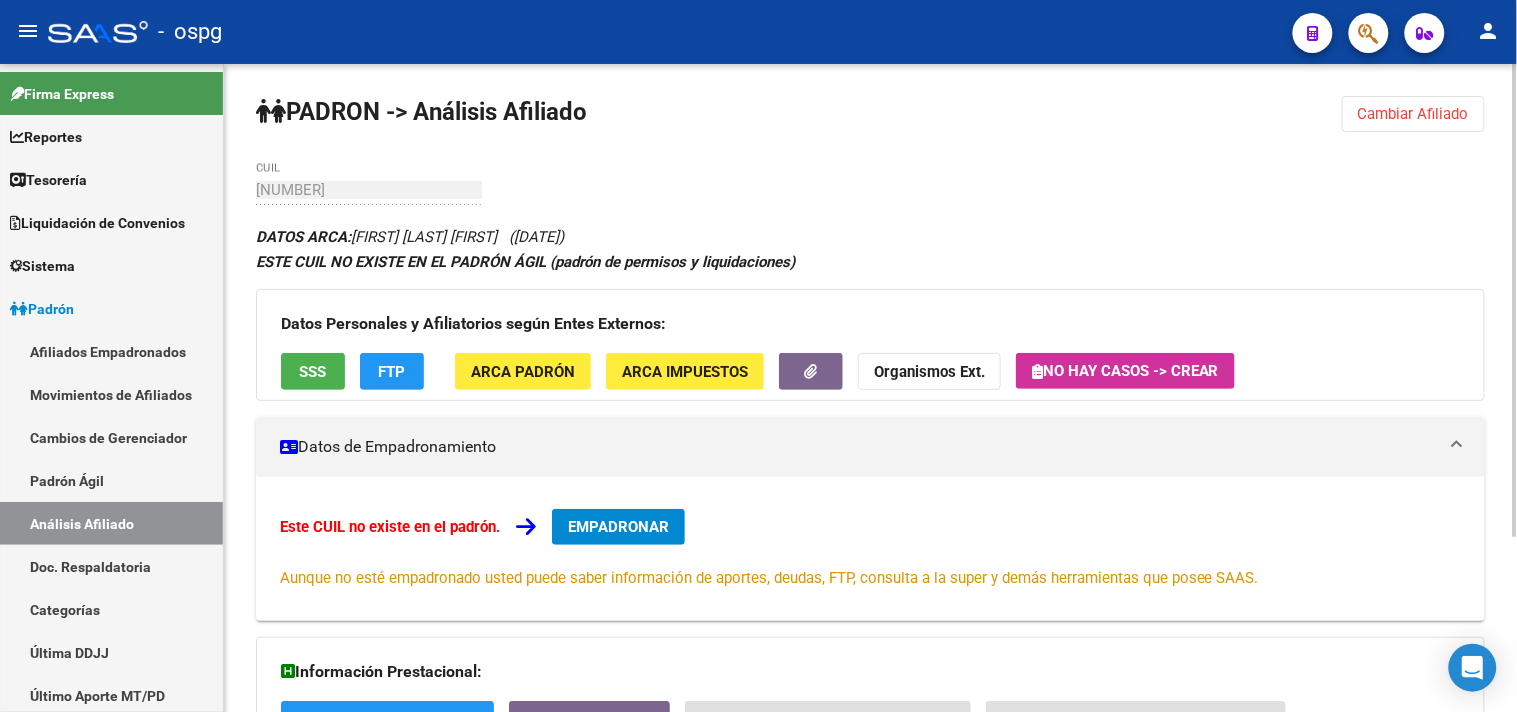click on "[NUMBER] CUIL DATOS ARCA: [LAST] [FIRST] [FIRST] ([DATE]) ESTE CUIL NO EXISTE EN EL PADRÓN ÁGIL (padrón de permisos y liquidaciones) Datos Personales y Afiliatorios según Entes Externos: SSS FTP ARCA Padrón ARCA Impuestos Organismos Ext. No hay casos -> Crear Datos de Empadronamiento Este CUIL no existe en el padrón. EMPADRONAR Aunque no esté empadronado usted puede saber información de aportes, deudas, FTP, consulta a la super y demás herramientas que posee SAAS. Información Prestacional: SUR / SURGE / INTEGR. Trazabilidad Sin Certificado Discapacidad Not. Internacion / Censo Hosp. Prestaciones Auditadas Aportes y Contribuciones del Afiliado: [CUIL] Hemos buscado el CUIL - [CUIL] - y el mismo no existe en nuestra información procesada de aportes y contribuciones El mismo fue buscado en: Cuenta Corriente Devengada de Régimen General Percibidos de Aportes Detallado" 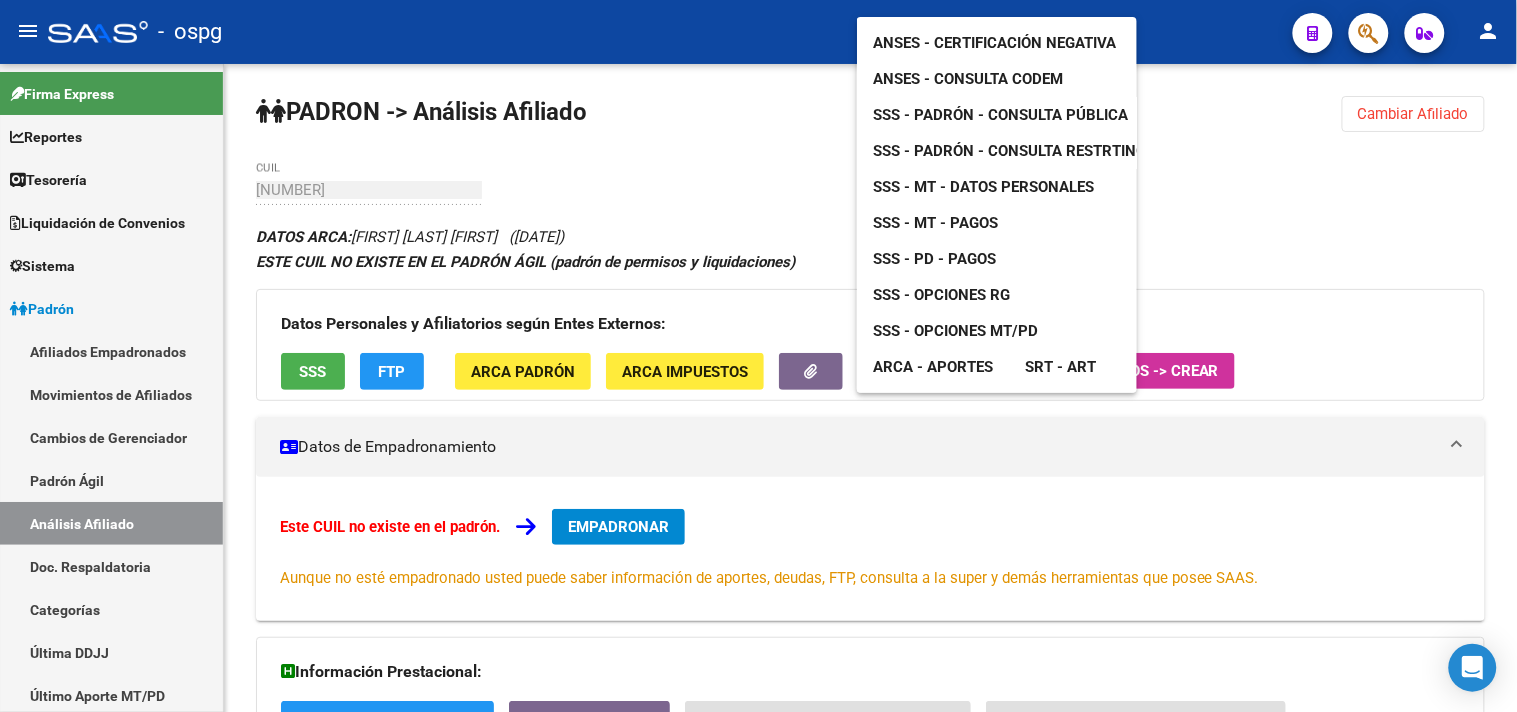 click on "SSS - Opciones RG" at bounding box center [941, 295] 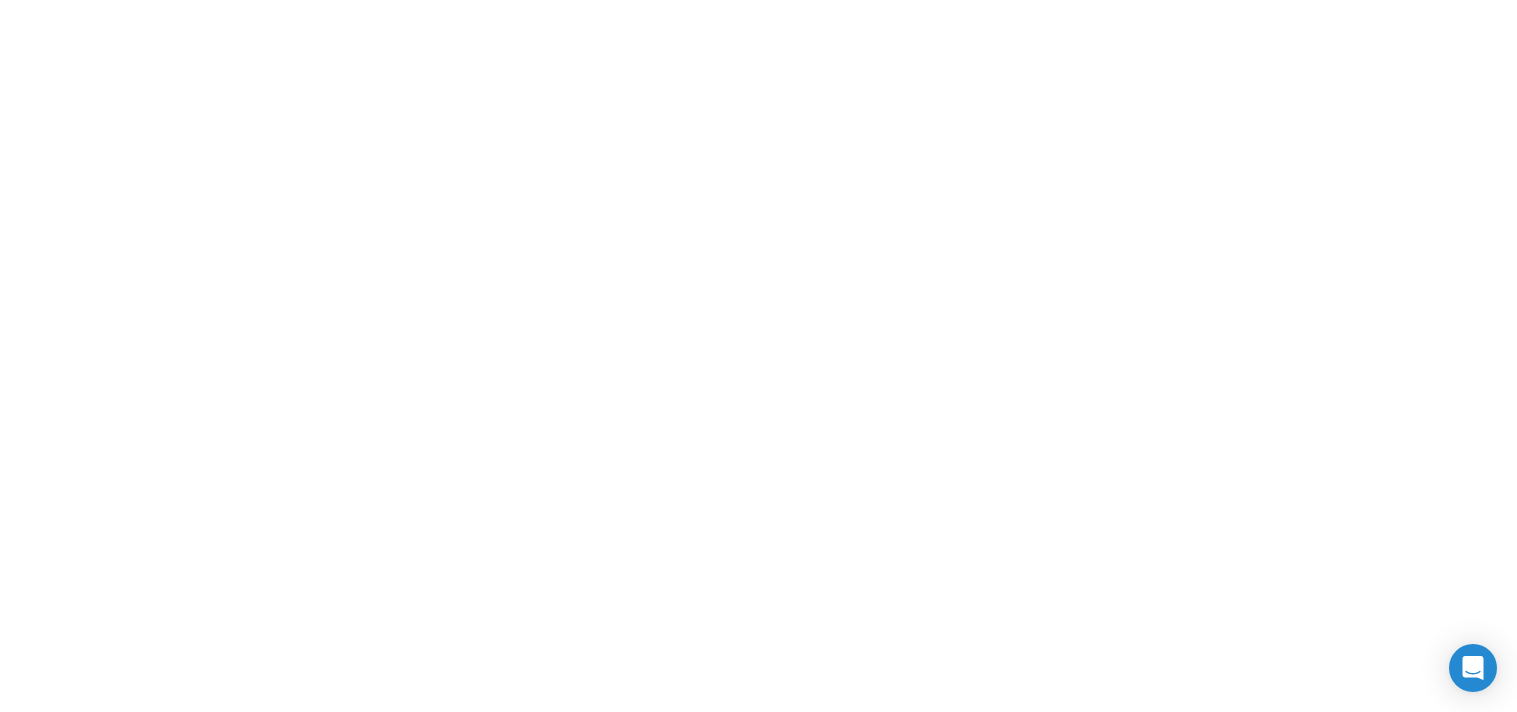 scroll, scrollTop: 0, scrollLeft: 0, axis: both 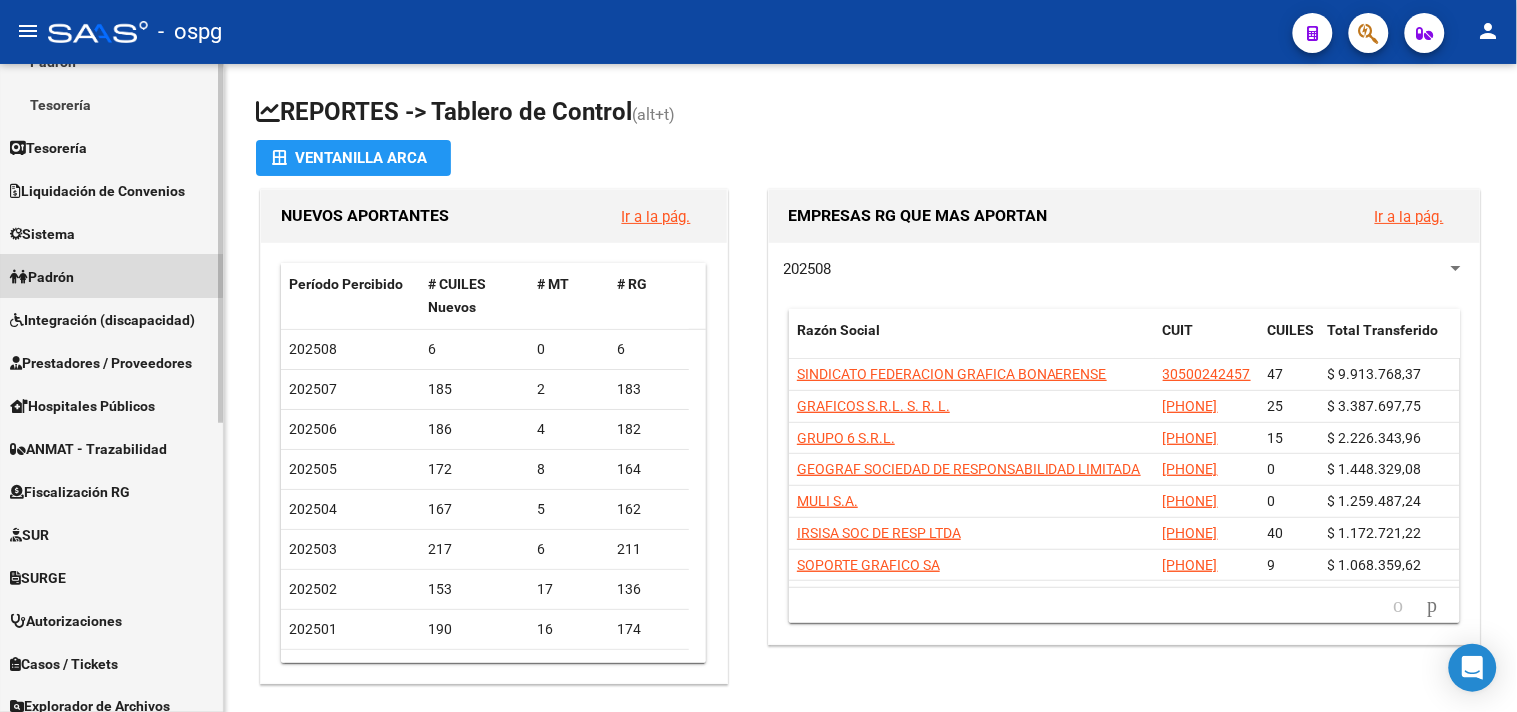 click on "Padrón" at bounding box center [42, 277] 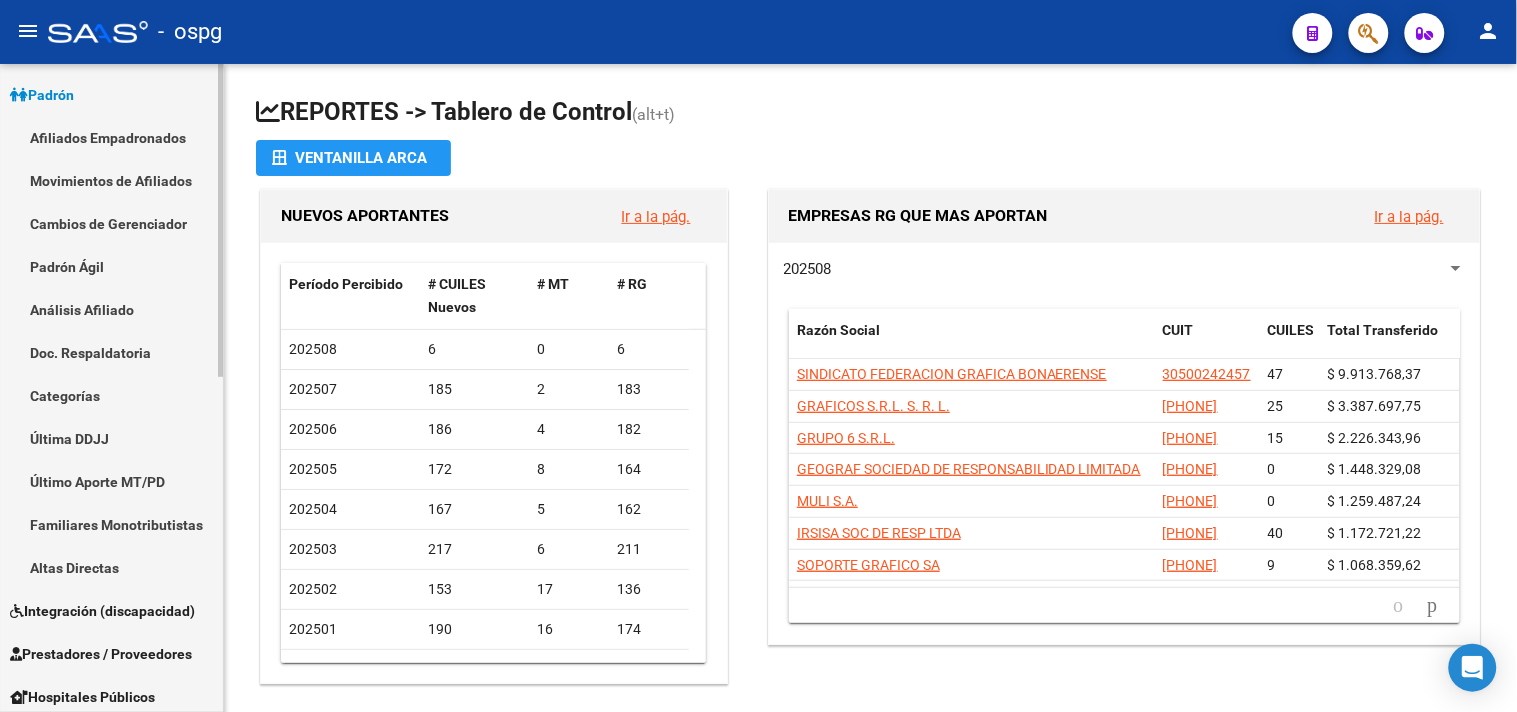 scroll, scrollTop: 111, scrollLeft: 0, axis: vertical 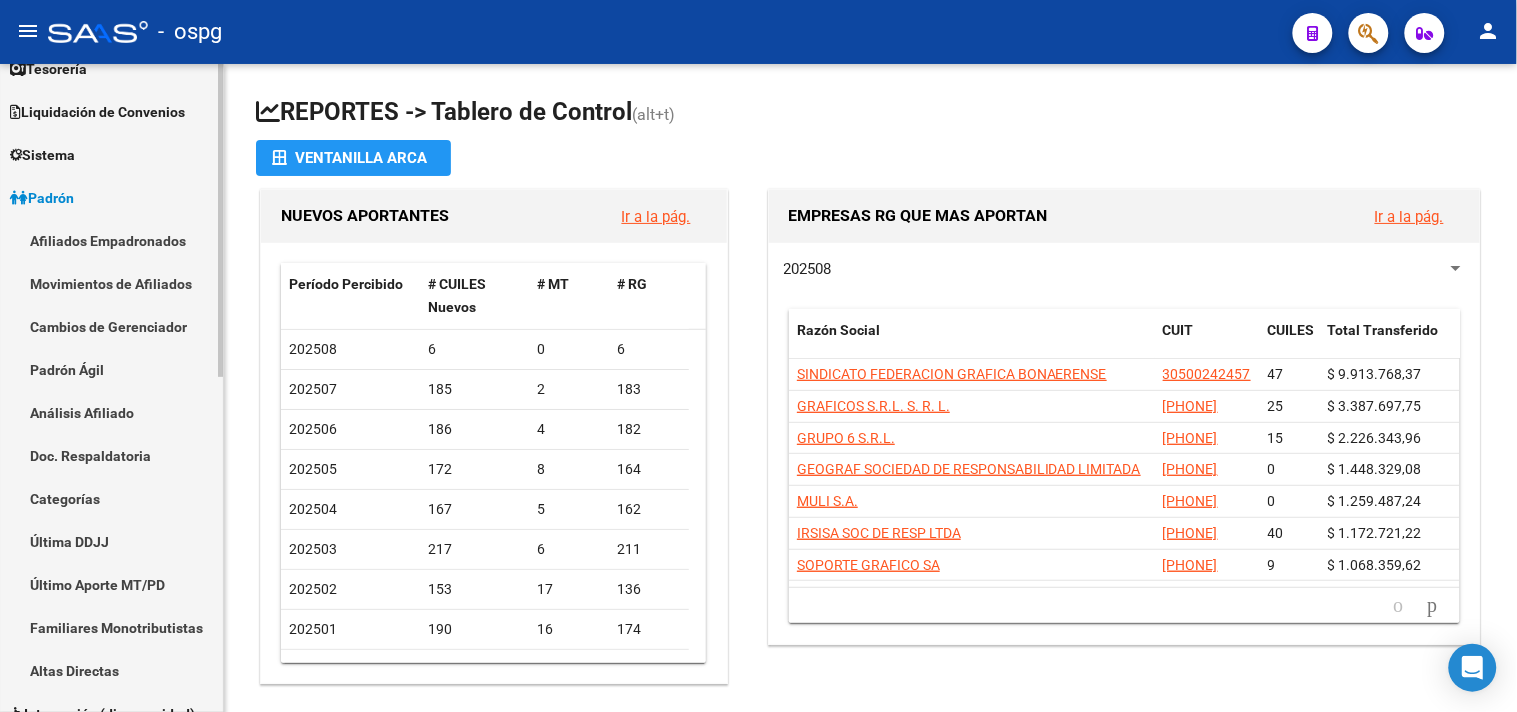 click on "Análisis Afiliado" at bounding box center (111, 412) 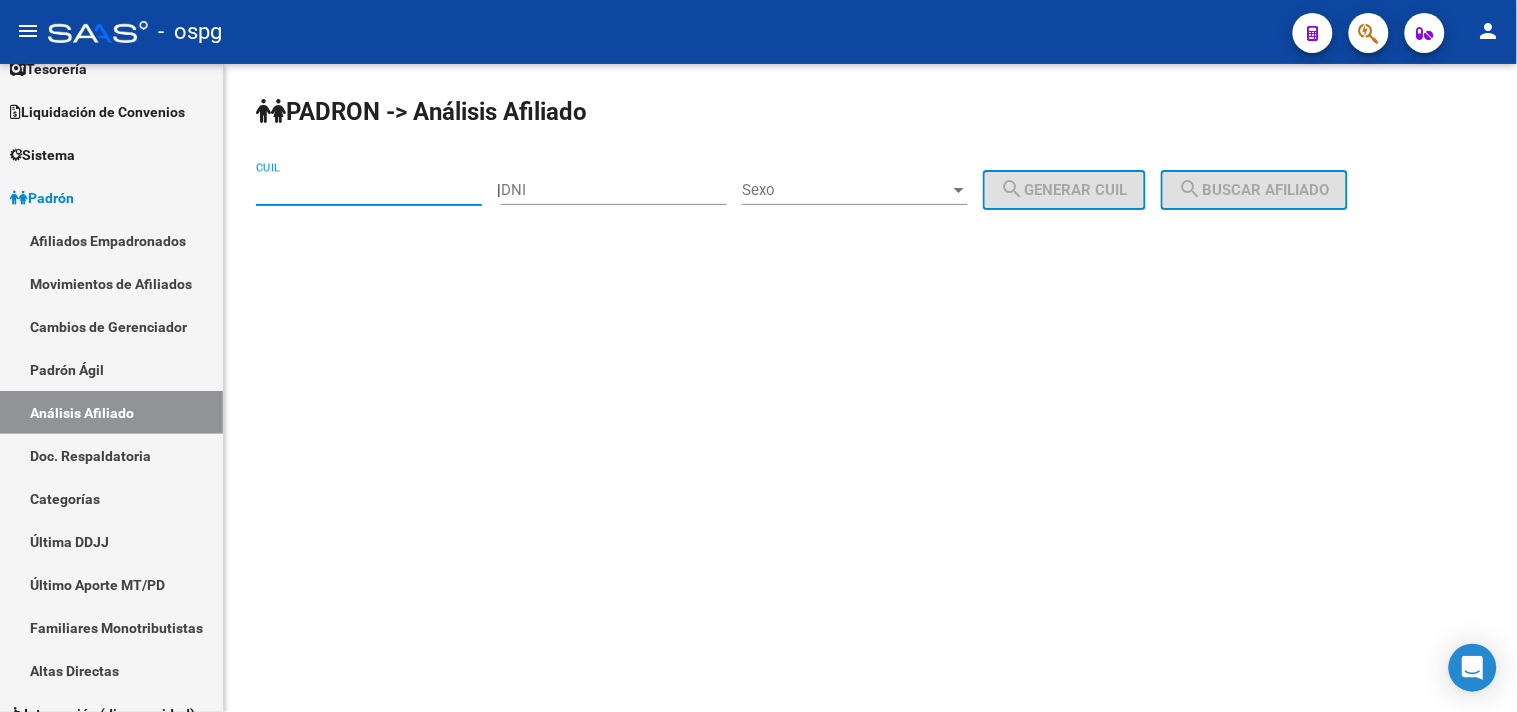 paste on "[PHONE]" 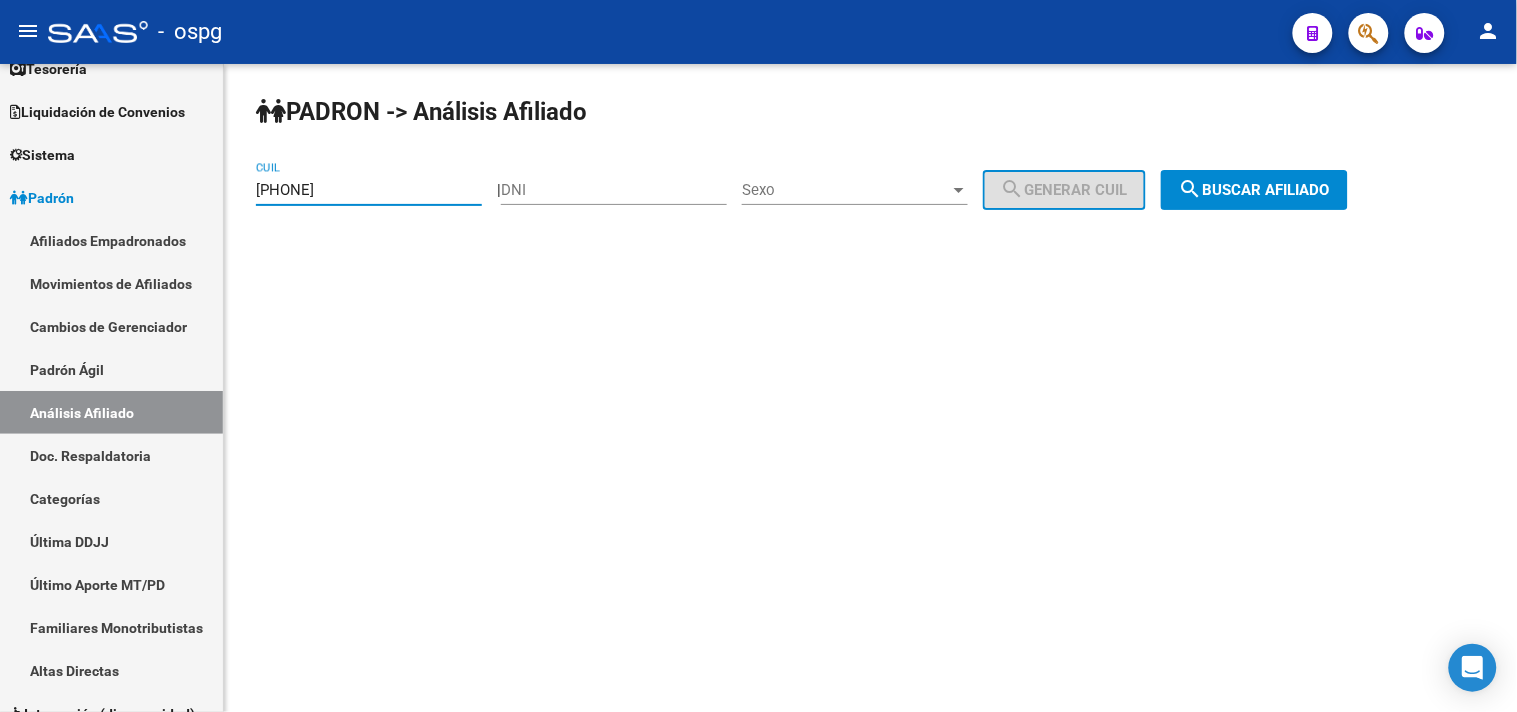 type on "[PHONE]" 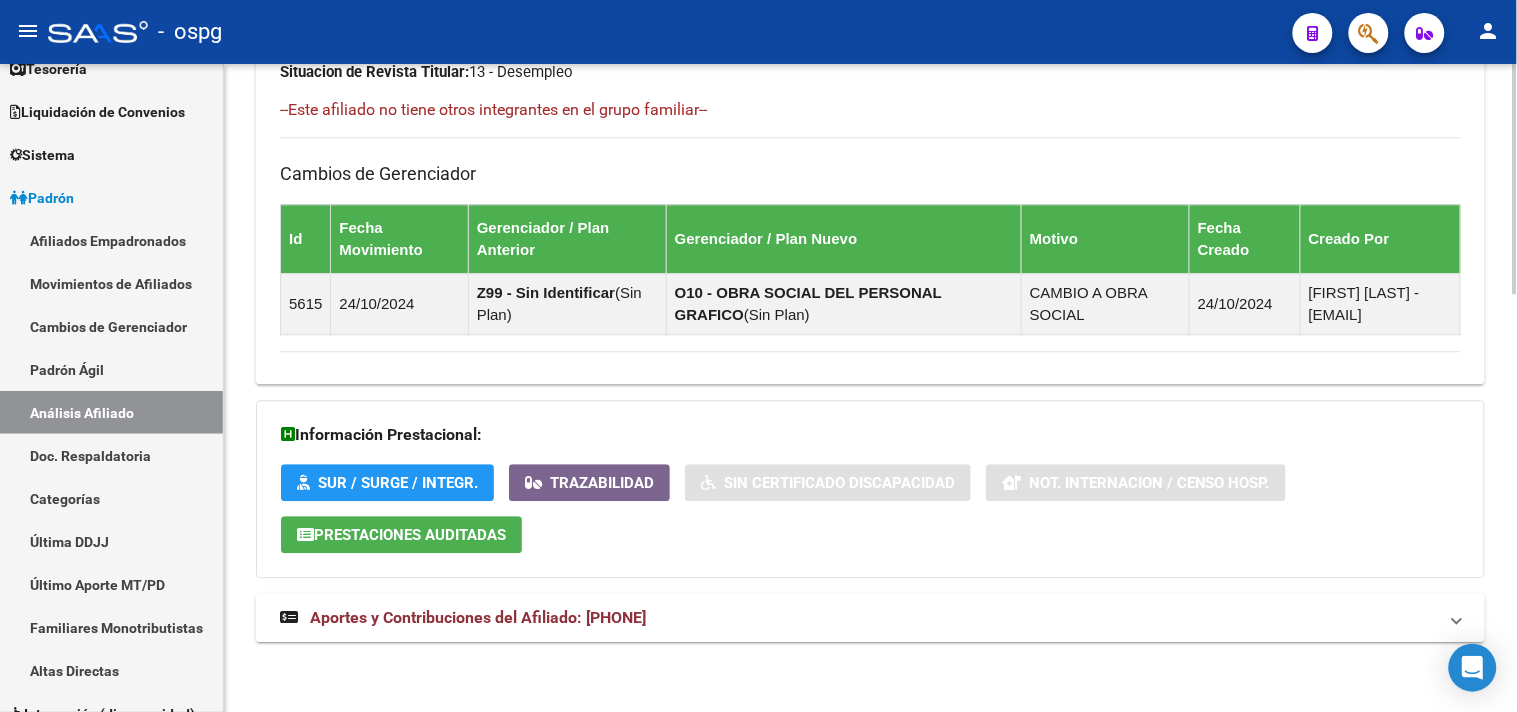 click on "Aportes y Contribuciones del Afiliado: [PHONE]" at bounding box center [858, 618] 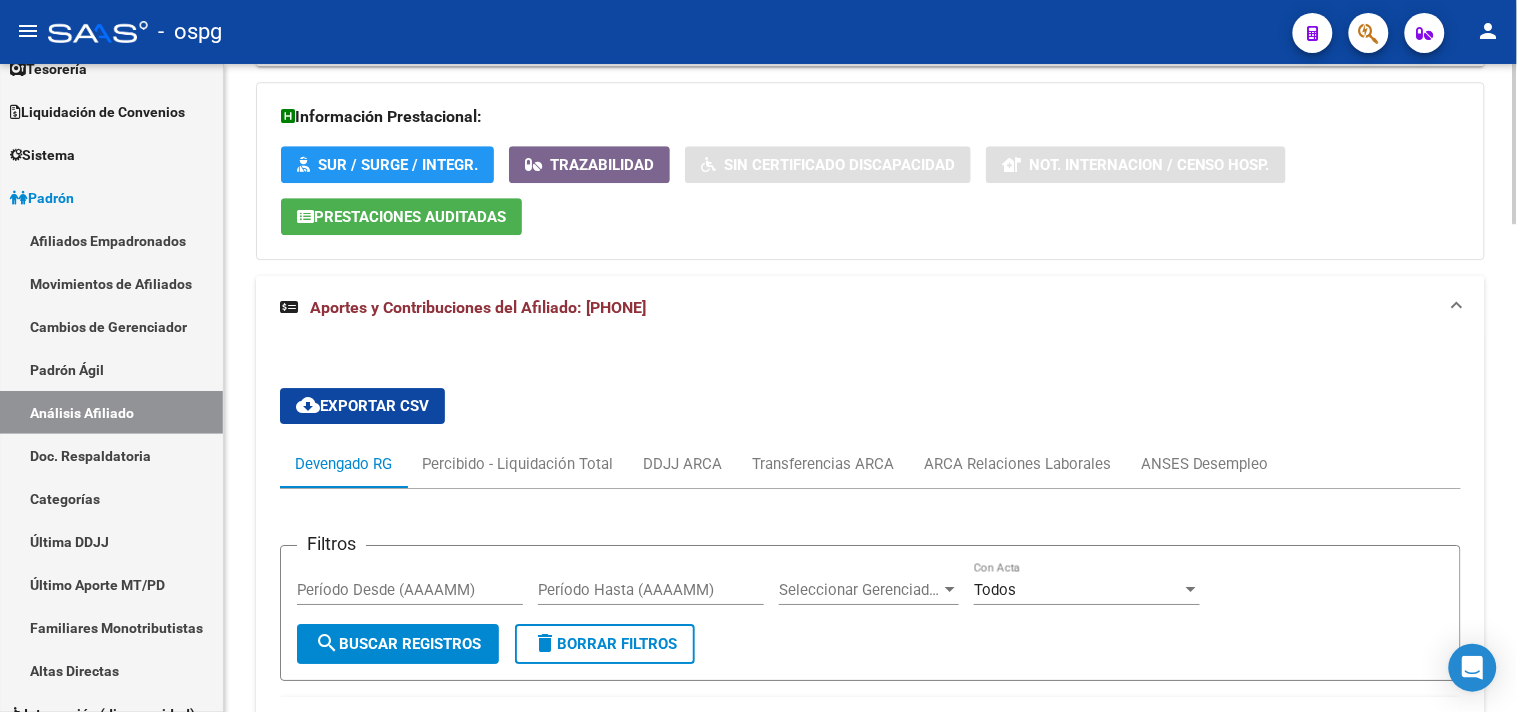 scroll, scrollTop: 1742, scrollLeft: 0, axis: vertical 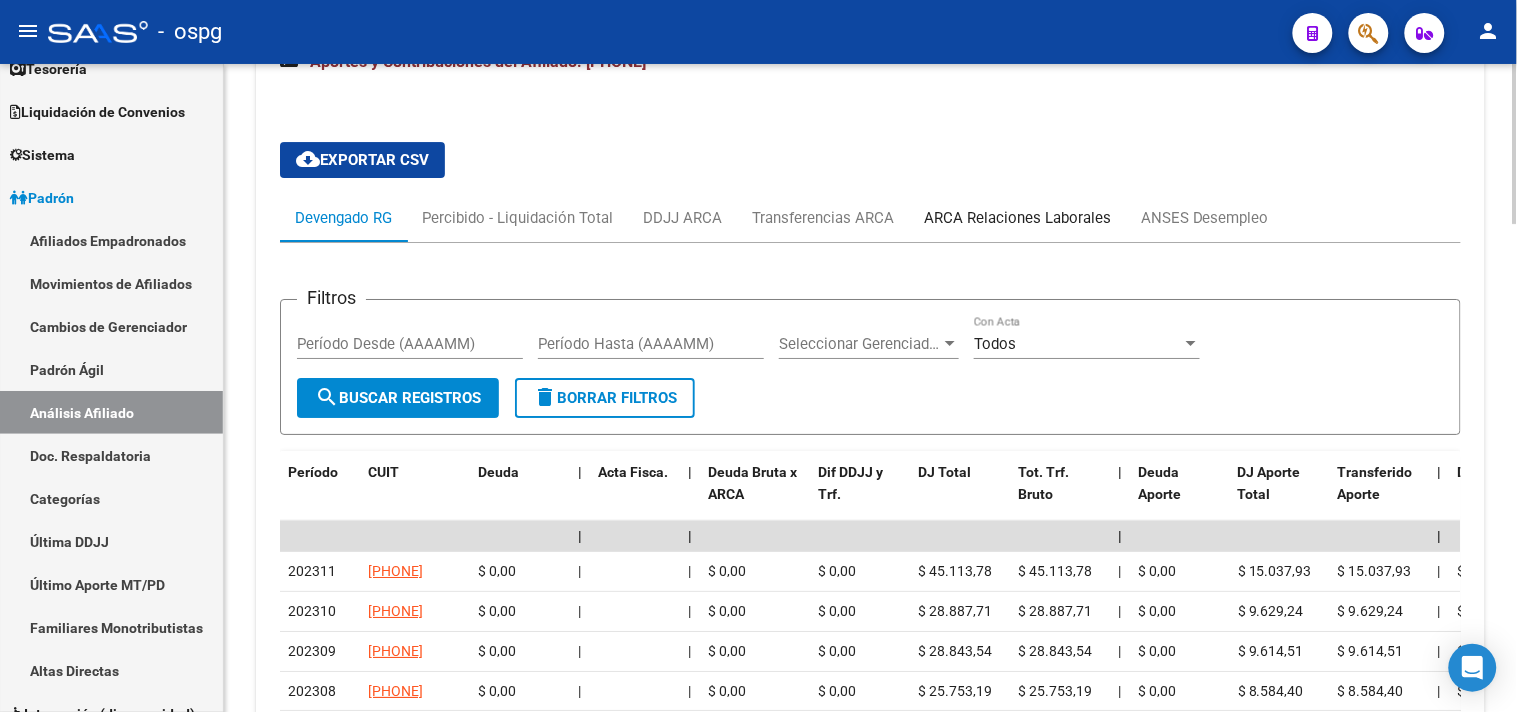 click on "ARCA Relaciones Laborales" at bounding box center [1017, 218] 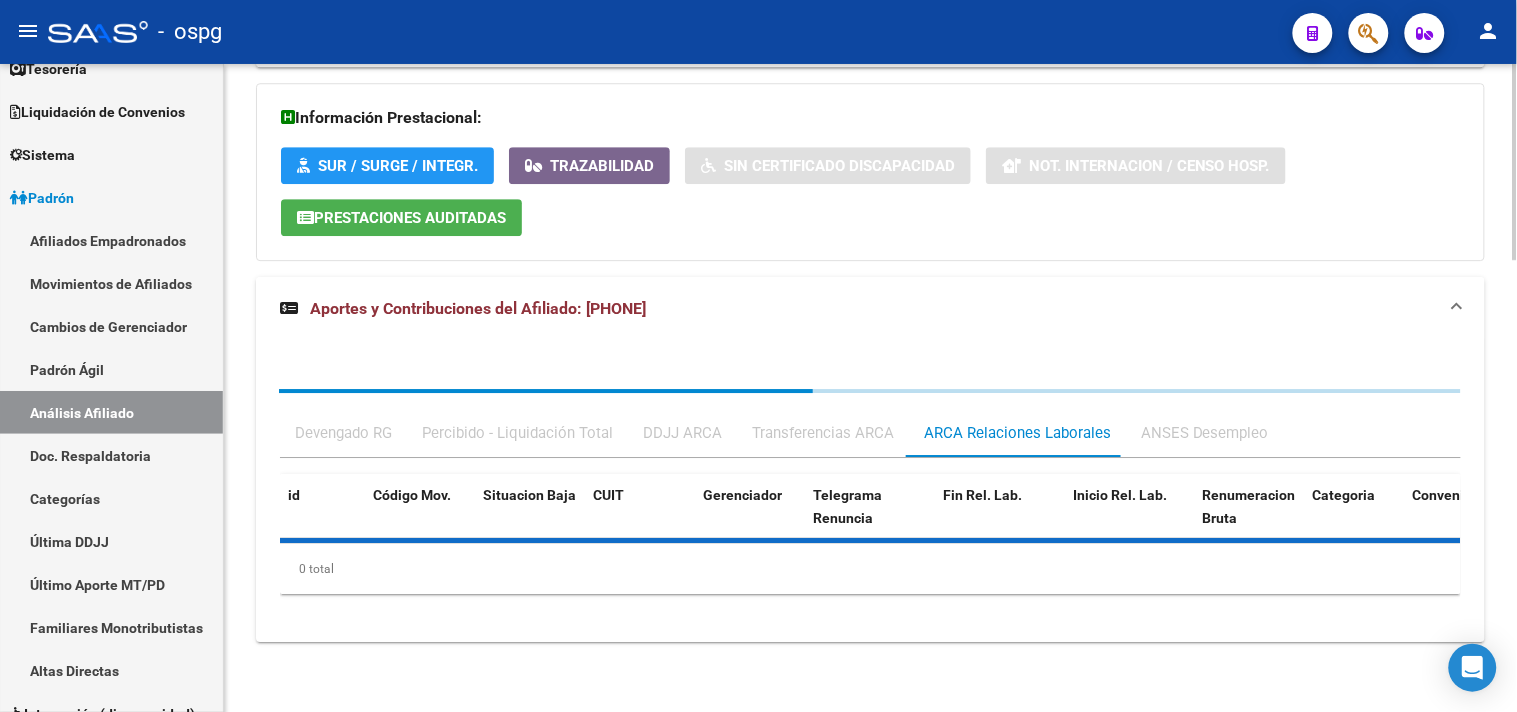 scroll, scrollTop: 1597, scrollLeft: 0, axis: vertical 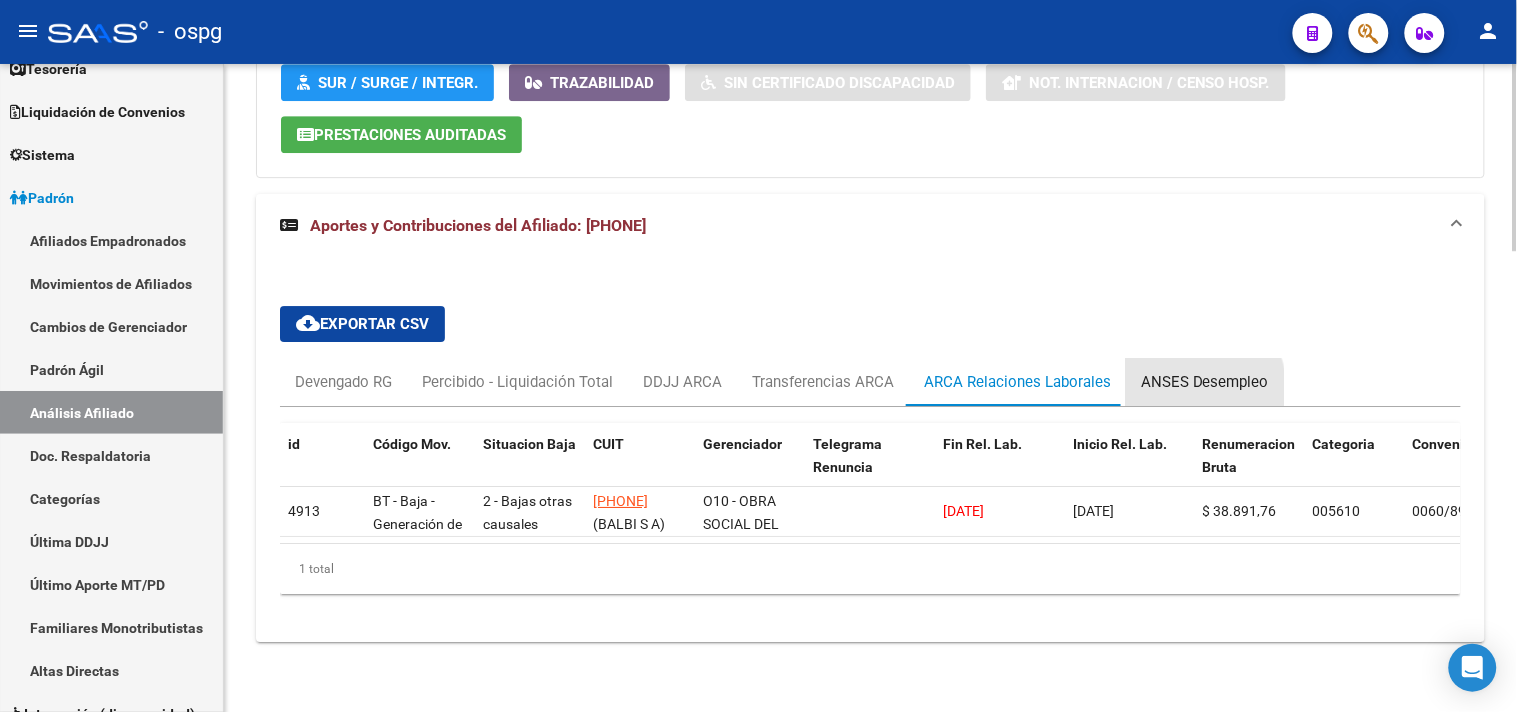 click on "ANSES Desempleo" at bounding box center (1205, 382) 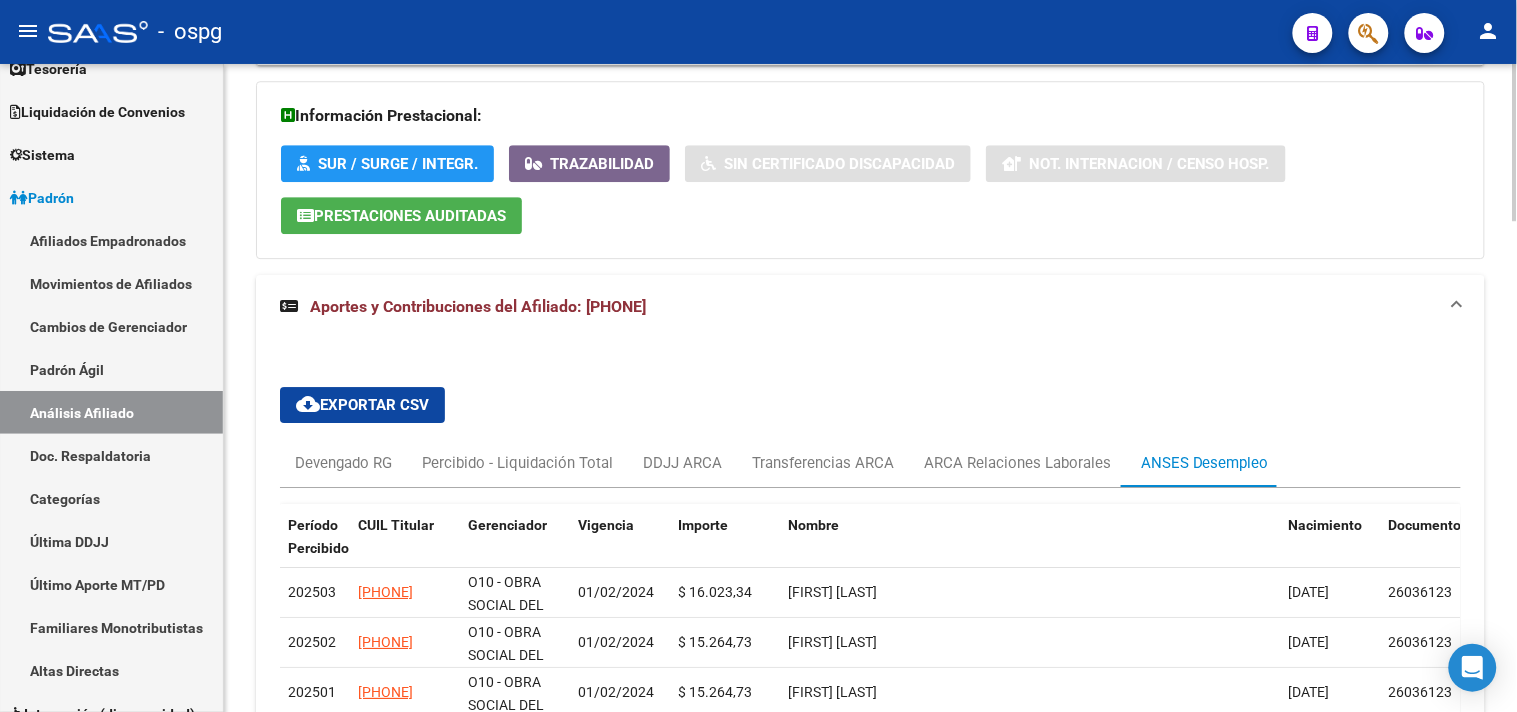scroll, scrollTop: 1597, scrollLeft: 0, axis: vertical 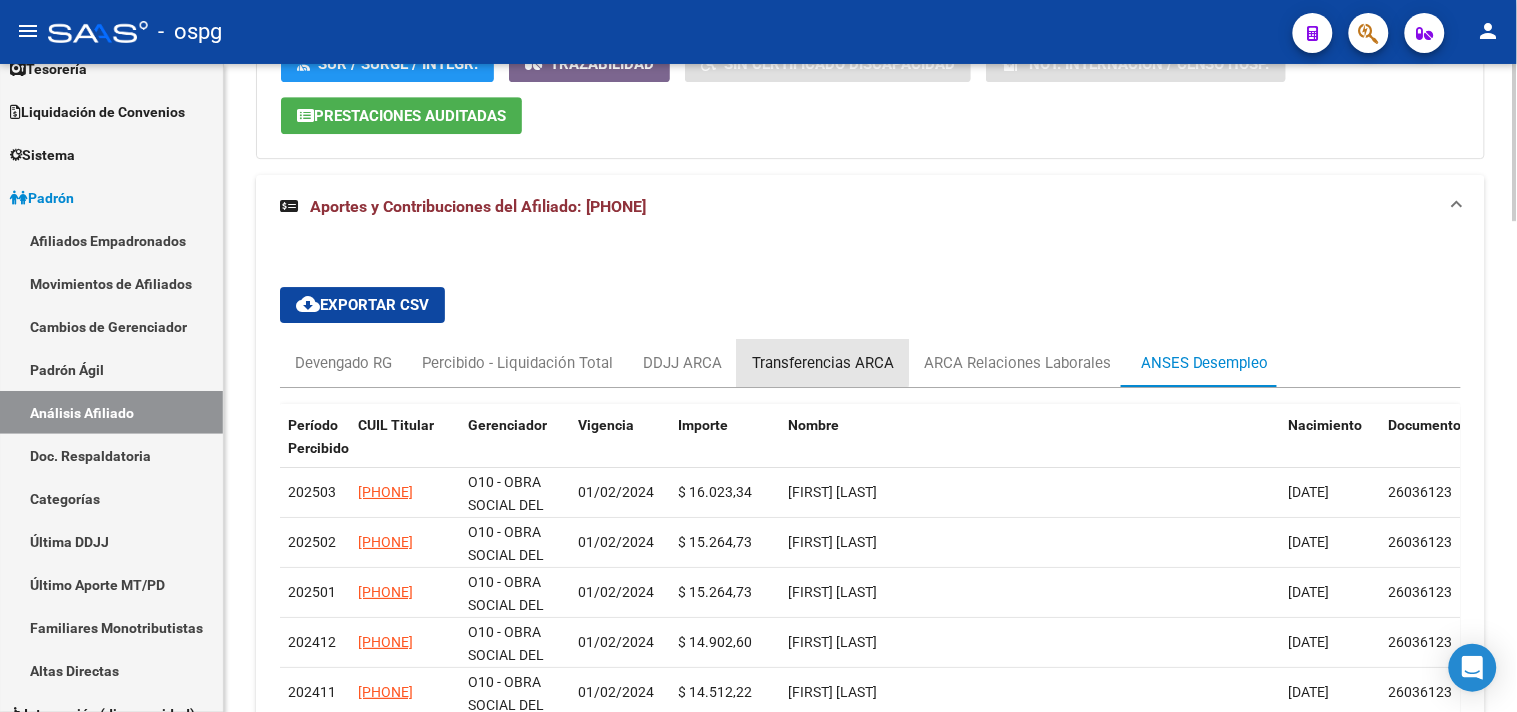 click on "Transferencias ARCA" at bounding box center (823, 363) 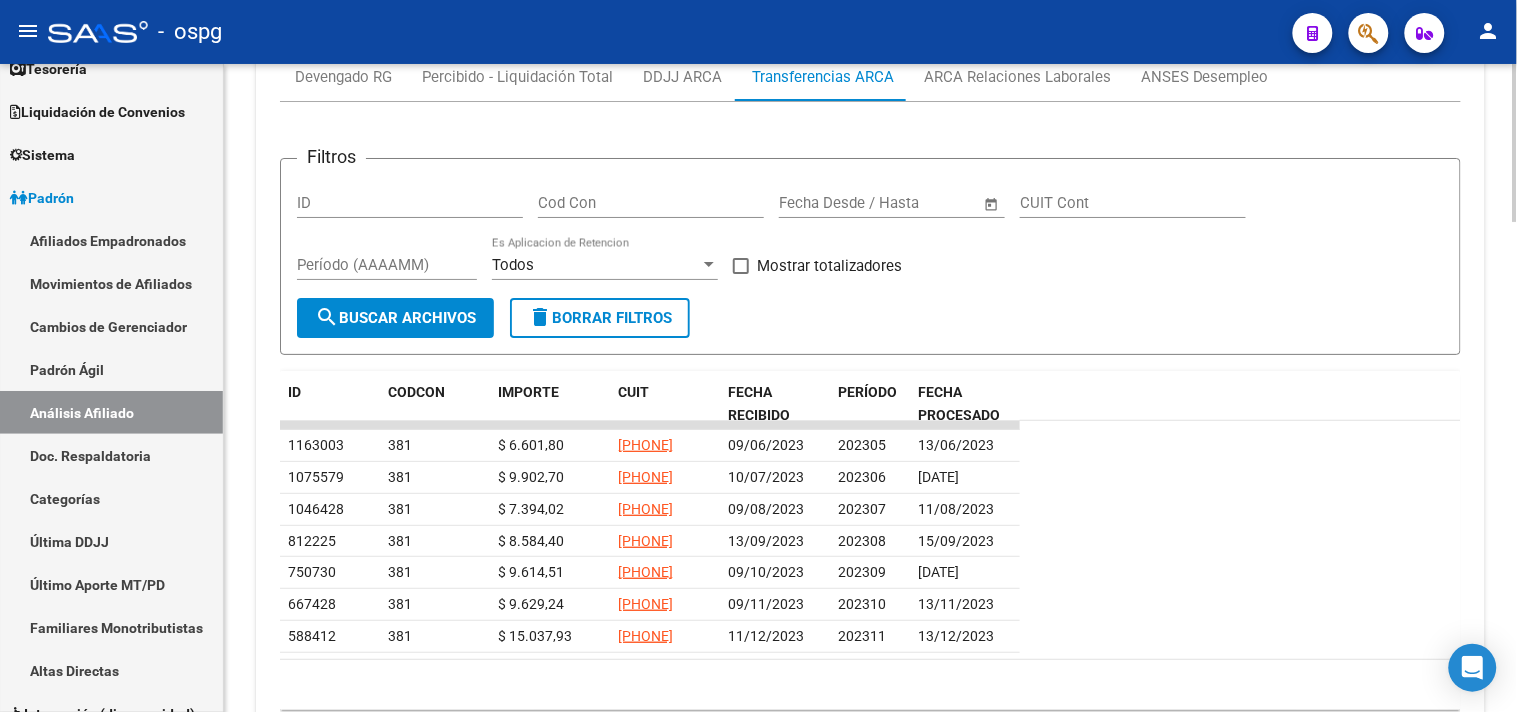 scroll, scrollTop: 2001, scrollLeft: 0, axis: vertical 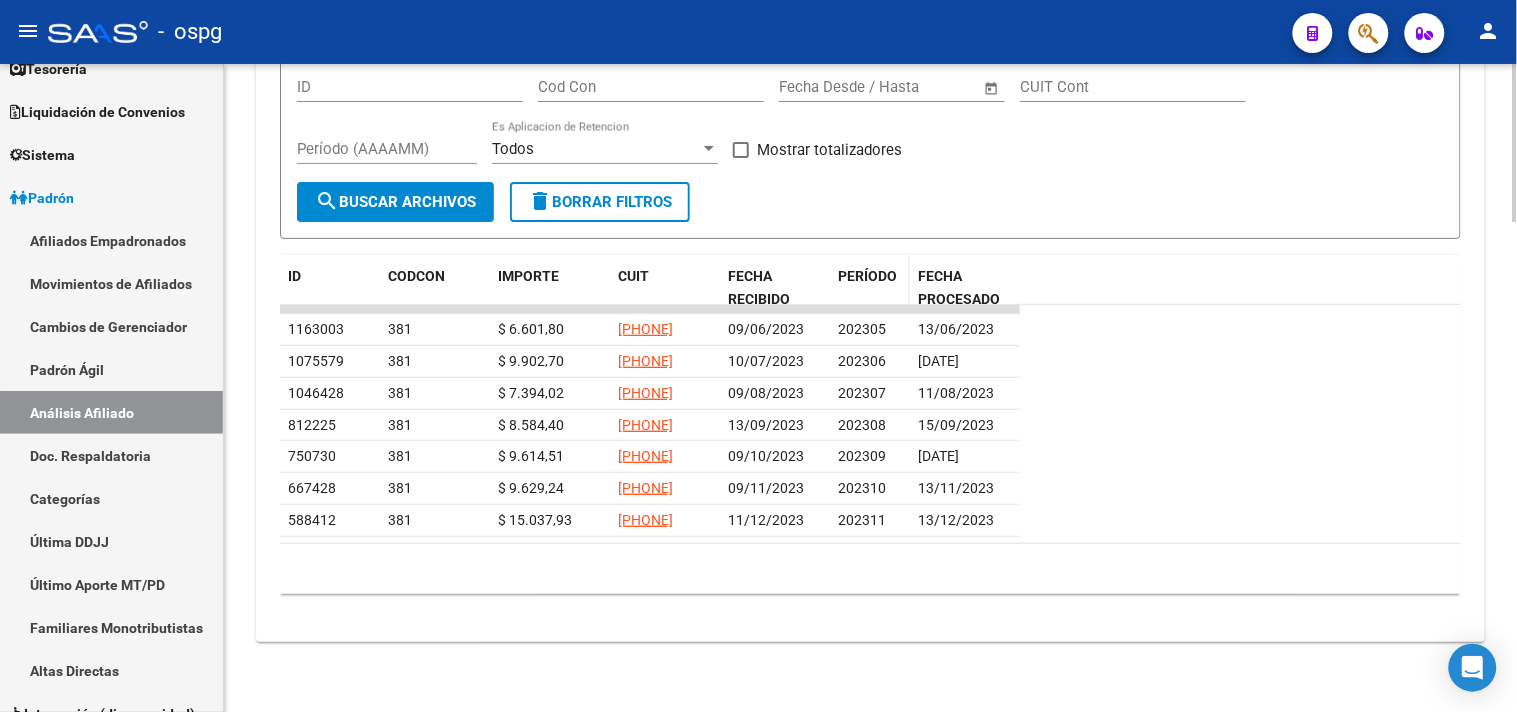 click on "PERÍODO" 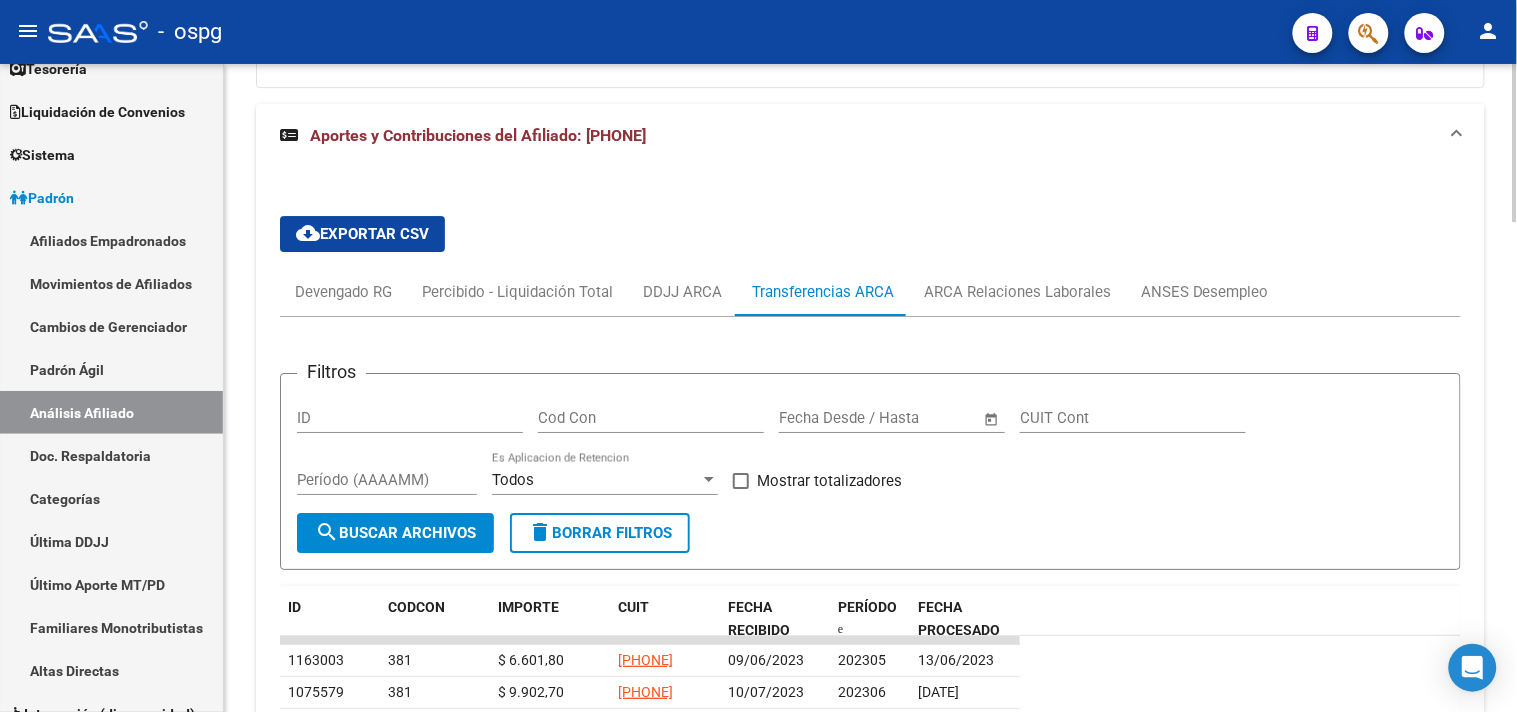 scroll, scrollTop: 1667, scrollLeft: 0, axis: vertical 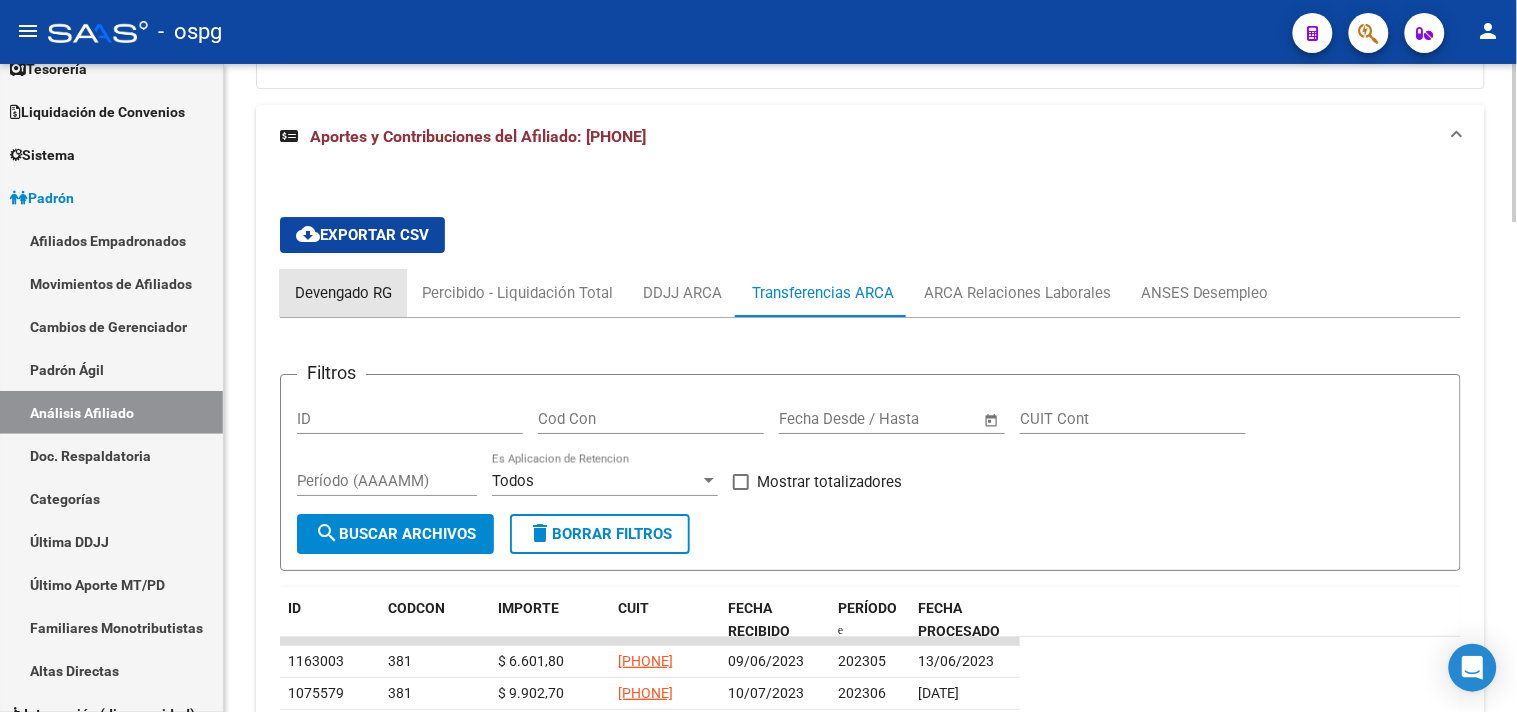 click on "Devengado RG" at bounding box center (343, 293) 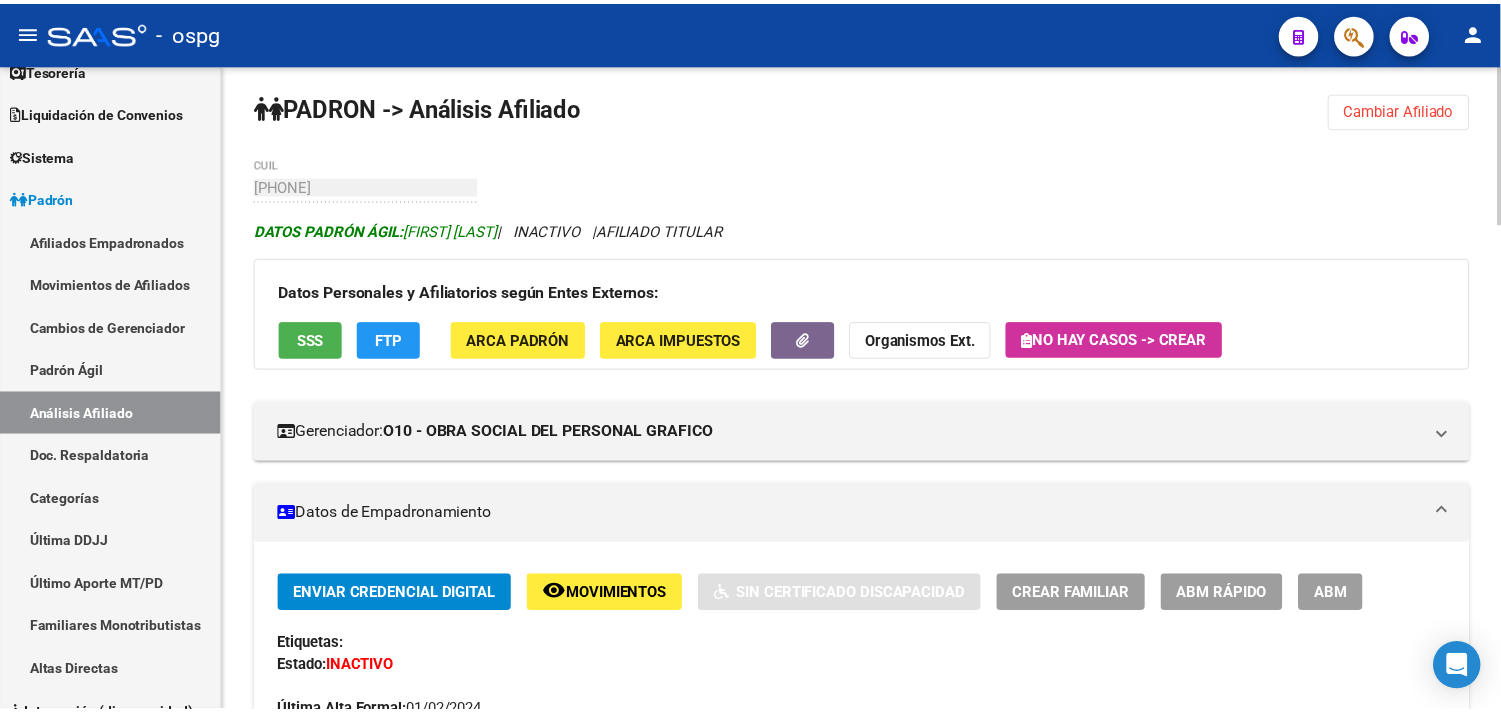 scroll, scrollTop: 0, scrollLeft: 0, axis: both 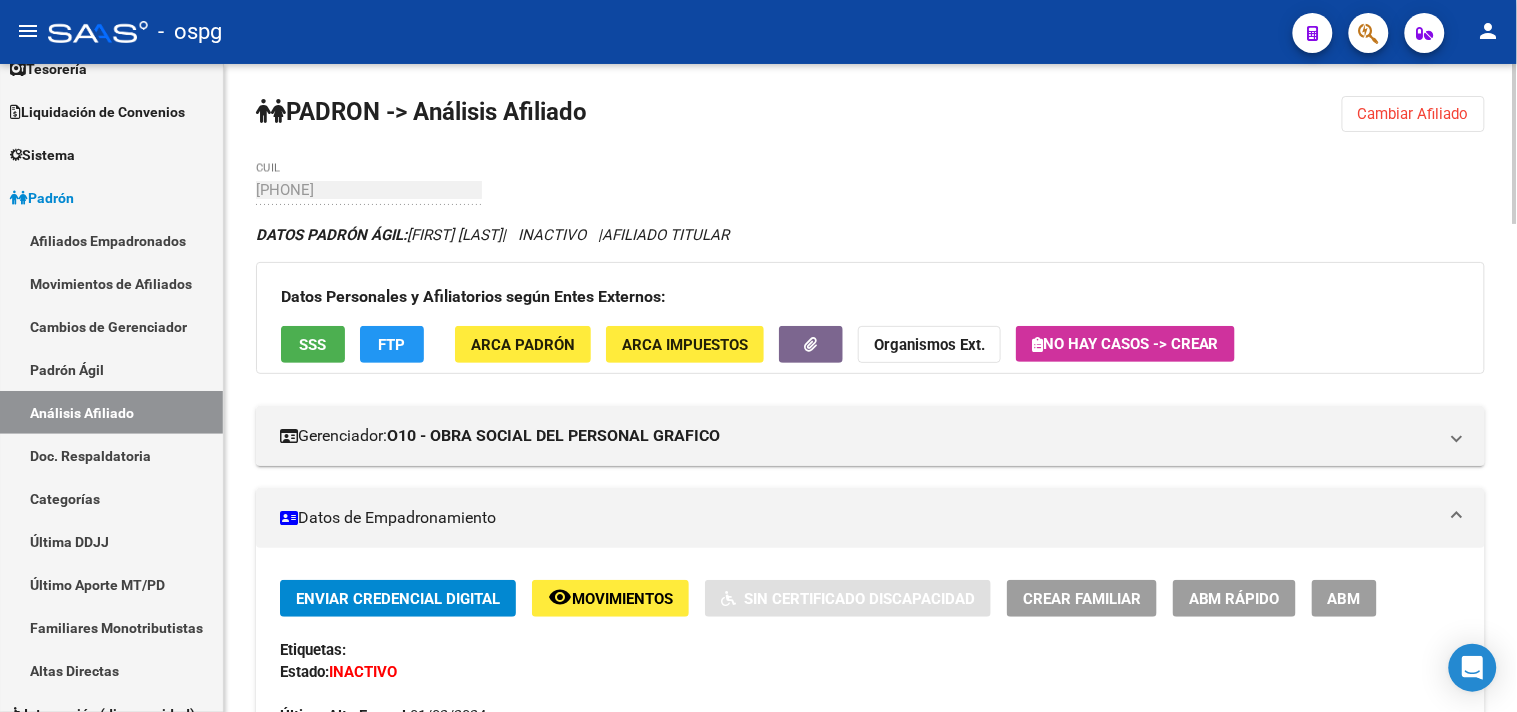 click on "FTP" 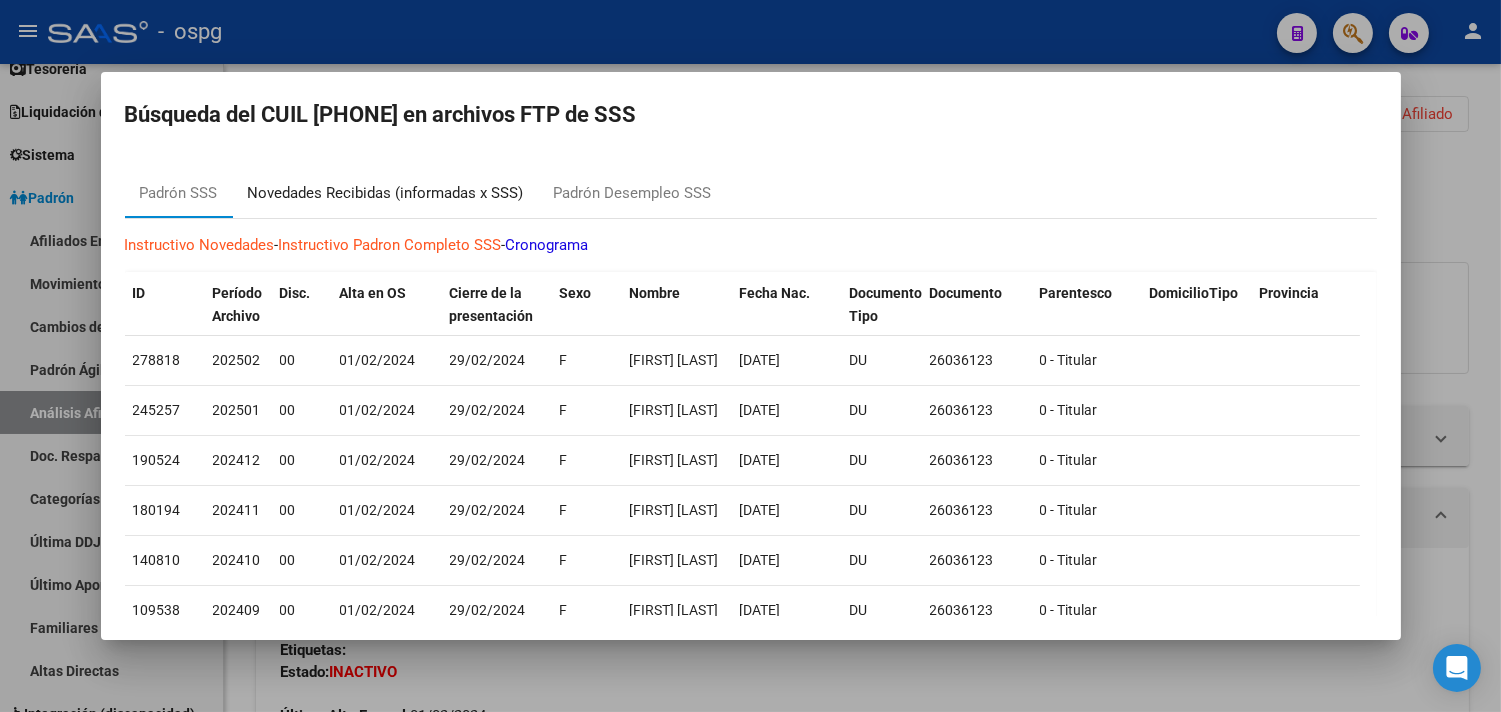 click on "Novedades Recibidas (informadas x SSS)" at bounding box center [386, 193] 